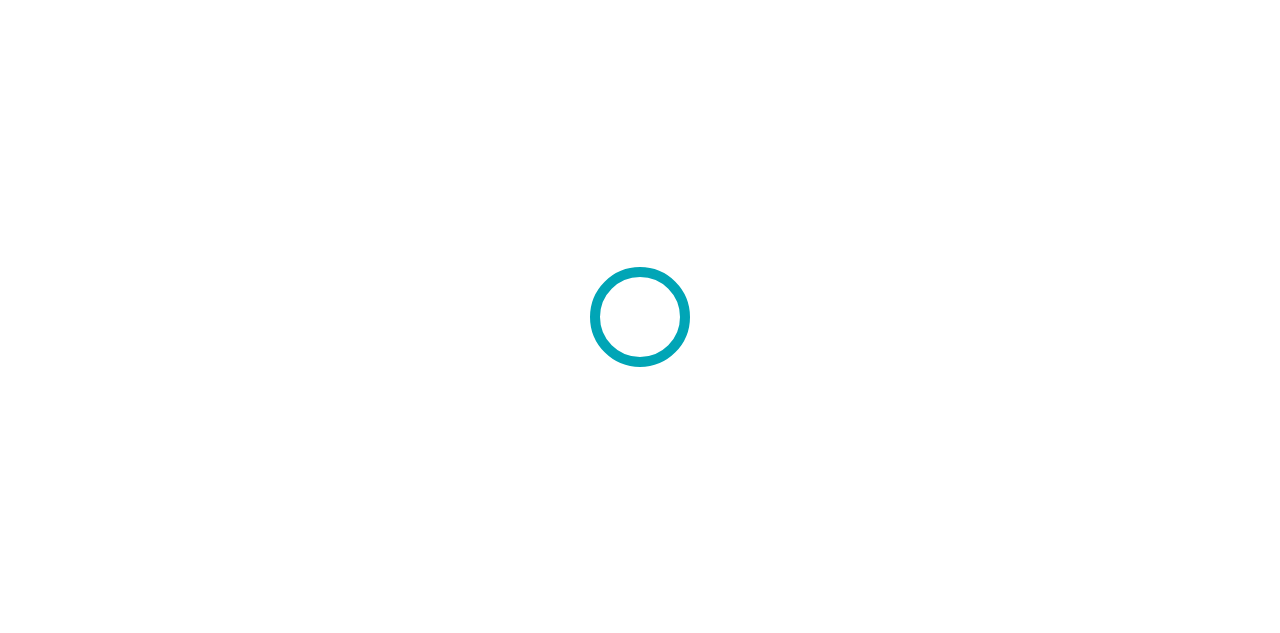 scroll, scrollTop: 0, scrollLeft: 0, axis: both 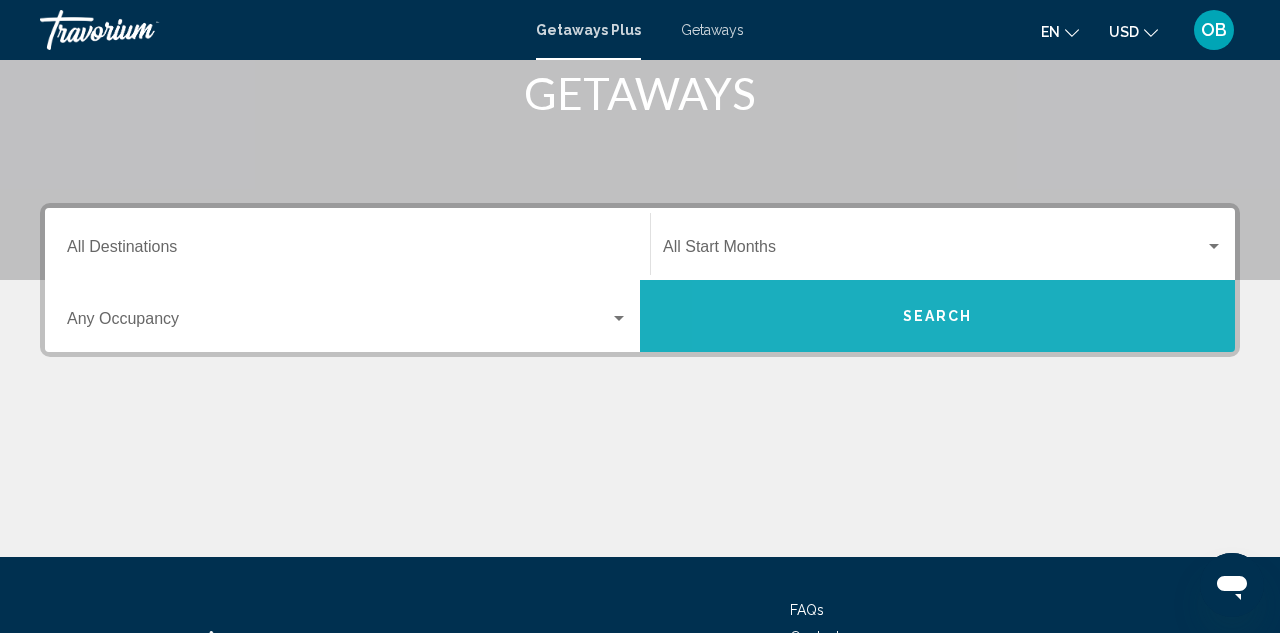 click on "Search" at bounding box center (937, 316) 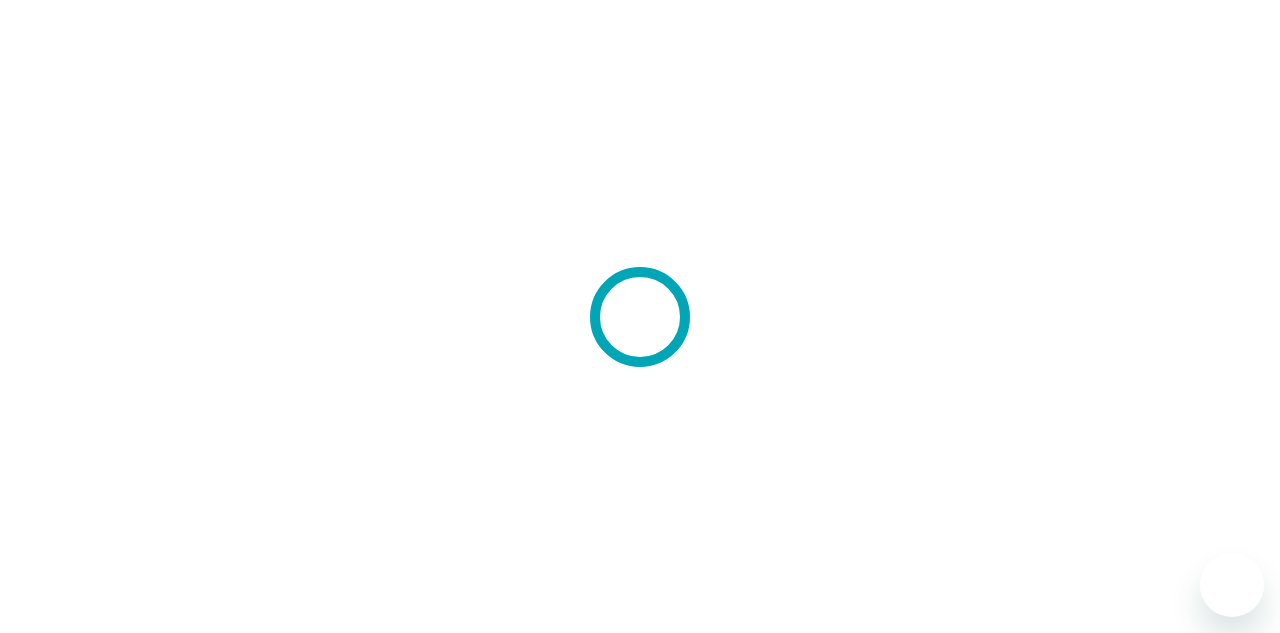 scroll, scrollTop: 0, scrollLeft: 0, axis: both 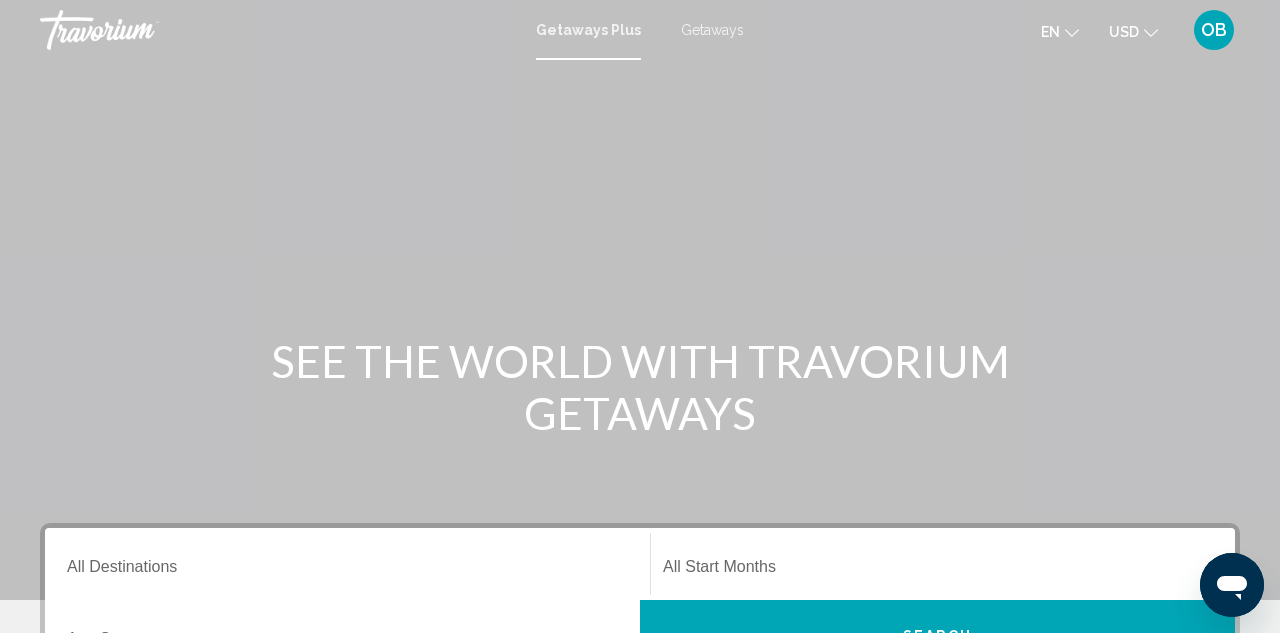 click on "Getaways" at bounding box center [712, 30] 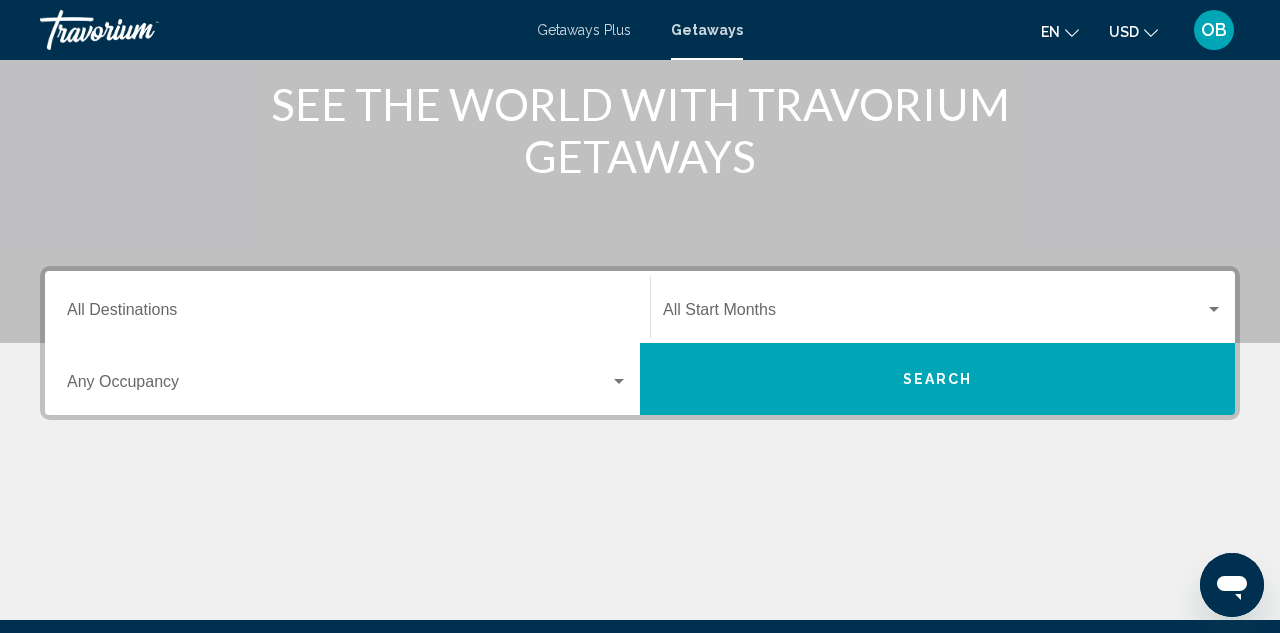 scroll, scrollTop: 309, scrollLeft: 0, axis: vertical 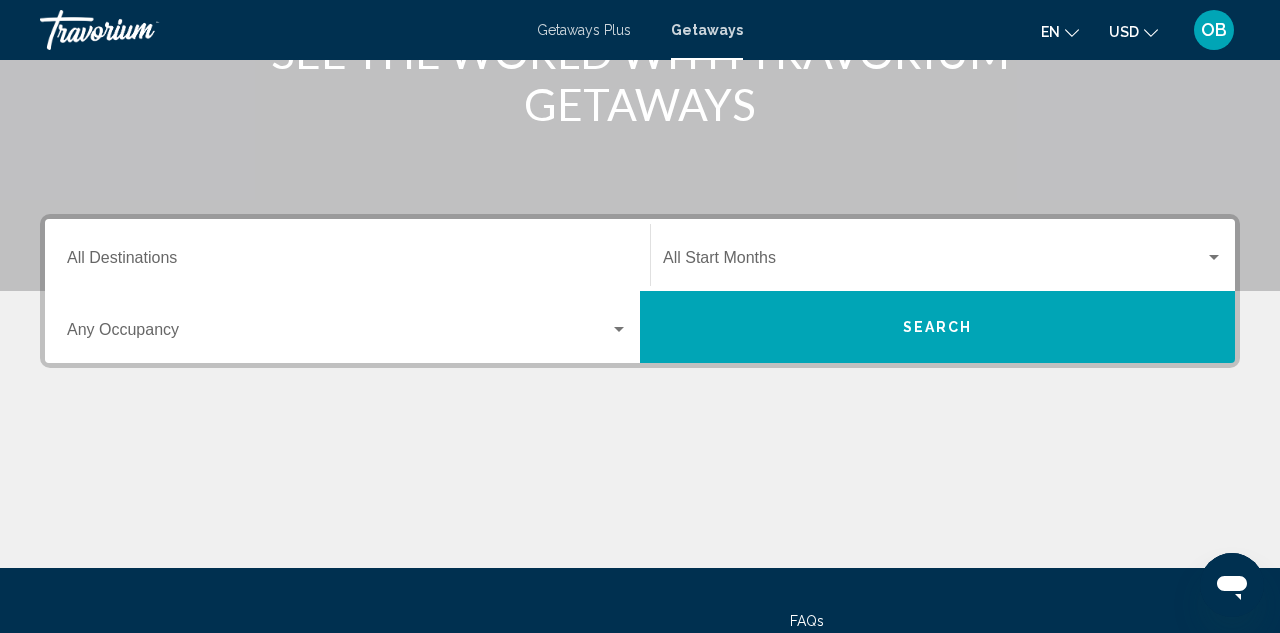 click at bounding box center [338, 334] 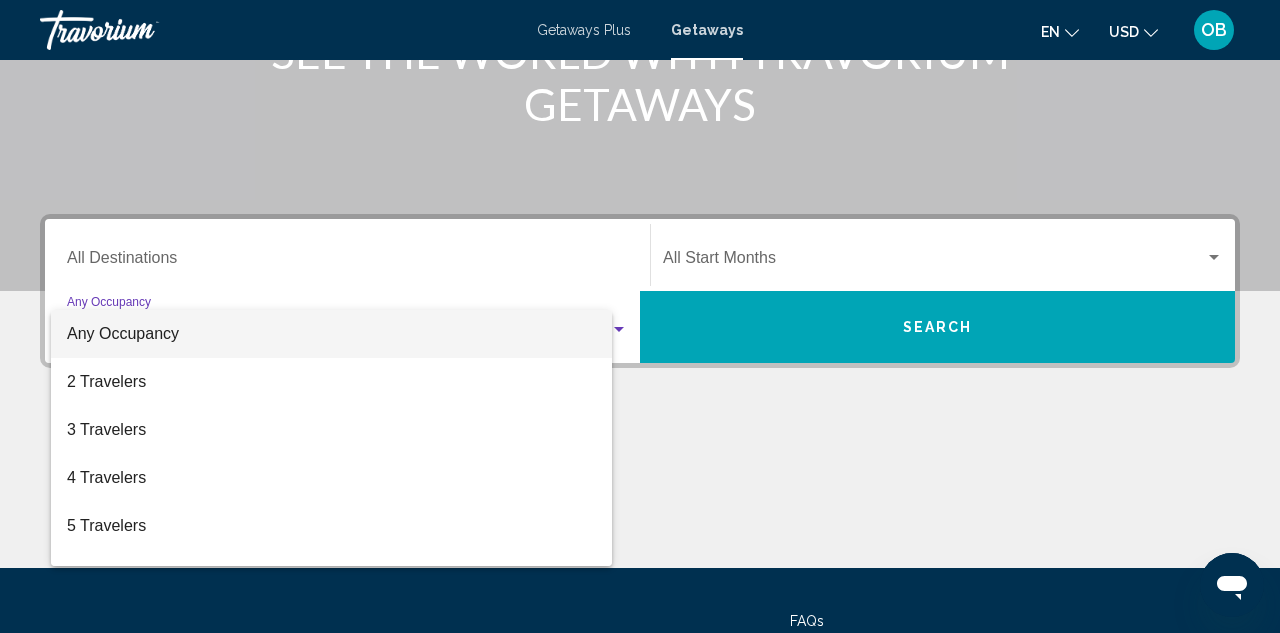 scroll, scrollTop: 458, scrollLeft: 0, axis: vertical 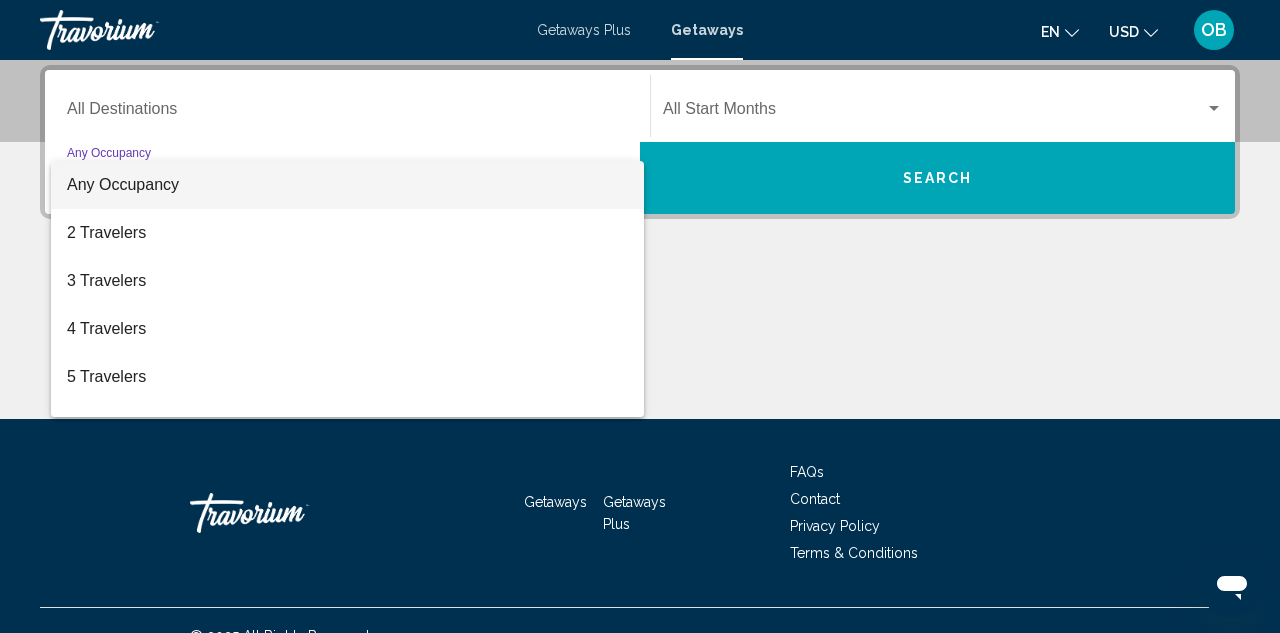 click at bounding box center [640, 316] 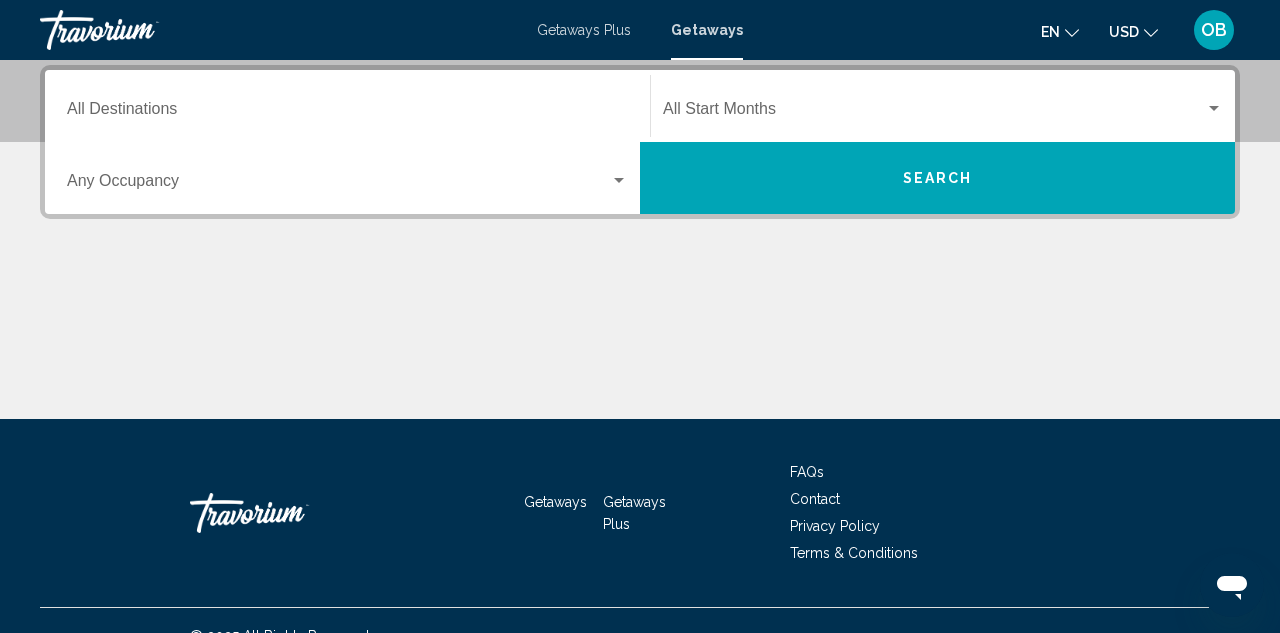 click on "Destination All Destinations" at bounding box center (347, 113) 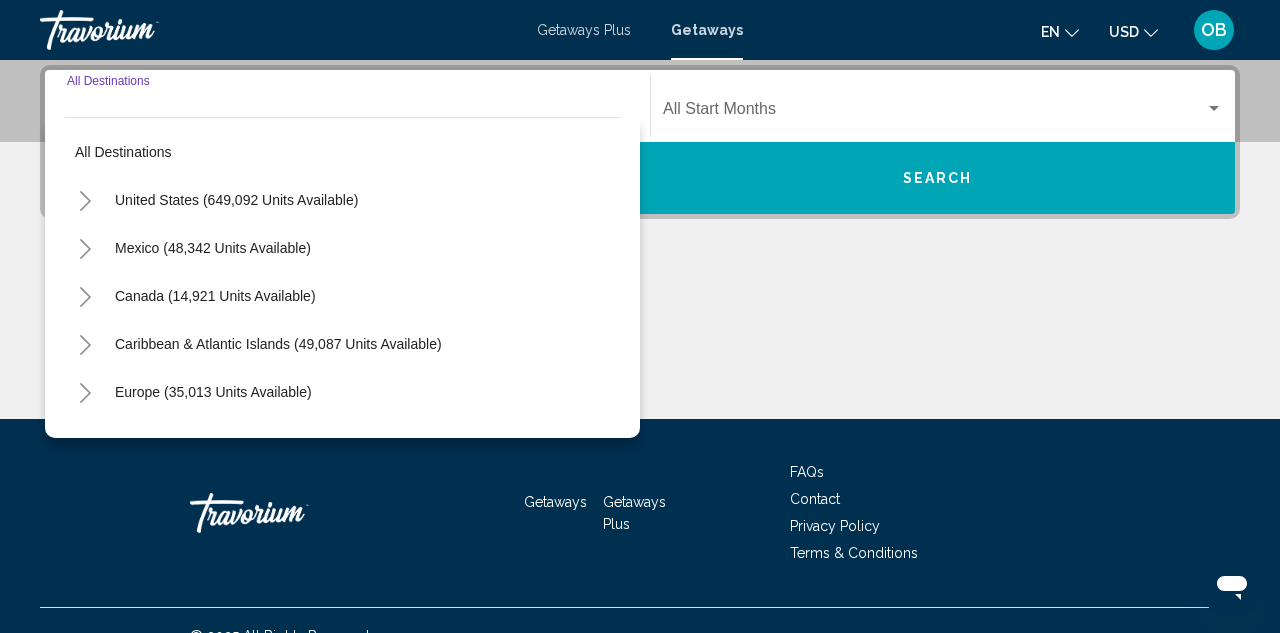 click 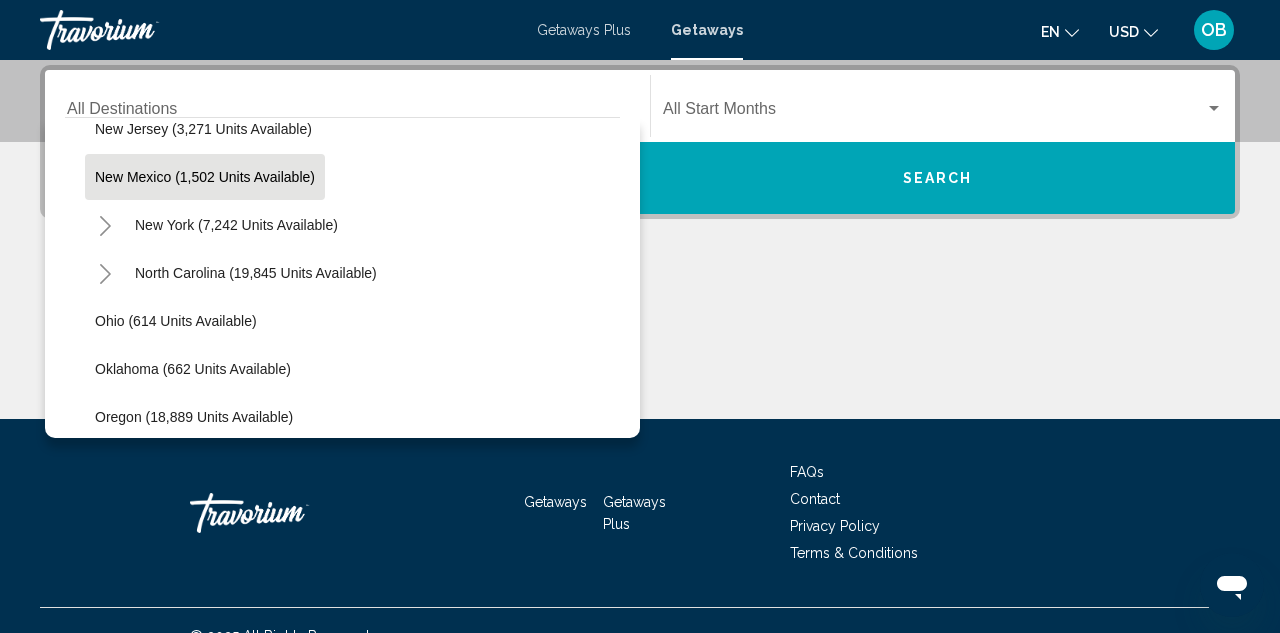 scroll, scrollTop: 1373, scrollLeft: 0, axis: vertical 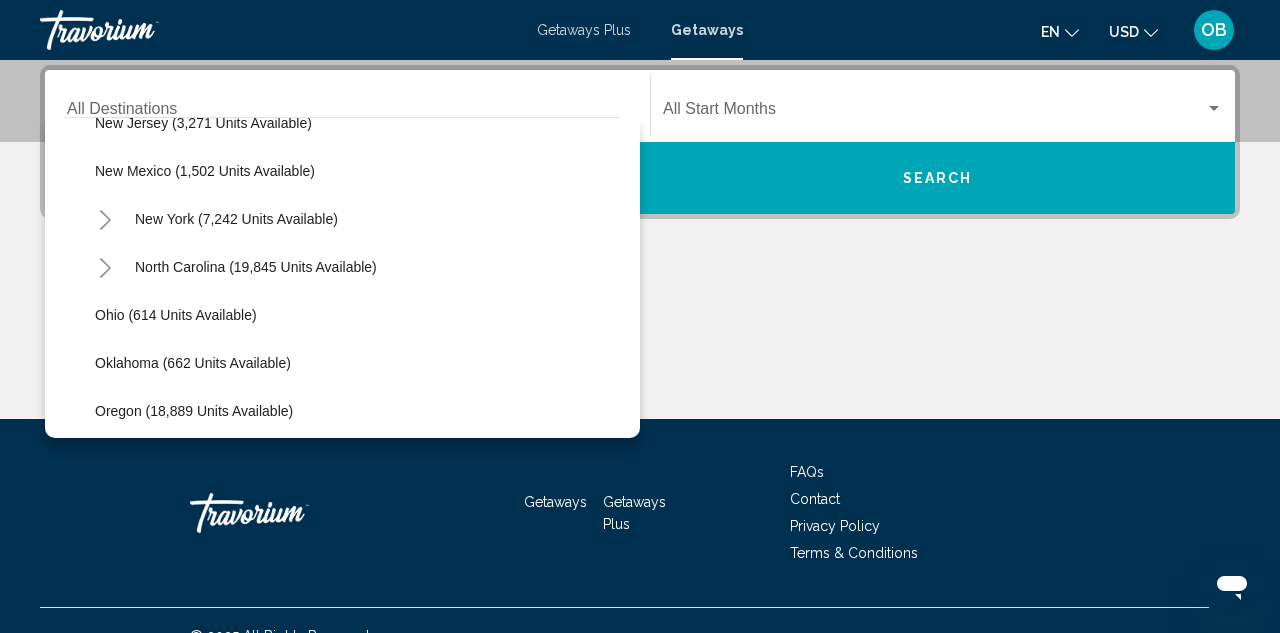 click 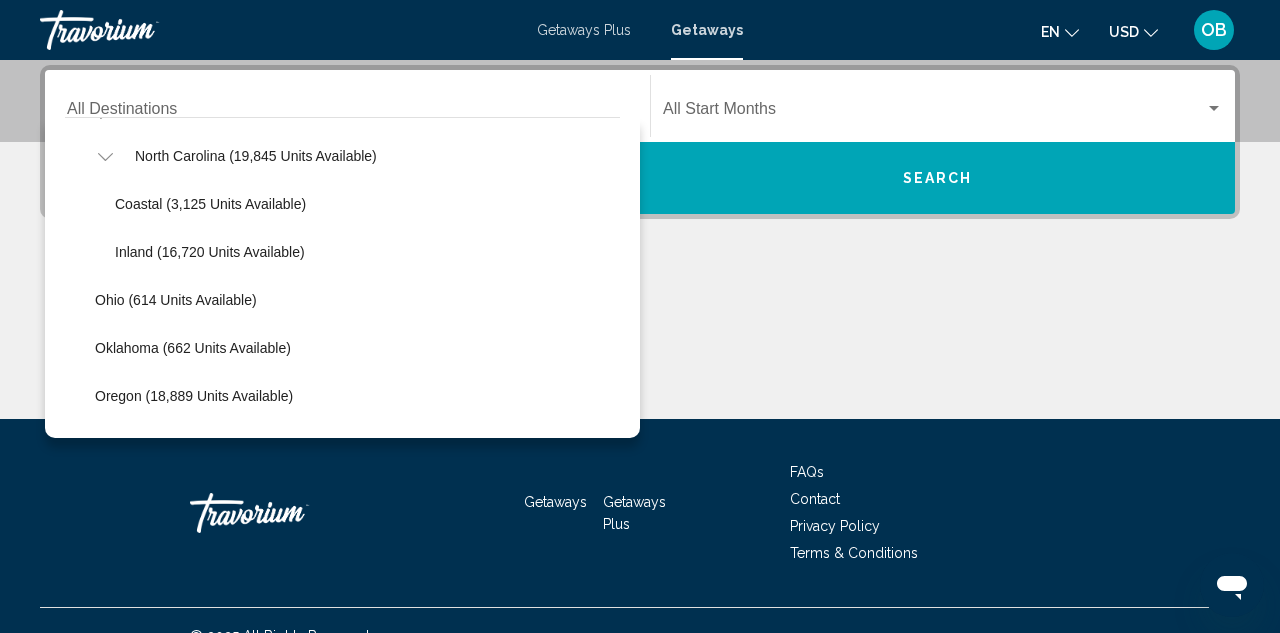 scroll, scrollTop: 1489, scrollLeft: 0, axis: vertical 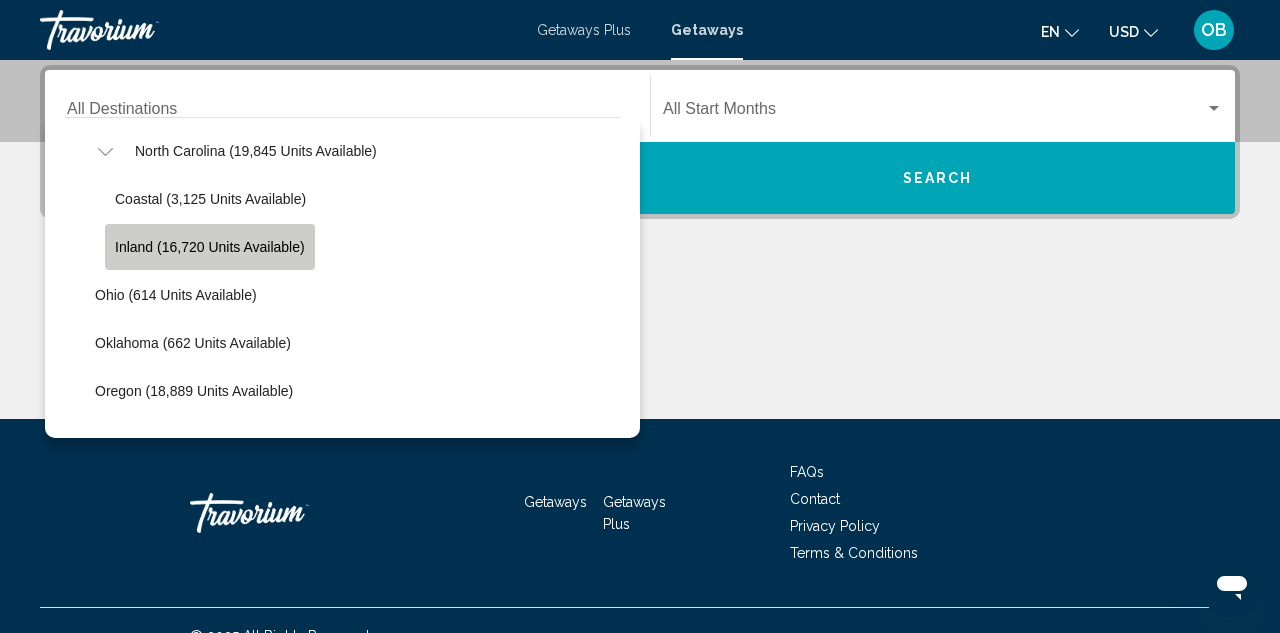 click on "Inland (16,720 units available)" 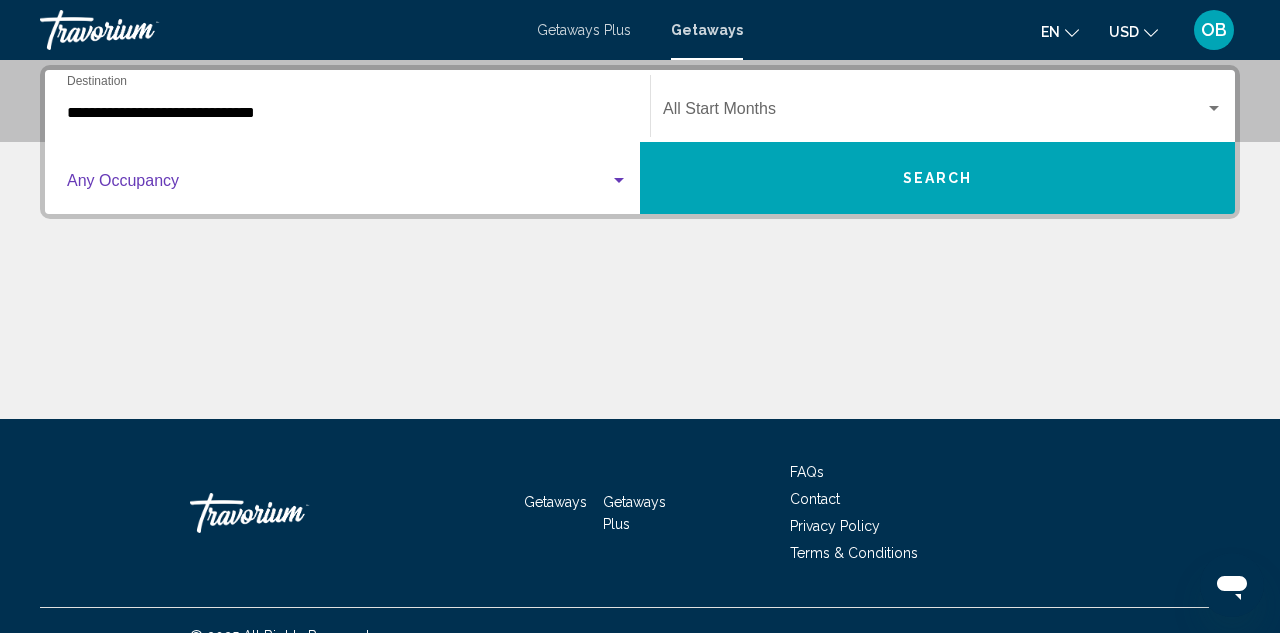 click at bounding box center (338, 185) 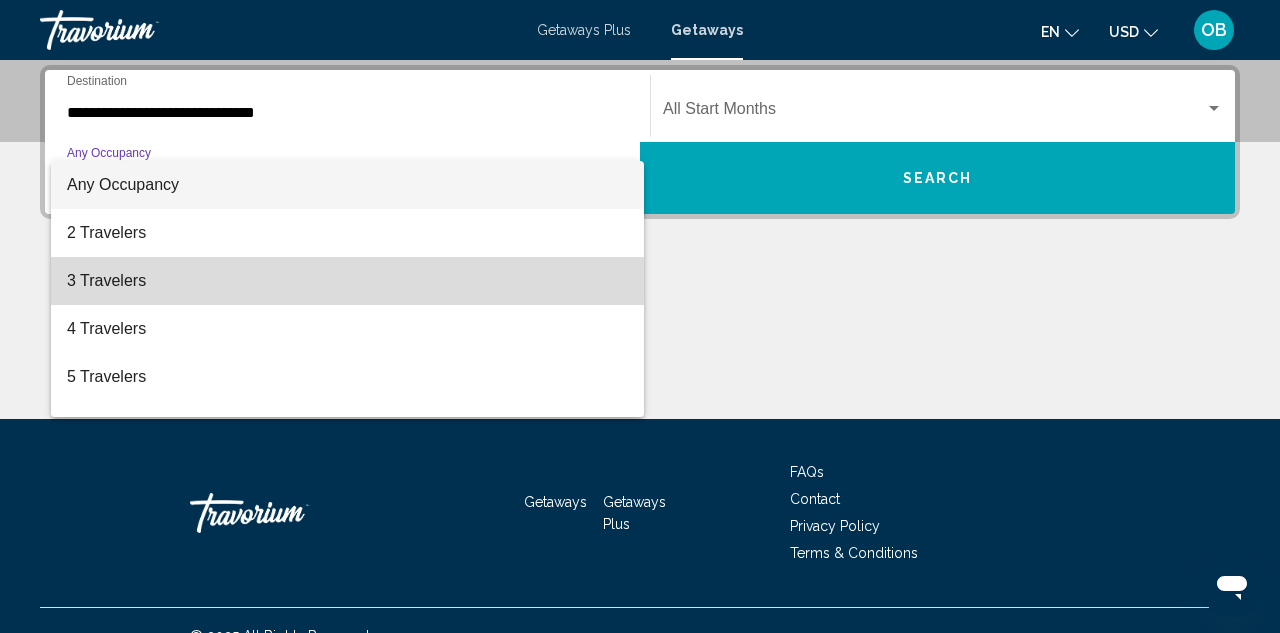 click on "3 Travelers" at bounding box center [347, 281] 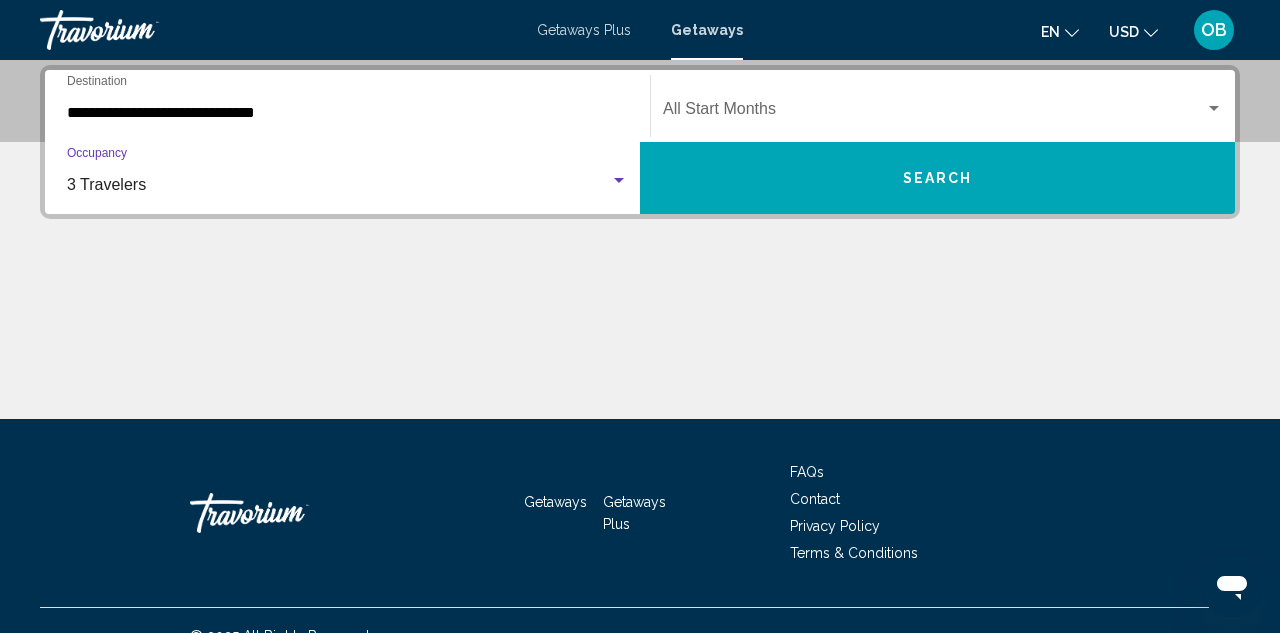 click at bounding box center [934, 113] 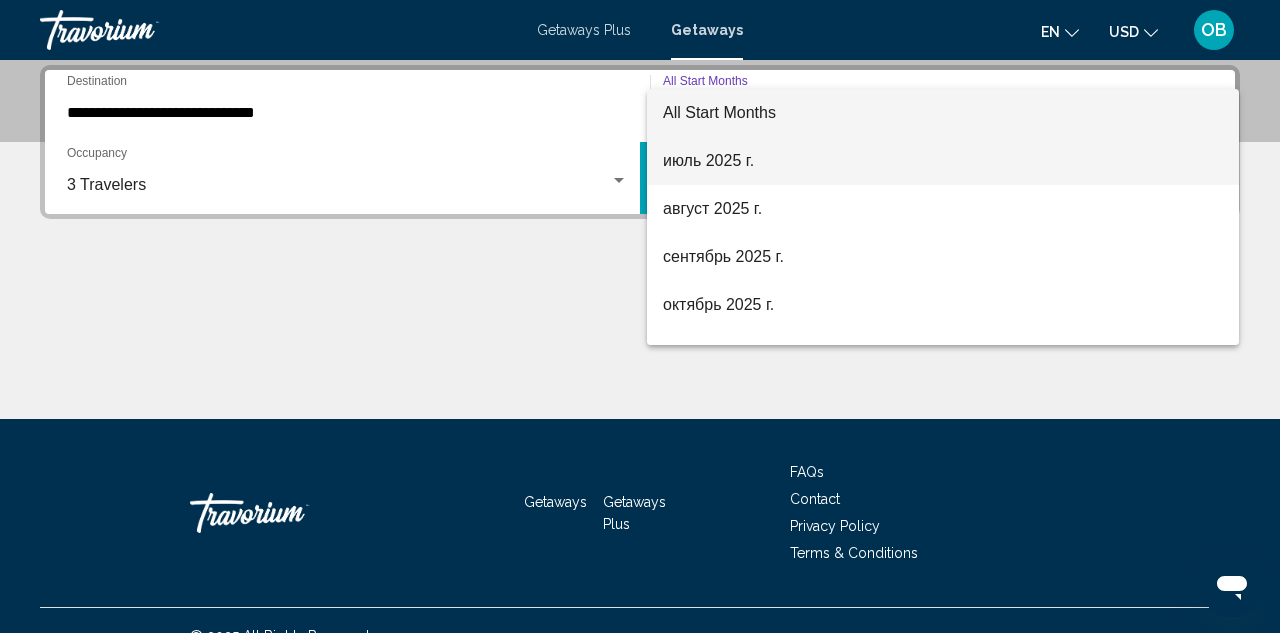 click on "июль 2025 г." at bounding box center [943, 161] 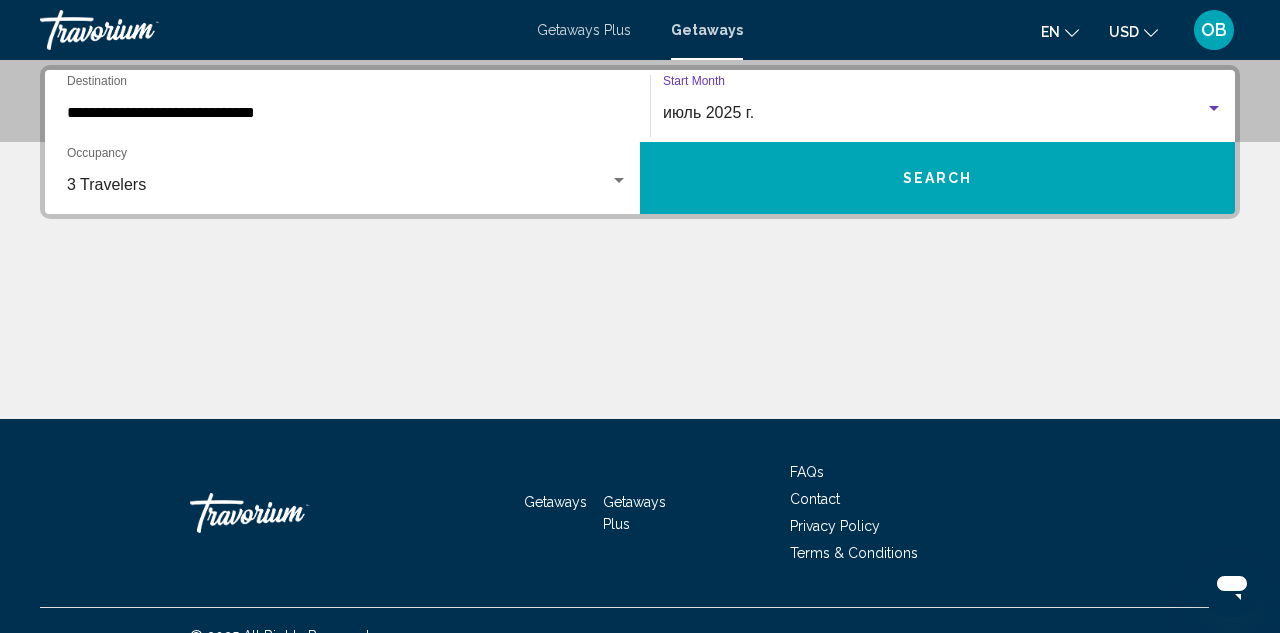 click on "Search" at bounding box center [937, 178] 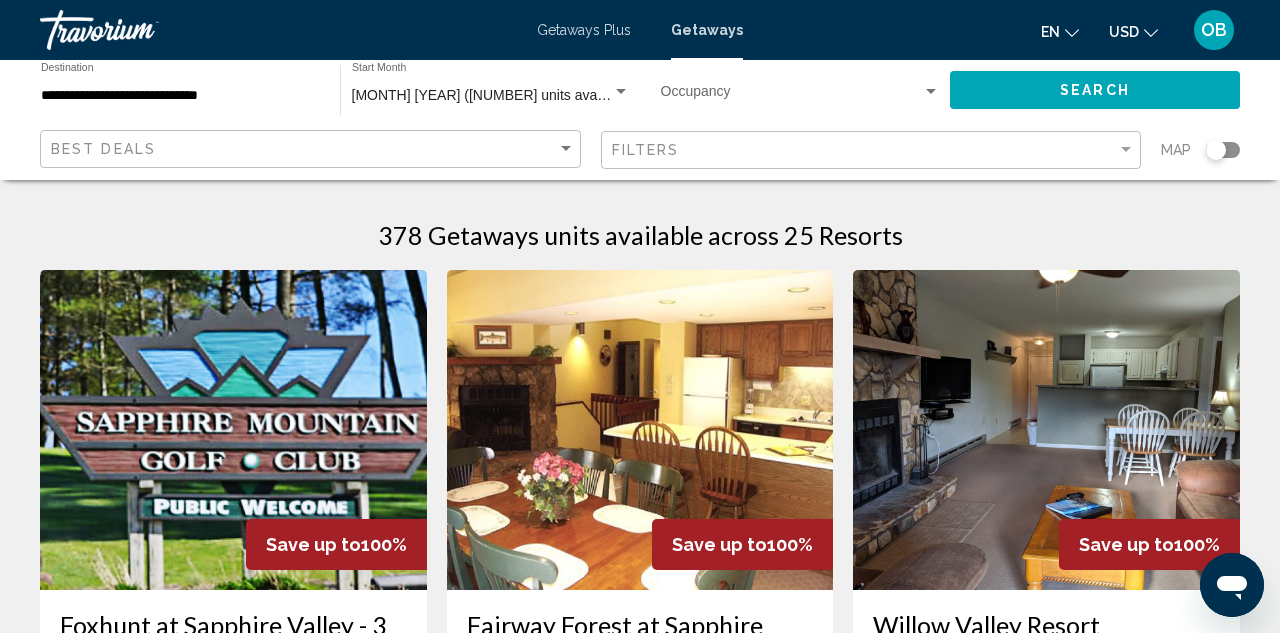 scroll, scrollTop: 0, scrollLeft: 0, axis: both 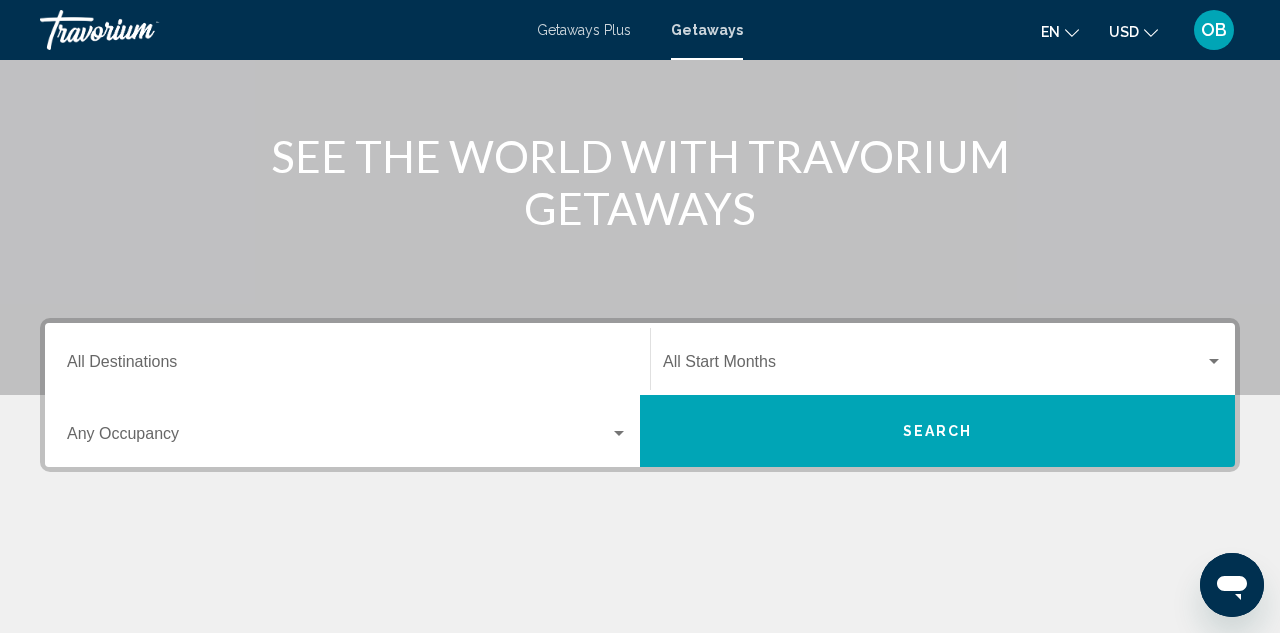 click on "Destination All Destinations" at bounding box center [347, 359] 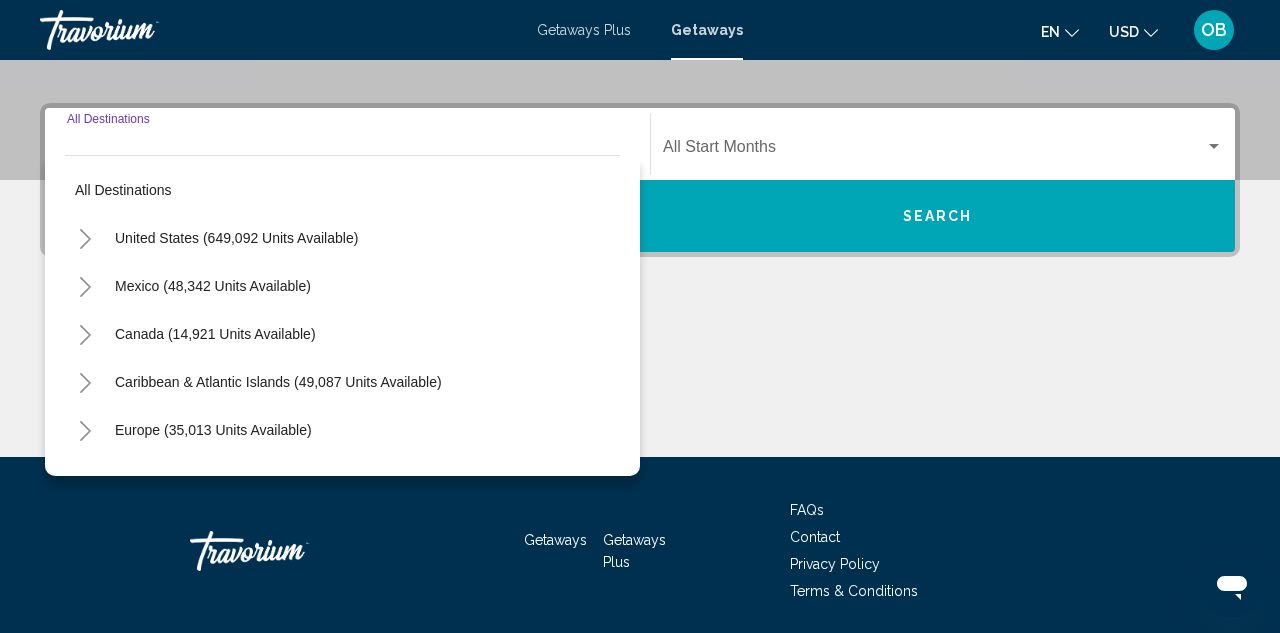 scroll, scrollTop: 458, scrollLeft: 0, axis: vertical 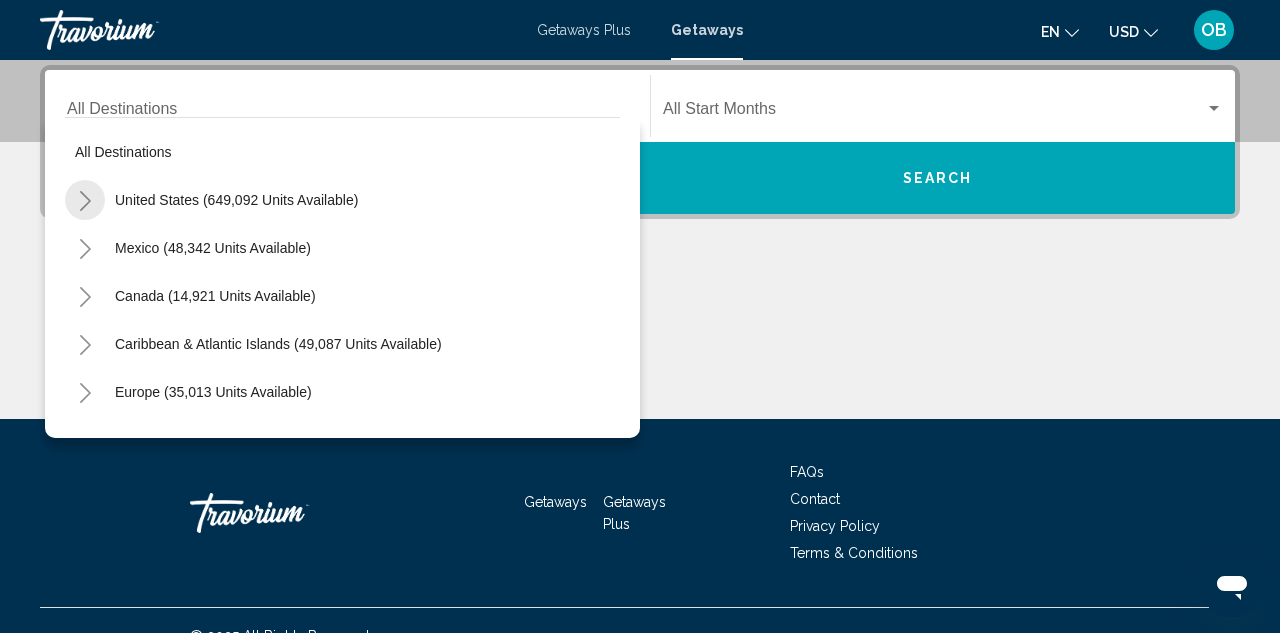click 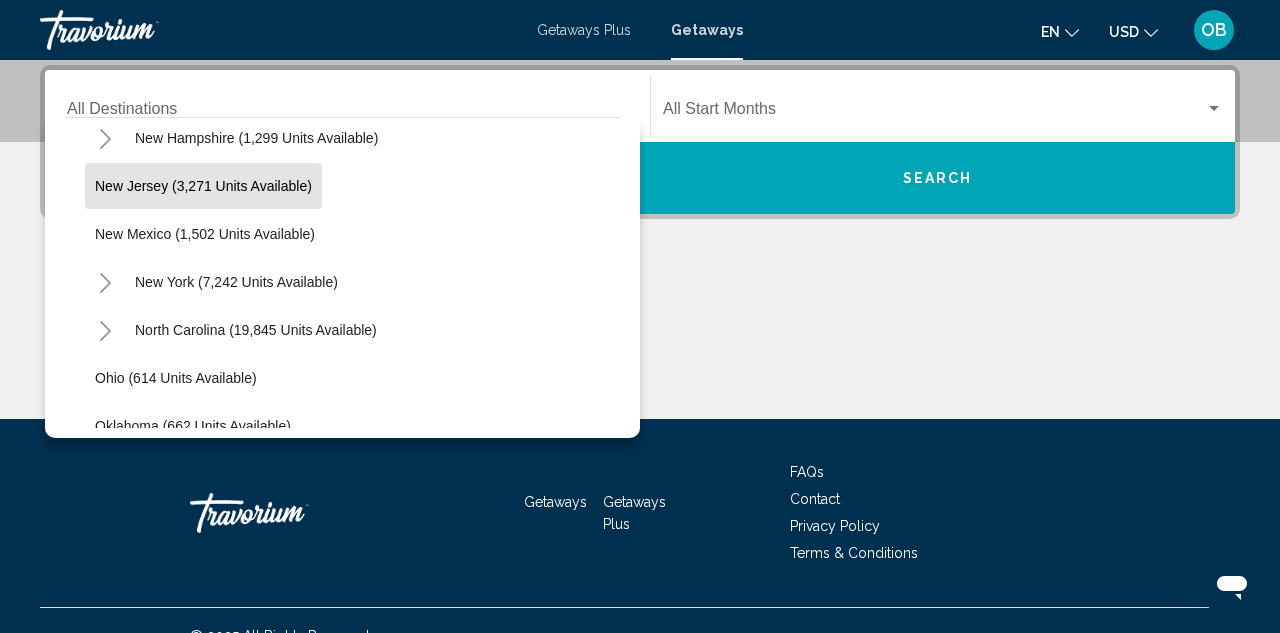 scroll, scrollTop: 1311, scrollLeft: 0, axis: vertical 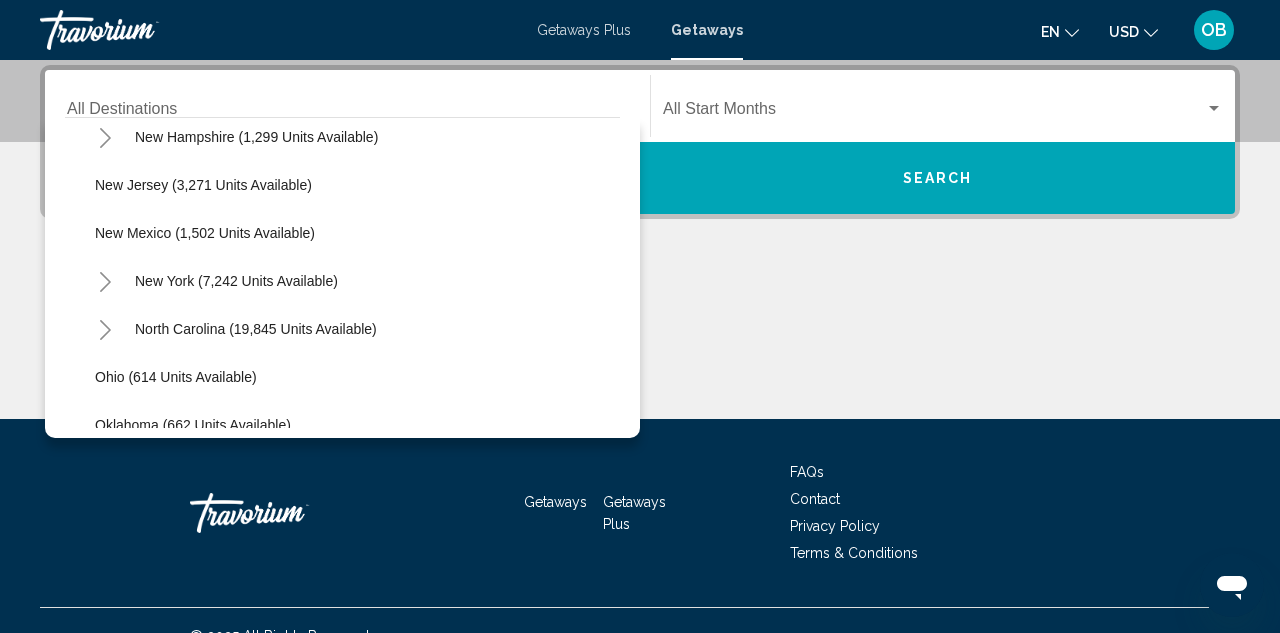 click 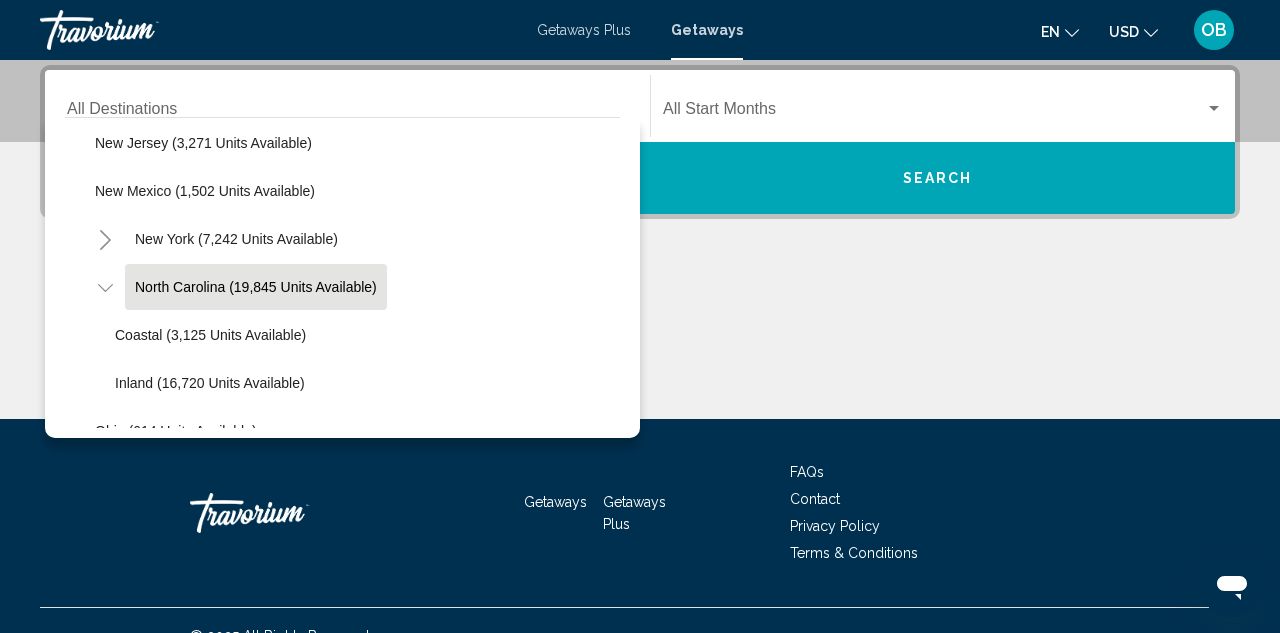 scroll, scrollTop: 1356, scrollLeft: 0, axis: vertical 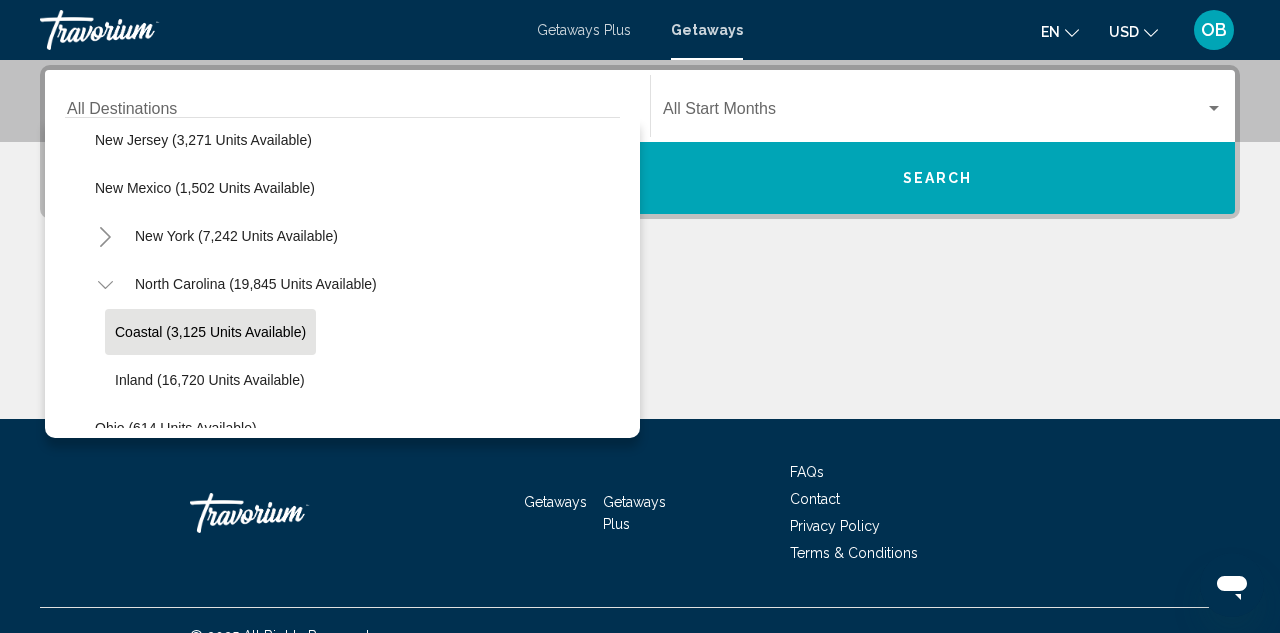 click on "Coastal (3,125 units available)" 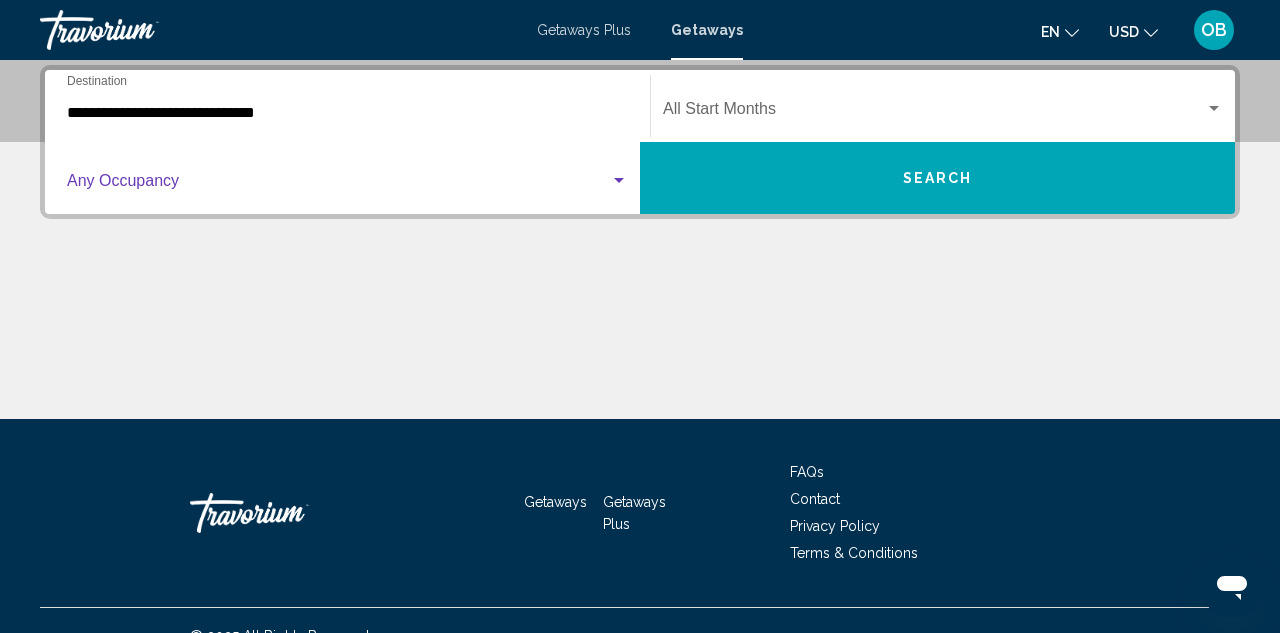 click at bounding box center [338, 185] 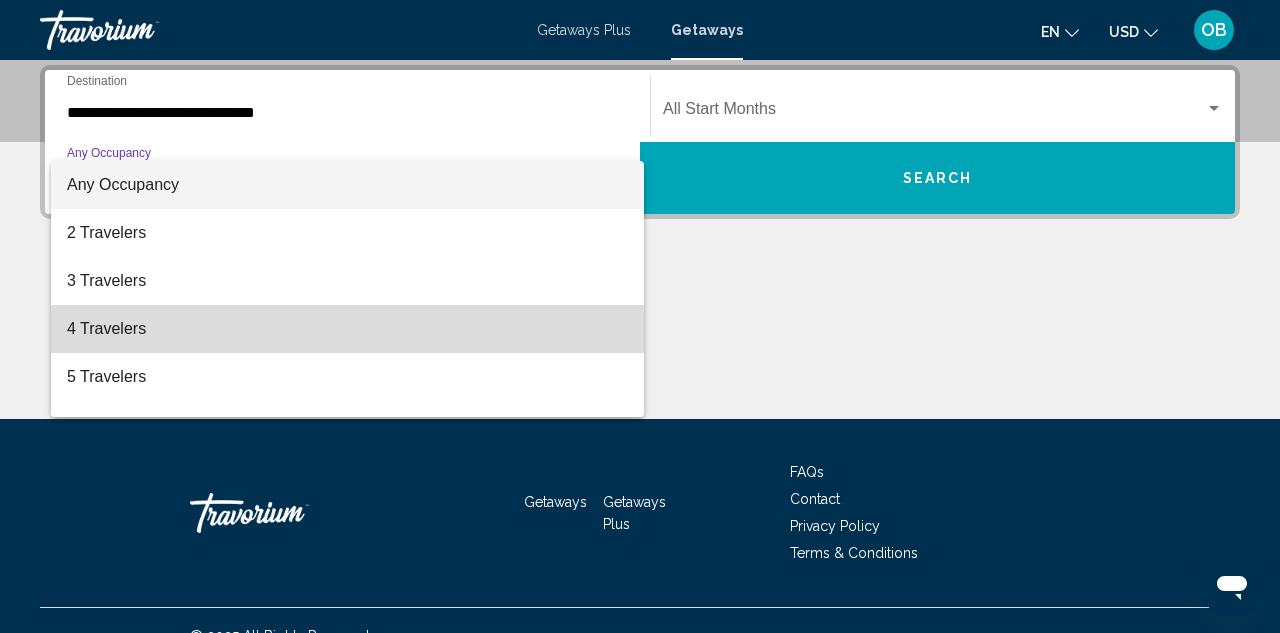 click on "4 Travelers" at bounding box center (347, 329) 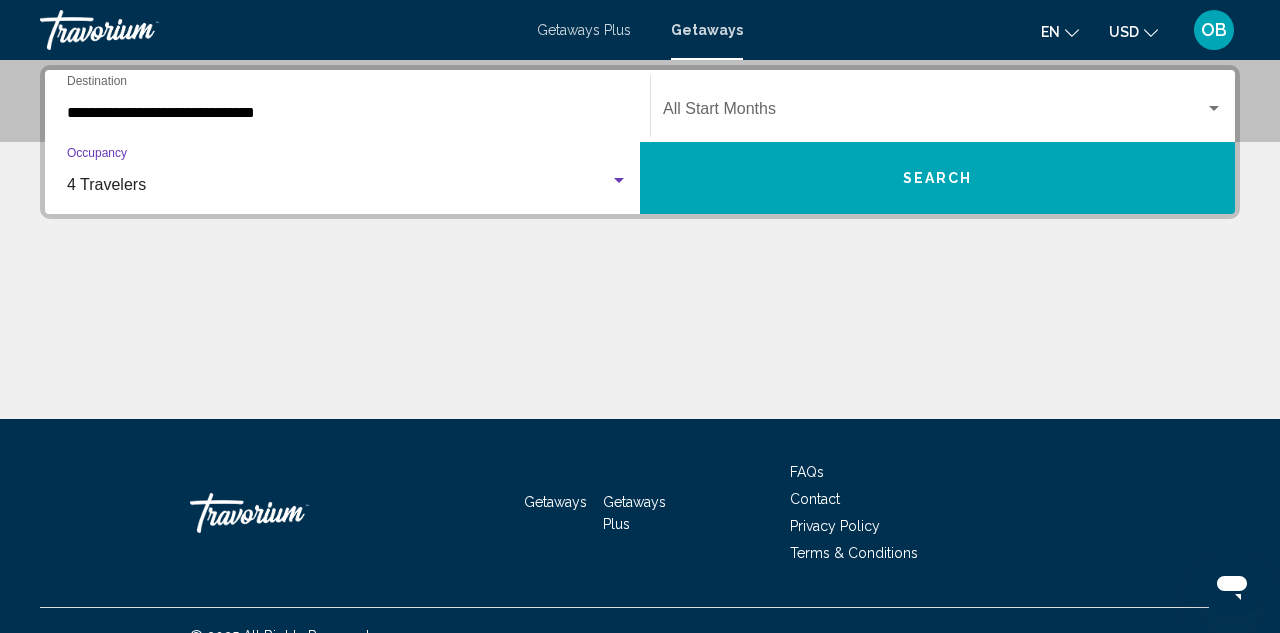 click on "Start Month All Start Months" 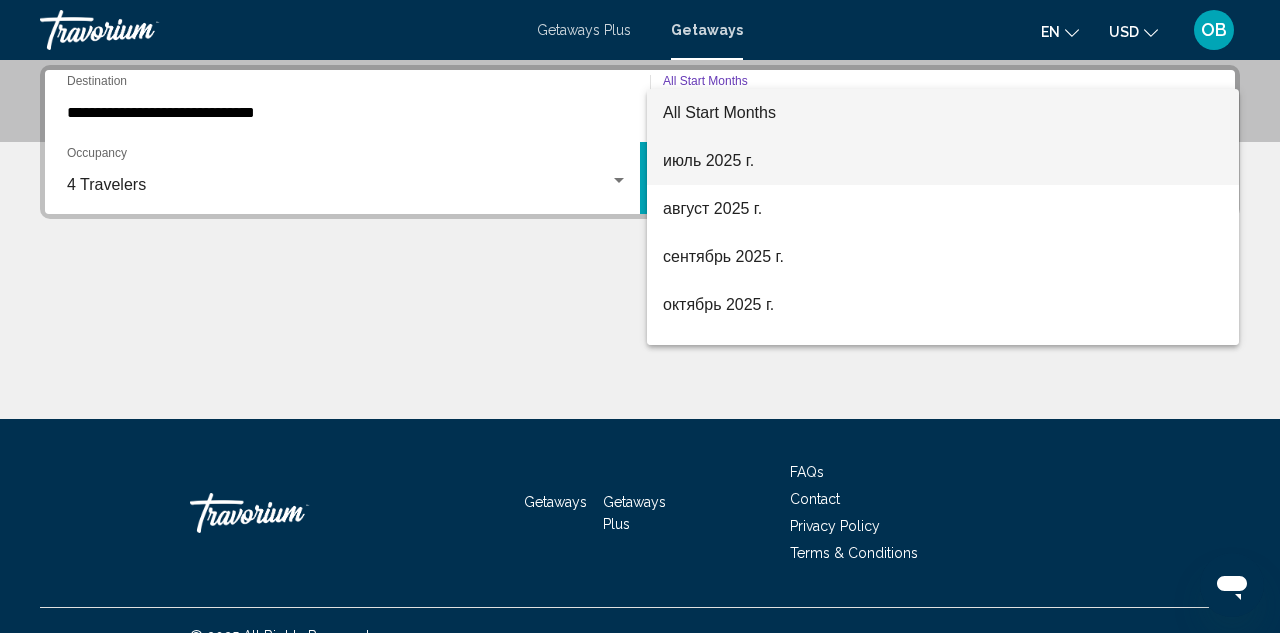 click on "июль 2025 г." at bounding box center [943, 161] 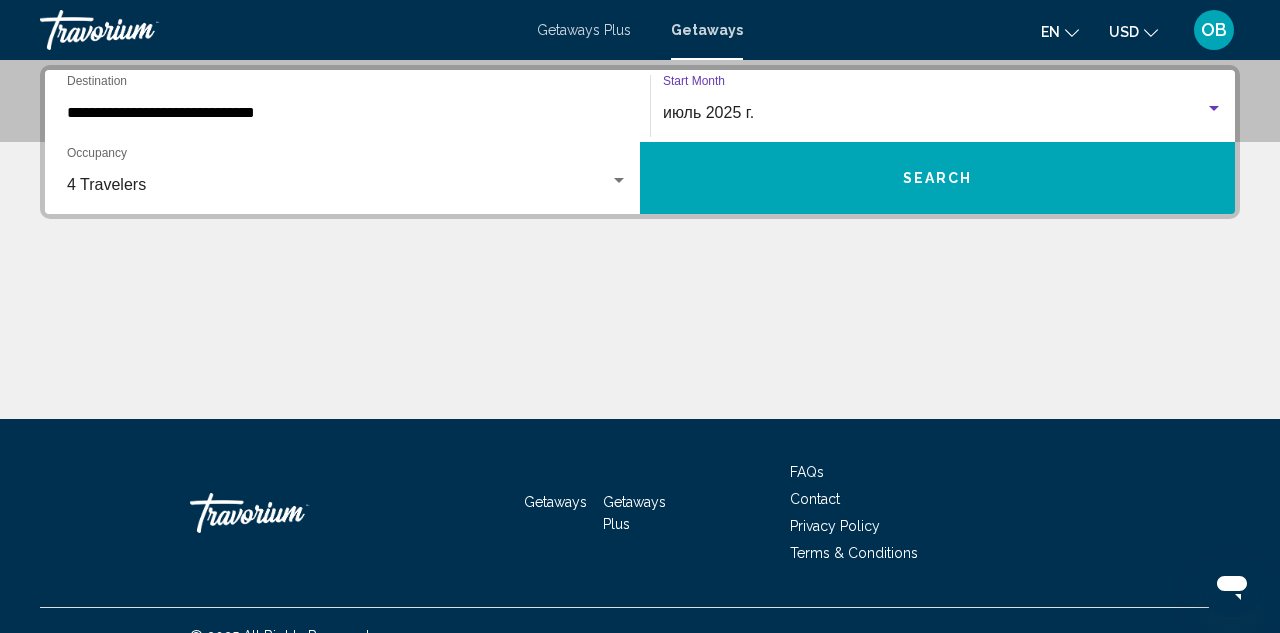 click on "Search" at bounding box center (937, 178) 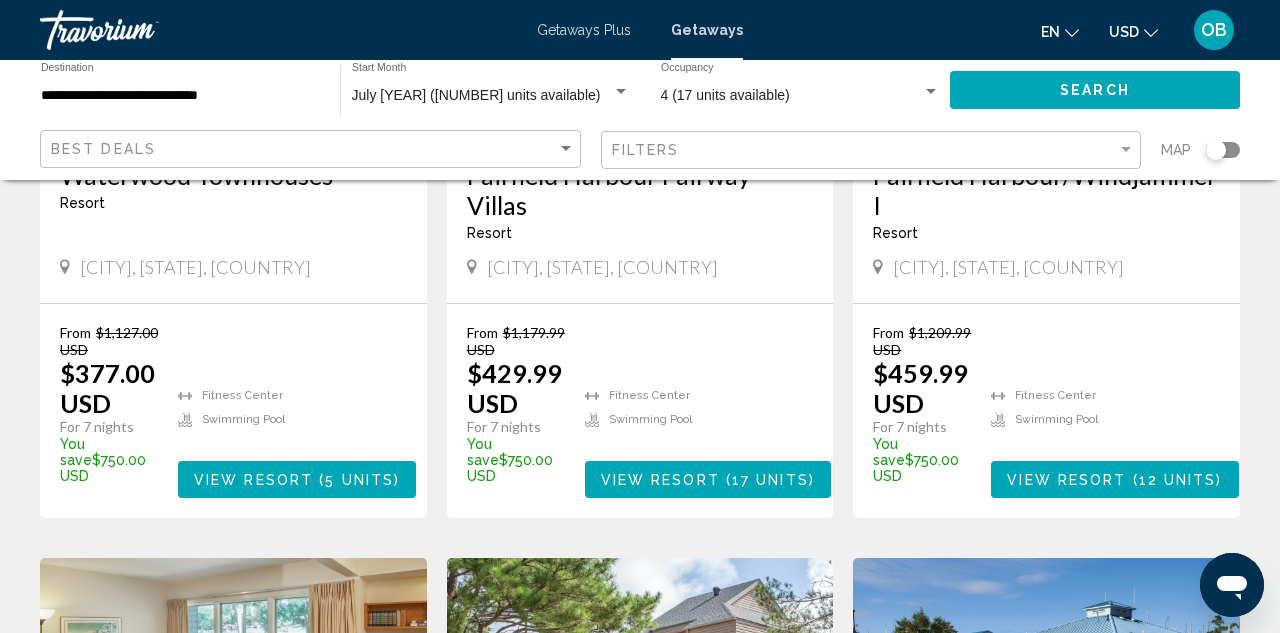 scroll, scrollTop: 427, scrollLeft: 0, axis: vertical 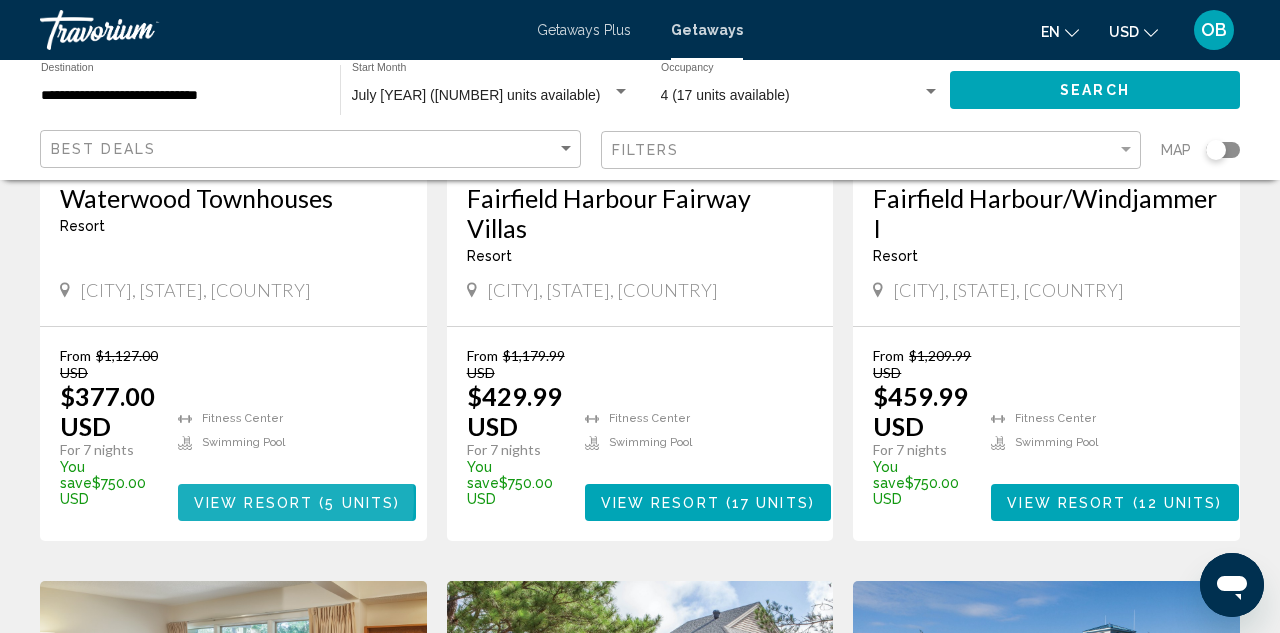 click on "View Resort" at bounding box center (253, 503) 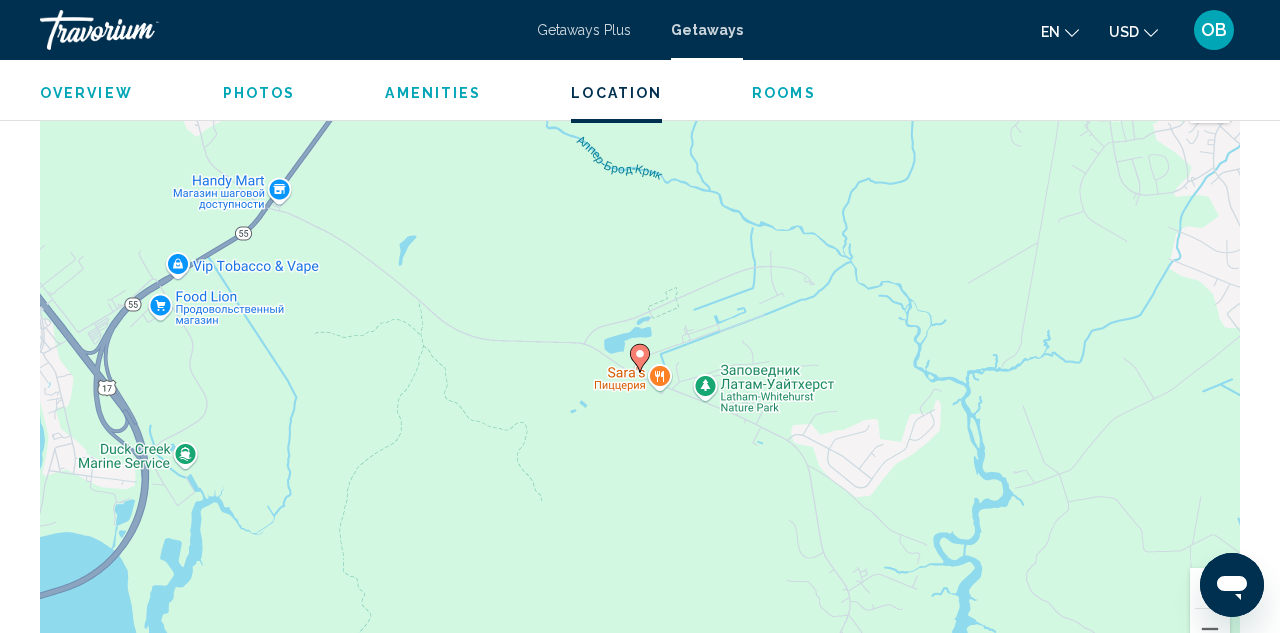 scroll, scrollTop: 2876, scrollLeft: 0, axis: vertical 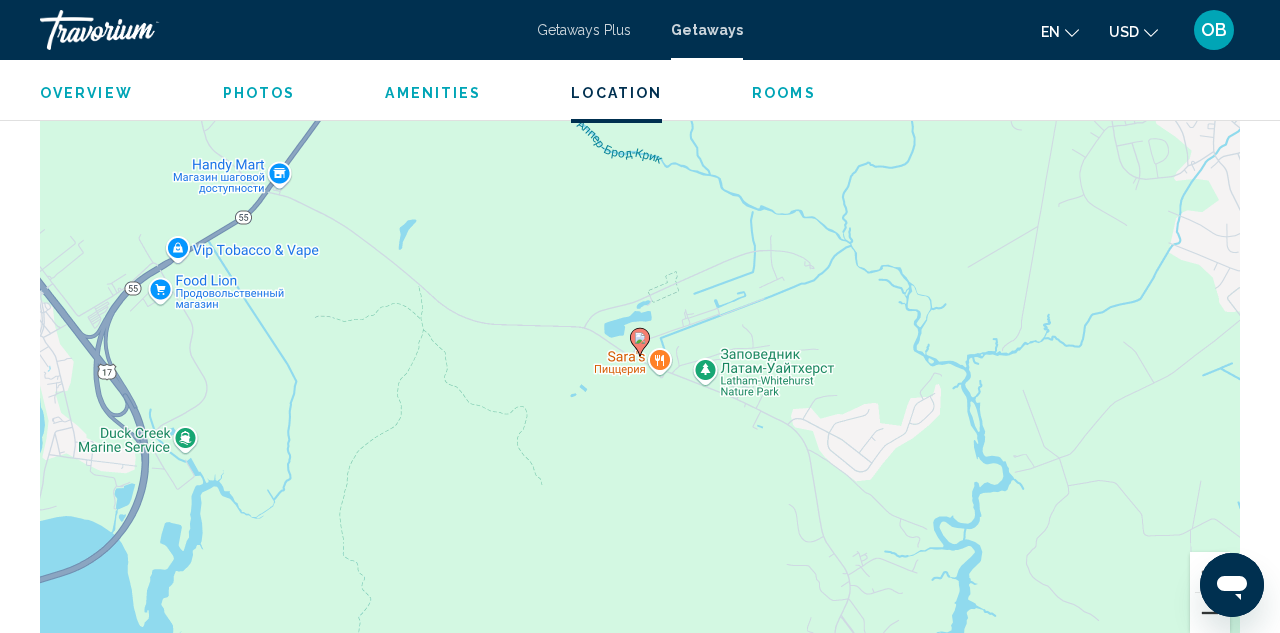 click at bounding box center [1210, 613] 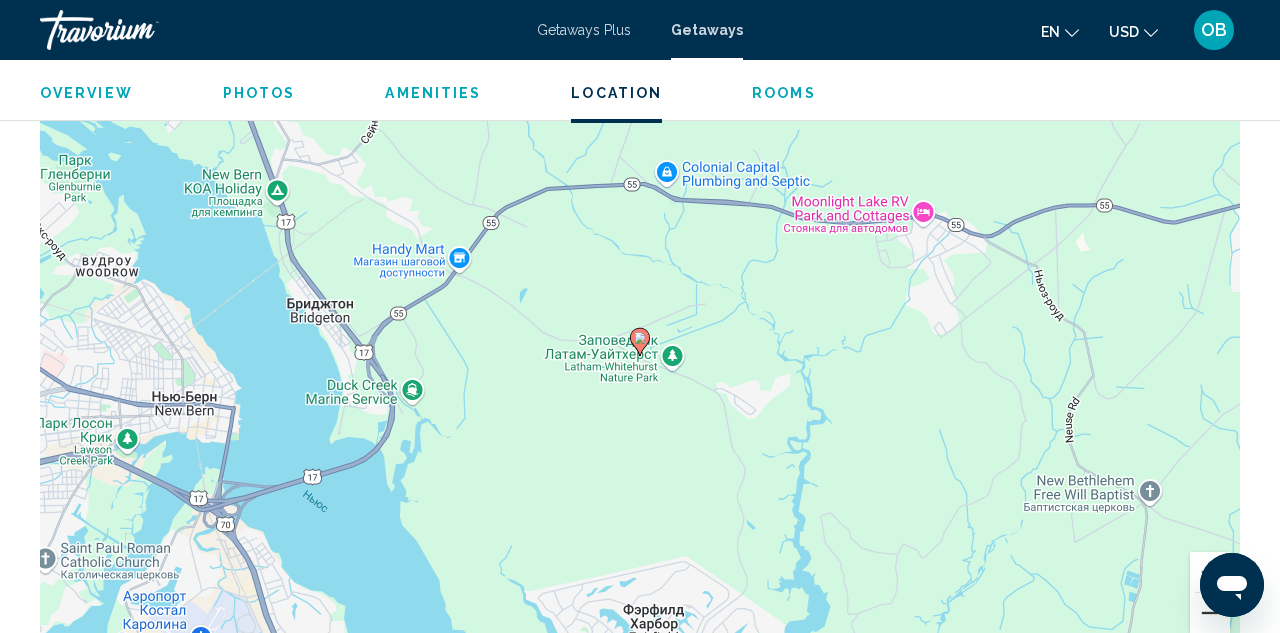 click at bounding box center [1210, 613] 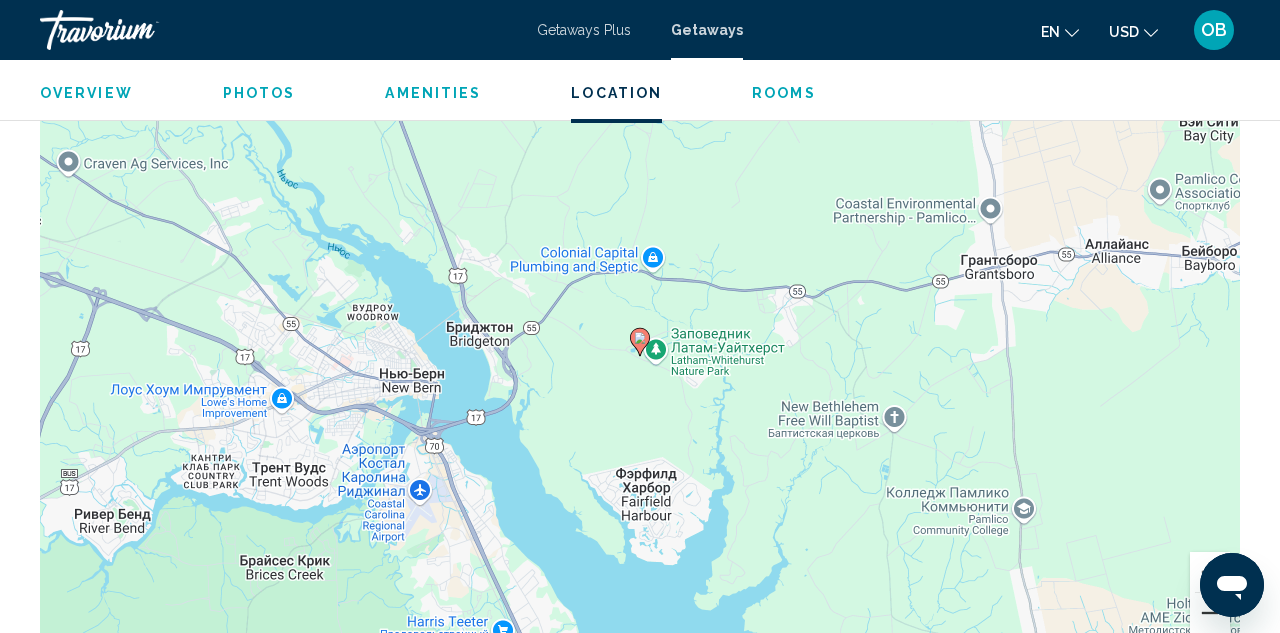 click at bounding box center (1210, 613) 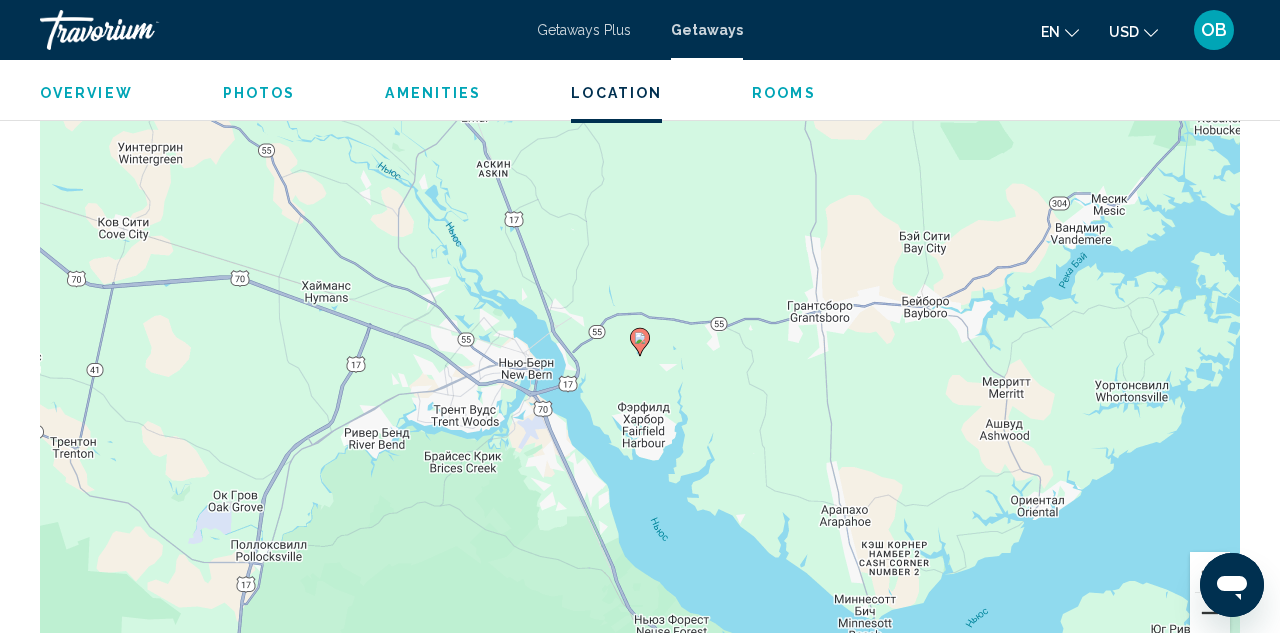 click at bounding box center (1210, 613) 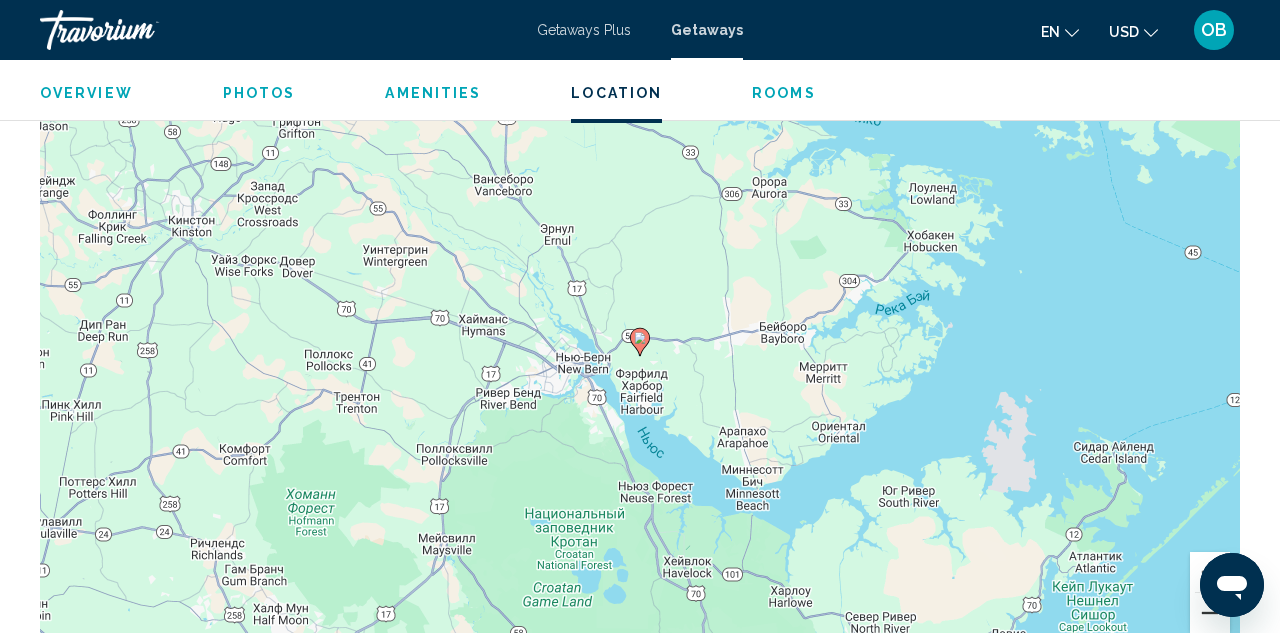 click at bounding box center (1210, 613) 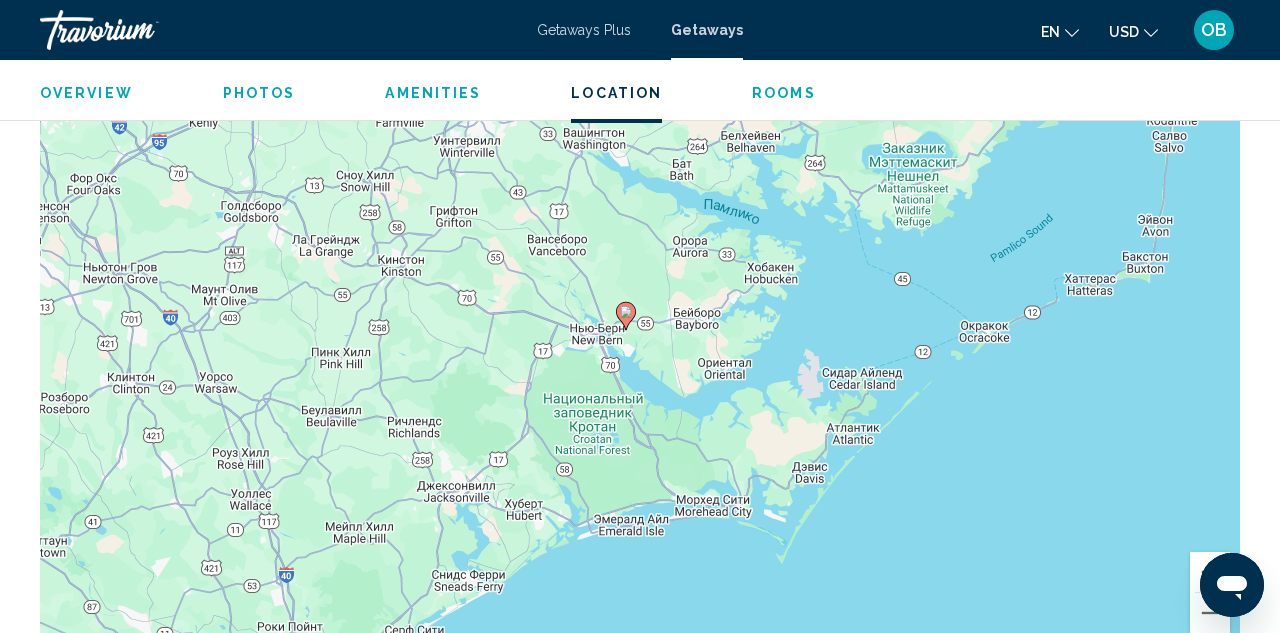 drag, startPoint x: 659, startPoint y: 481, endPoint x: 643, endPoint y: 453, distance: 32.24903 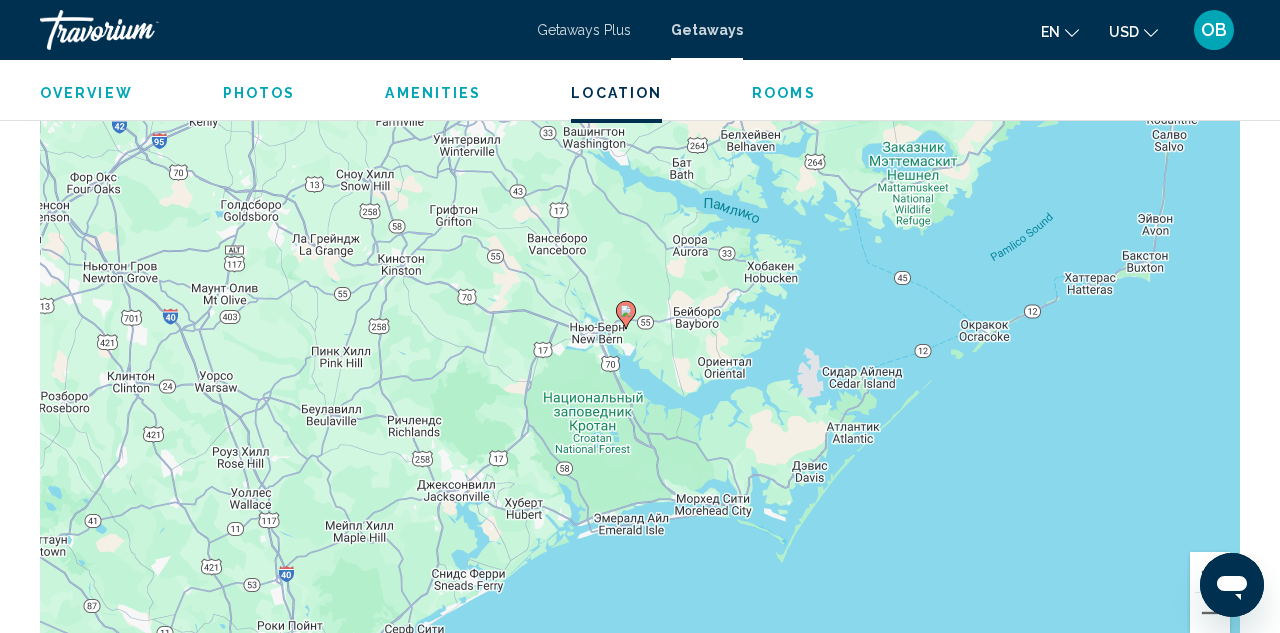 scroll, scrollTop: 0, scrollLeft: 0, axis: both 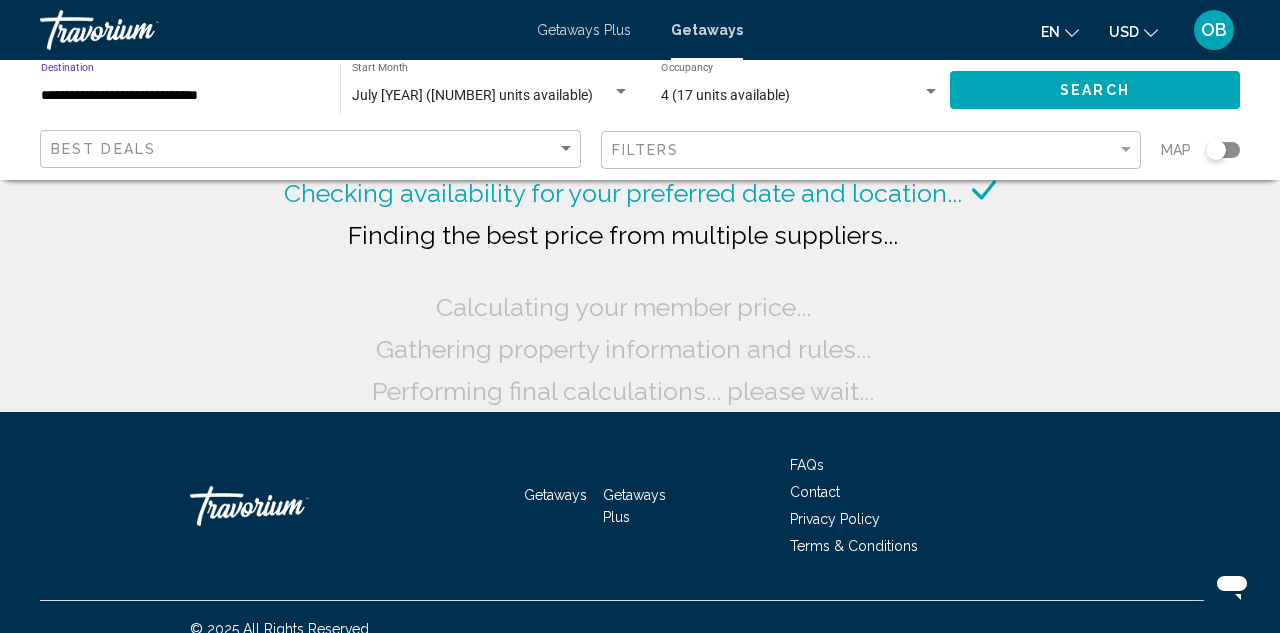 click on "**********" at bounding box center [180, 96] 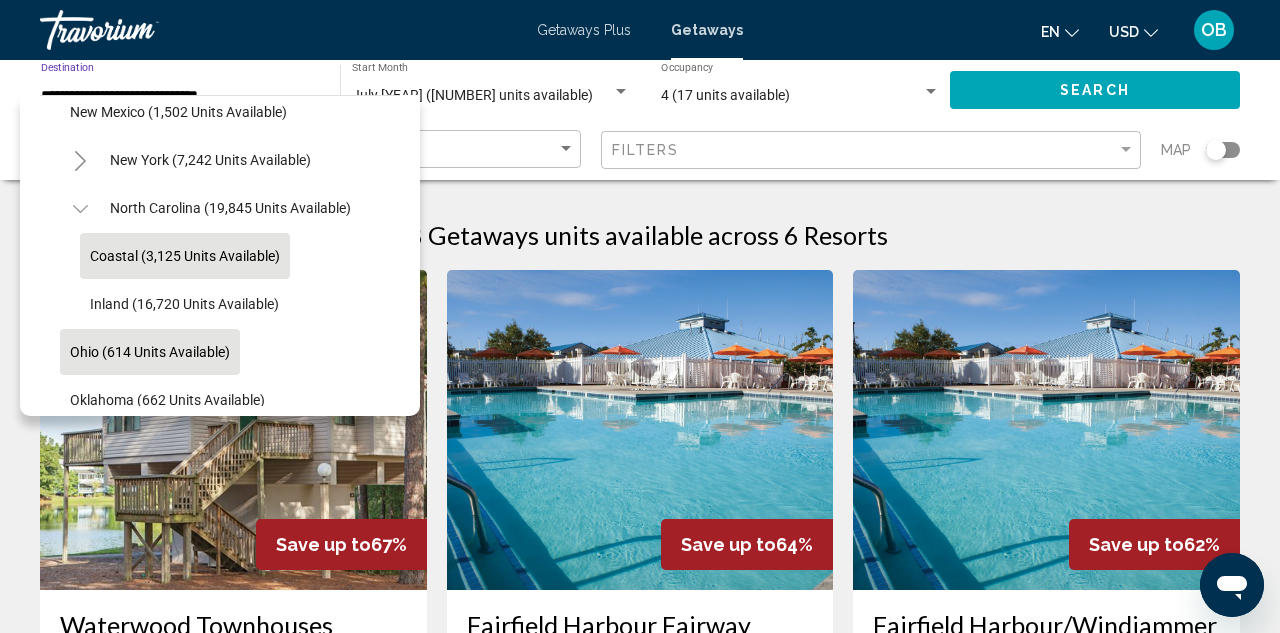 scroll, scrollTop: 1410, scrollLeft: 1, axis: both 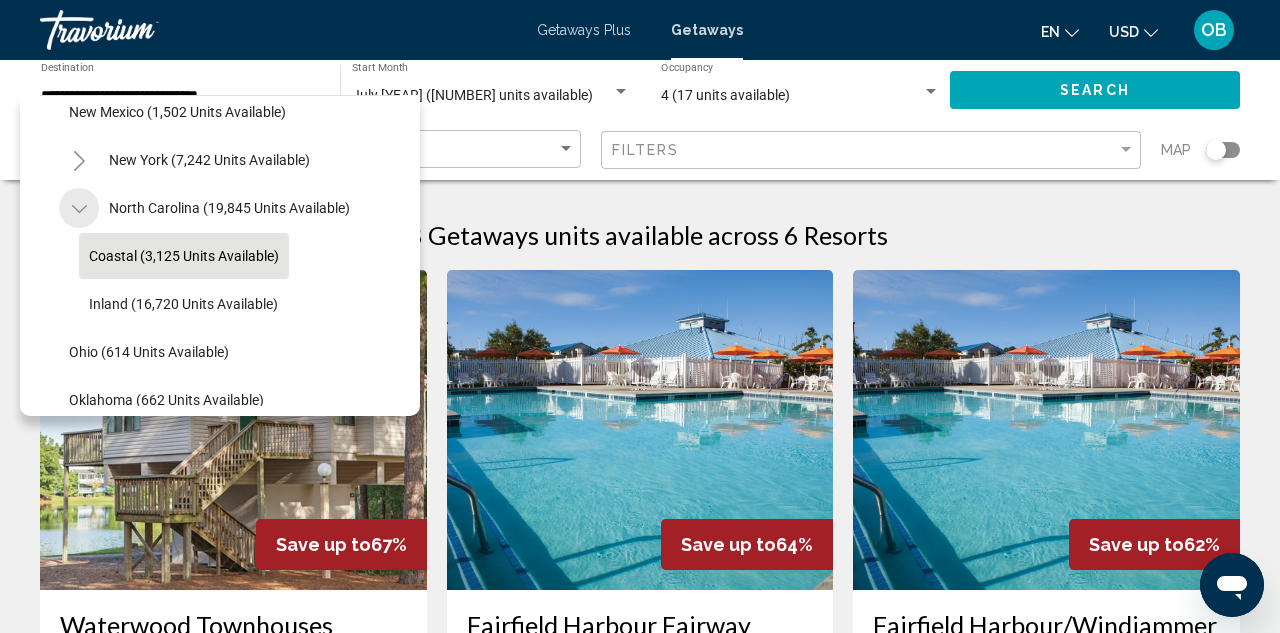 click 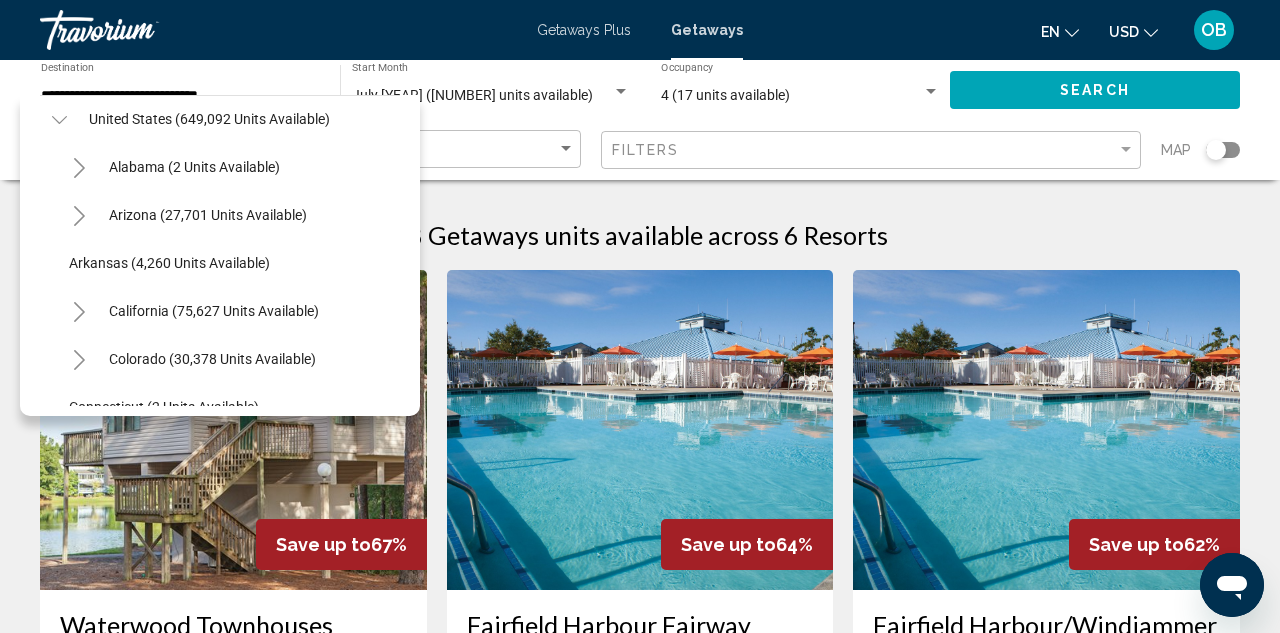 scroll, scrollTop: 0, scrollLeft: 1, axis: horizontal 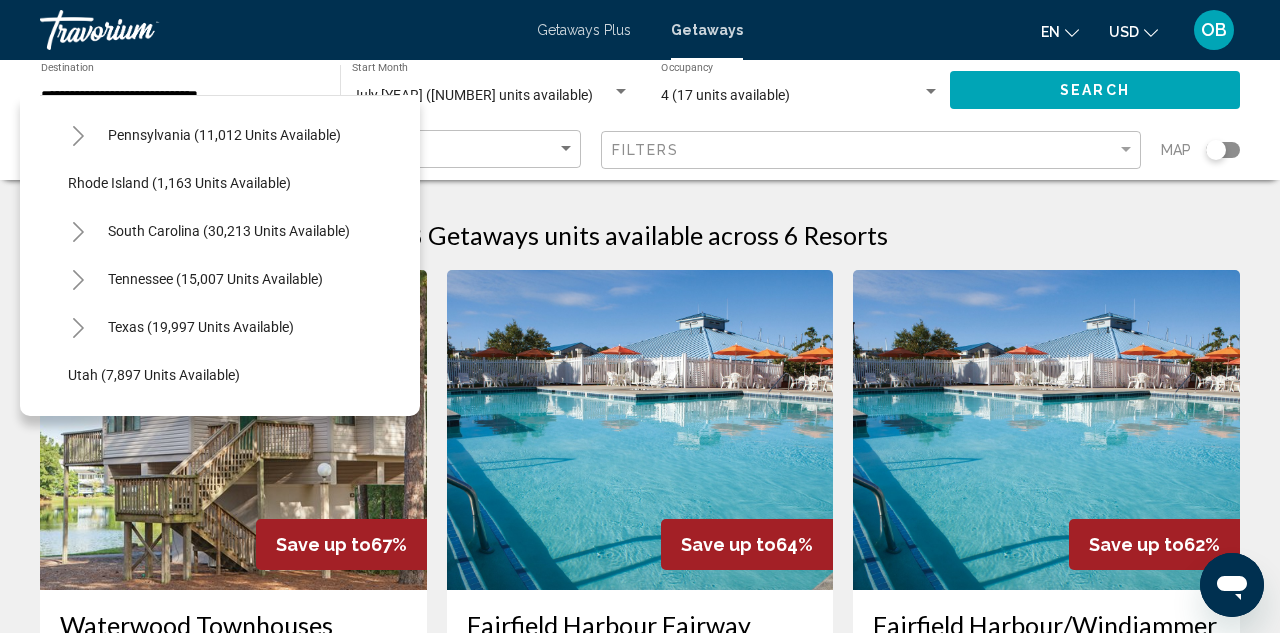 click 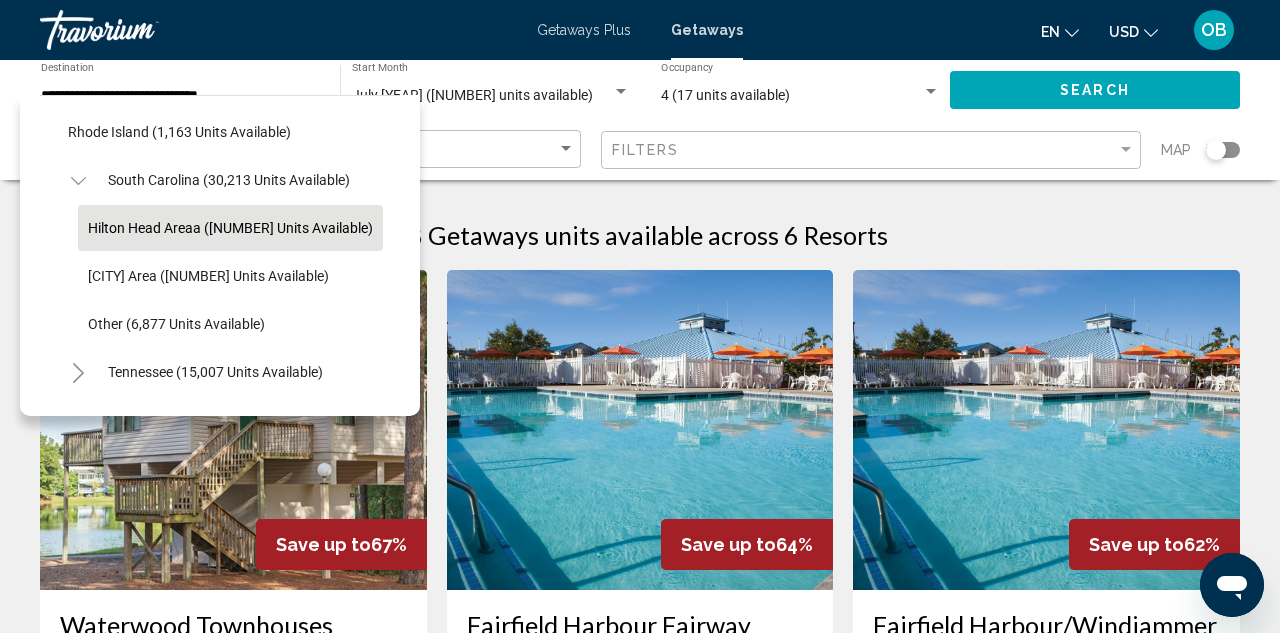 scroll, scrollTop: 1727, scrollLeft: 2, axis: both 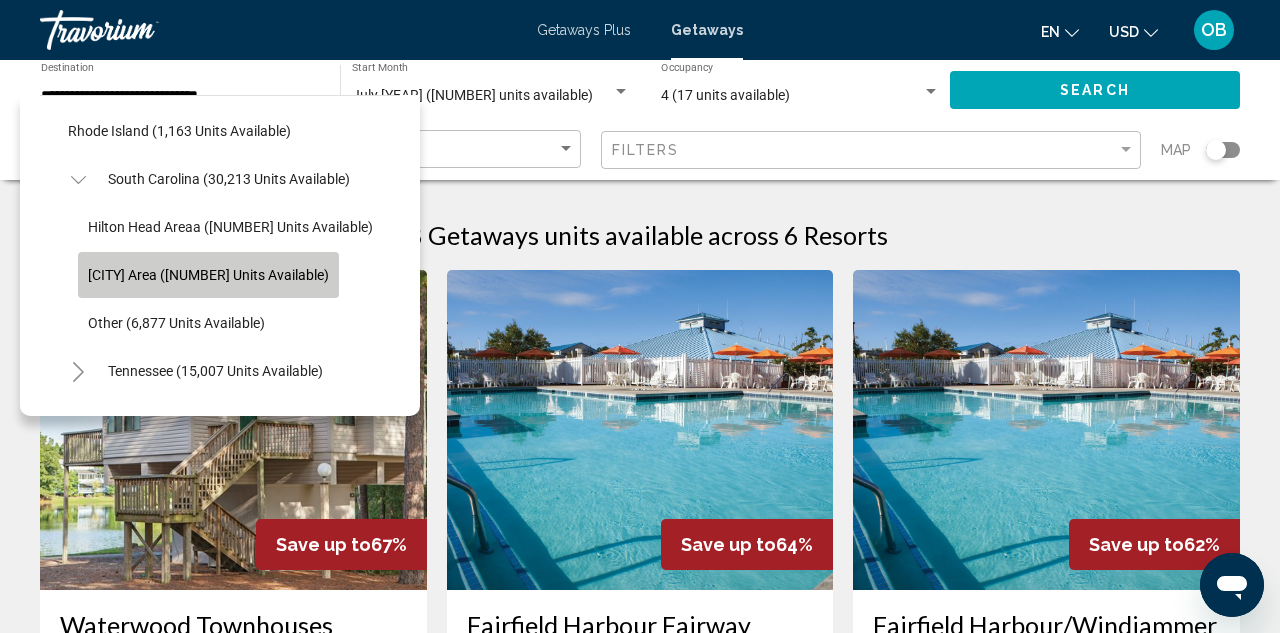 click on "[CITY] Area ([NUMBER] units available)" 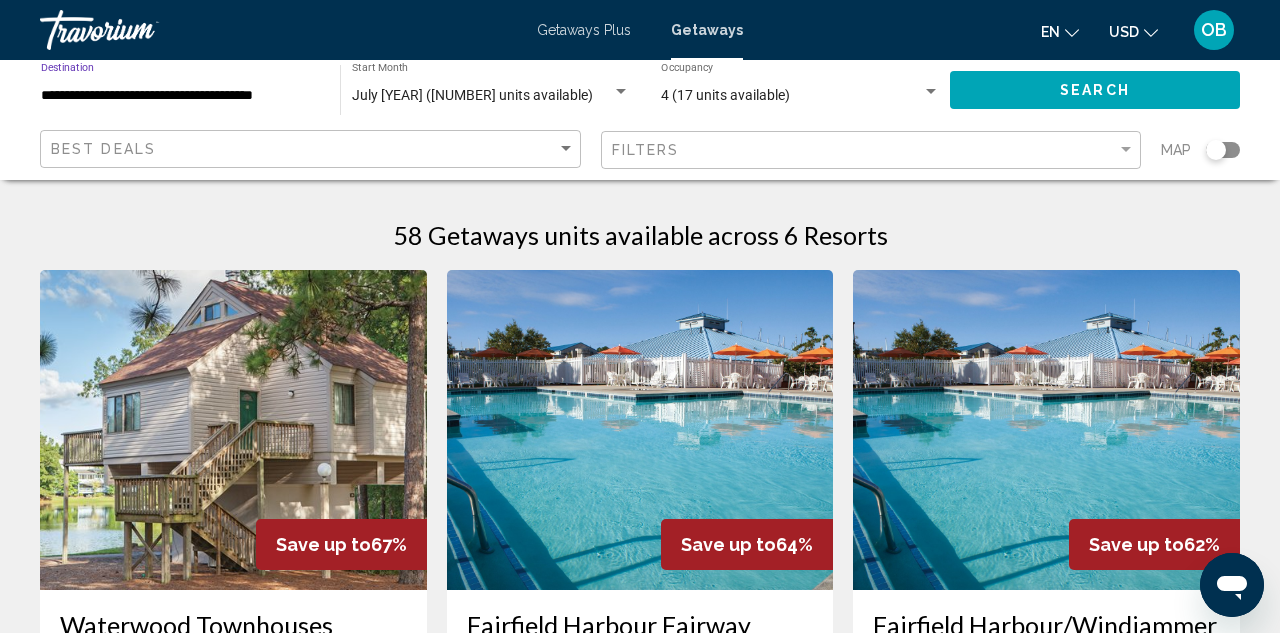 scroll, scrollTop: 0, scrollLeft: 0, axis: both 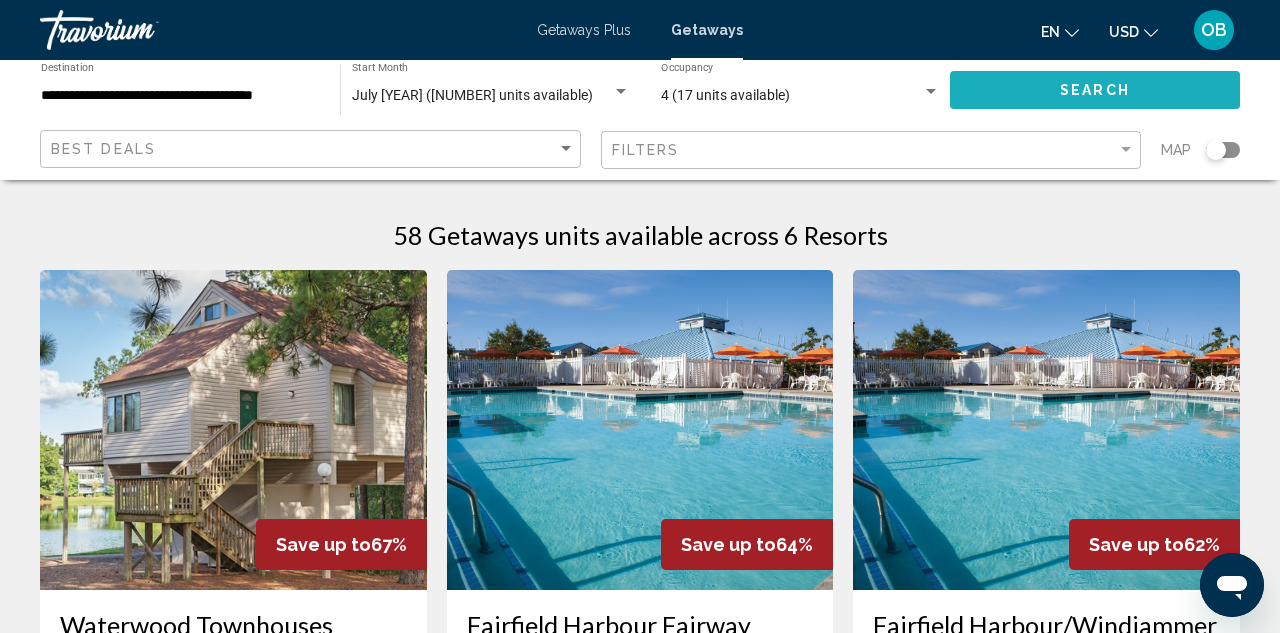 click on "Search" 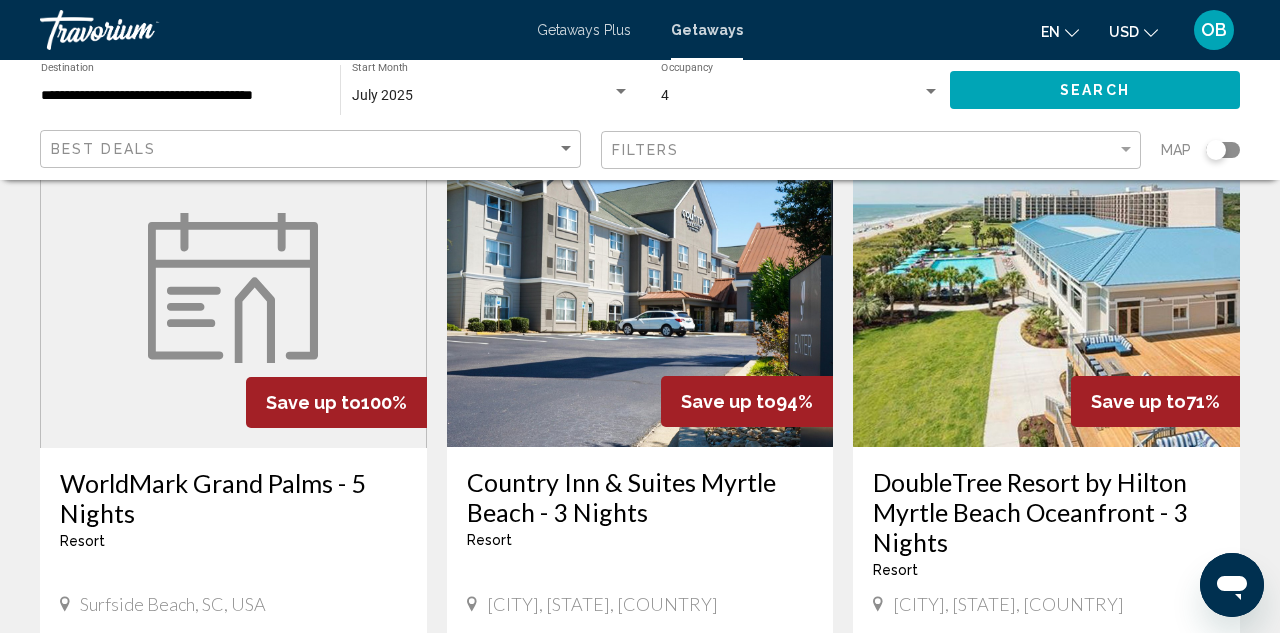 scroll, scrollTop: 155, scrollLeft: 0, axis: vertical 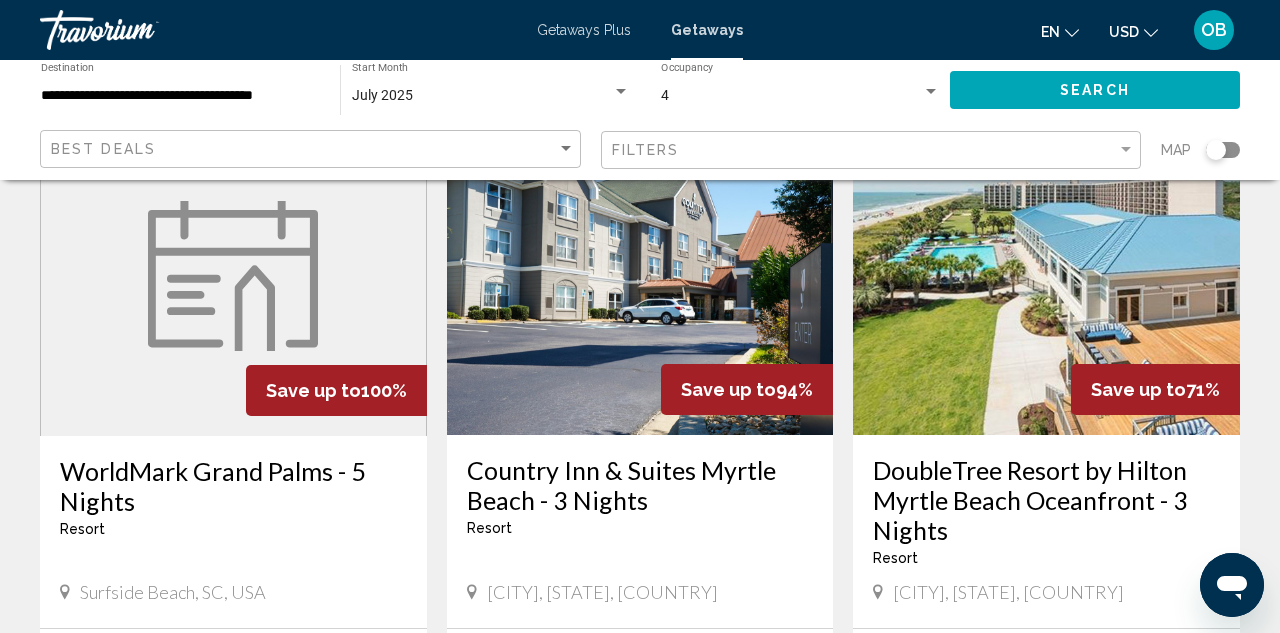 click on "WorldMark Grand Palms - 5 Nights" at bounding box center [233, 486] 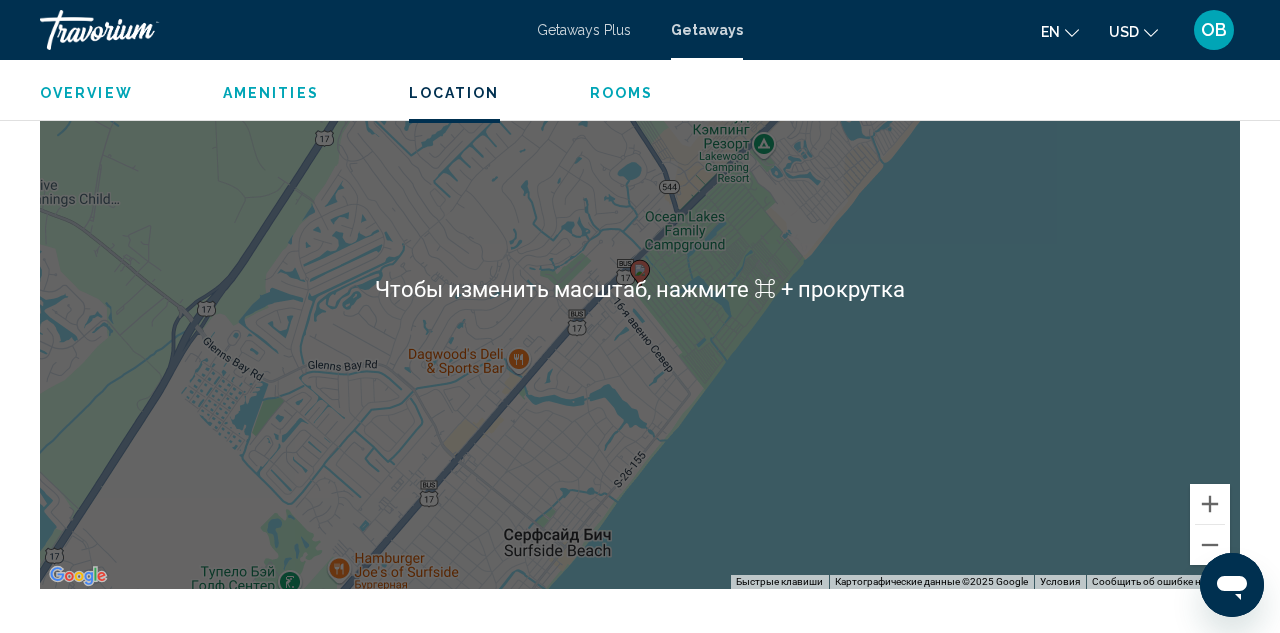 scroll, scrollTop: 1258, scrollLeft: 0, axis: vertical 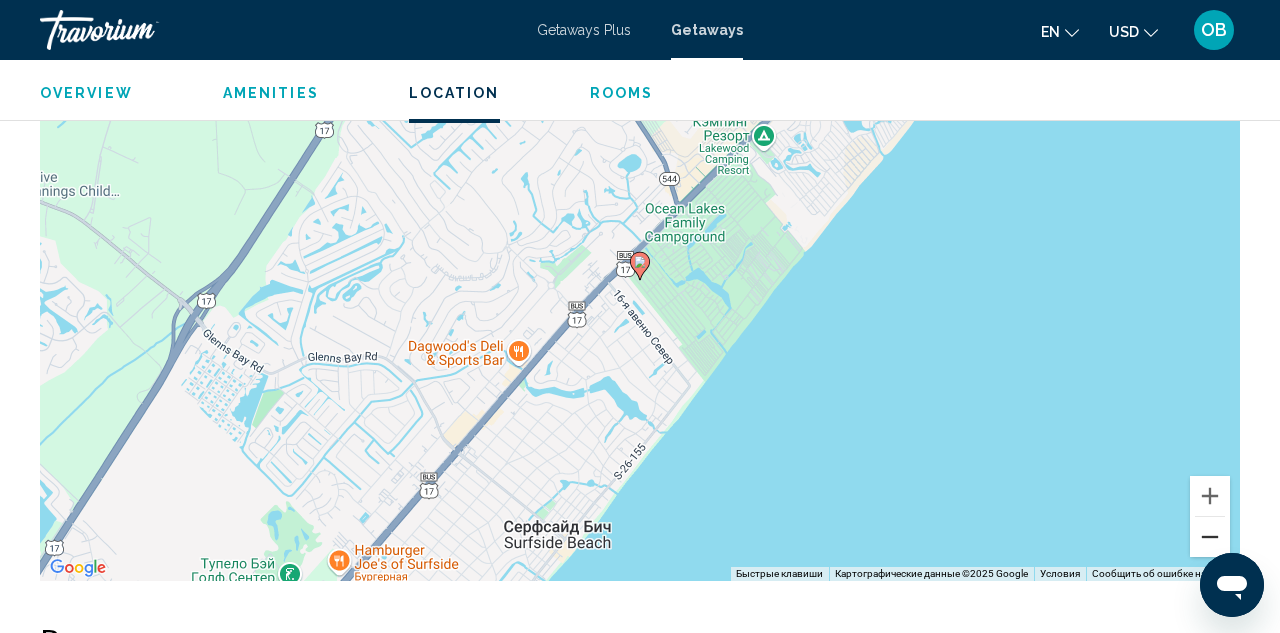 click at bounding box center [1210, 537] 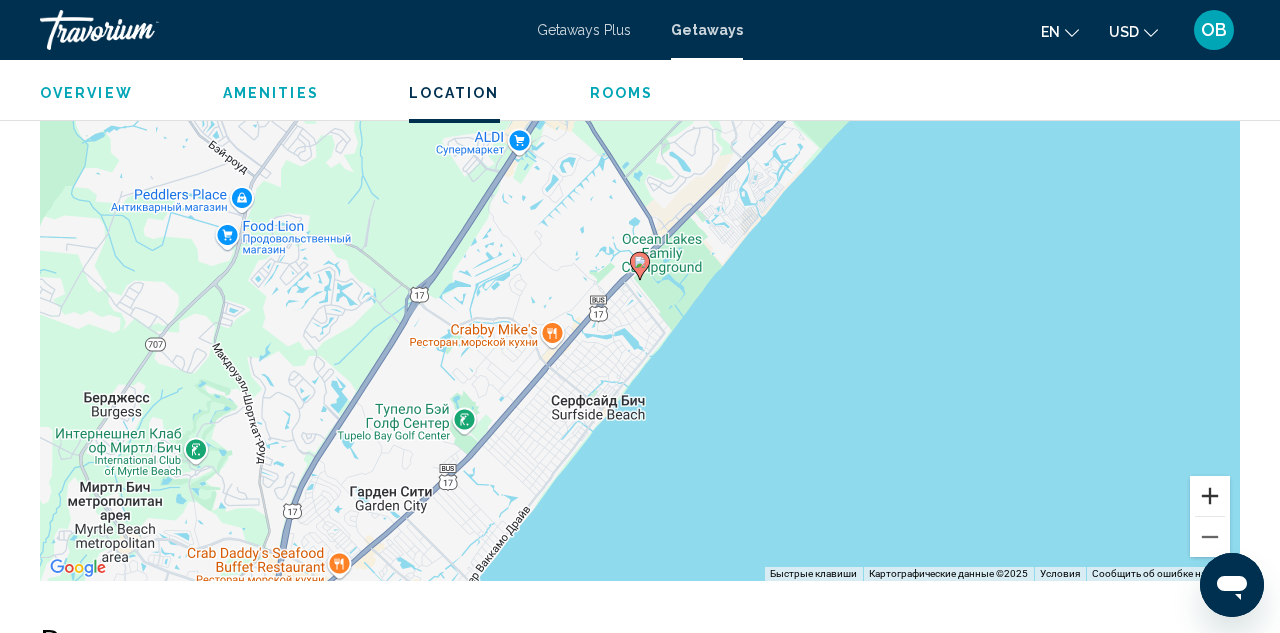 click at bounding box center [1210, 496] 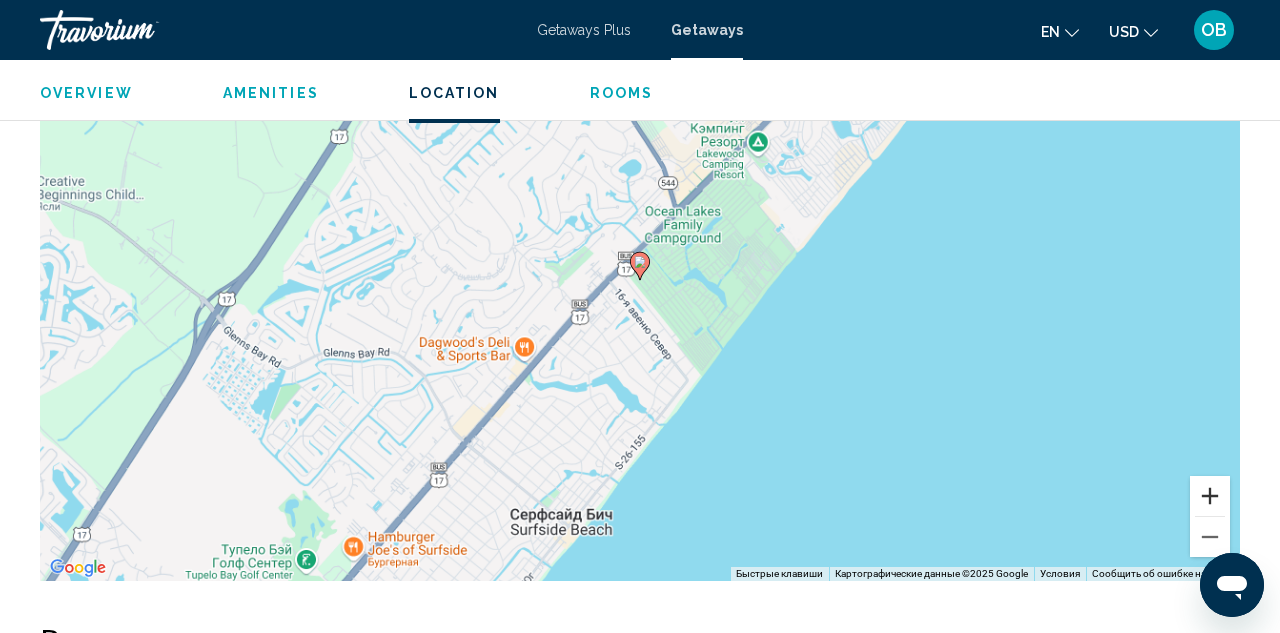 click at bounding box center (1210, 496) 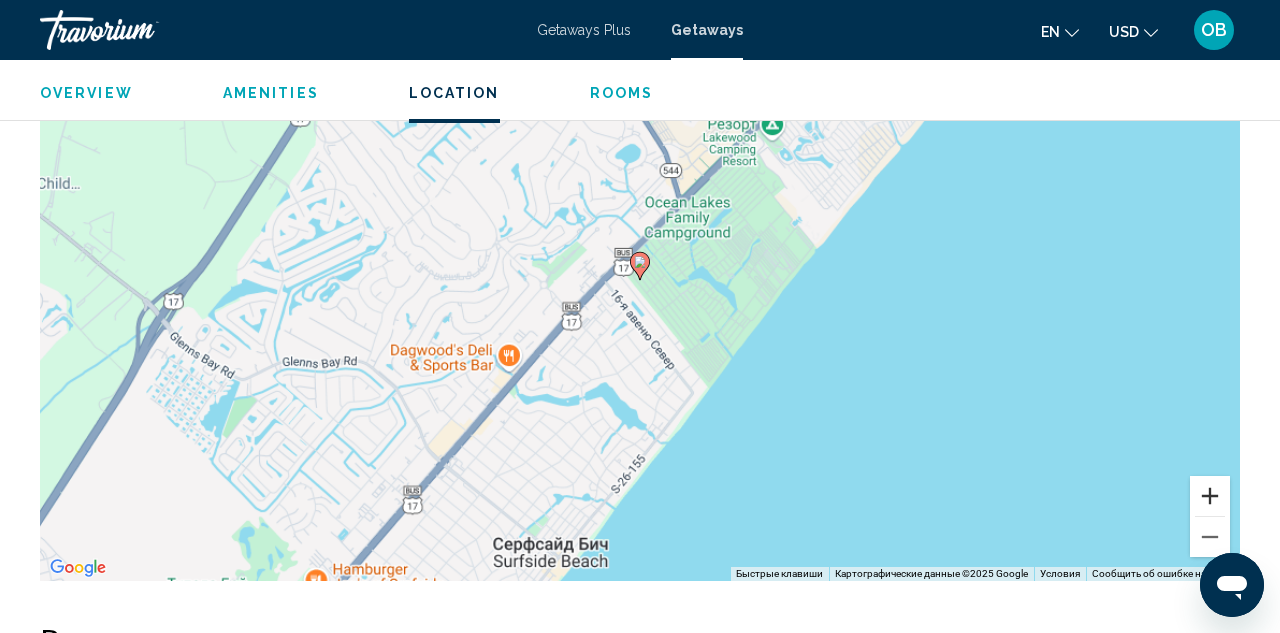 click at bounding box center (1210, 496) 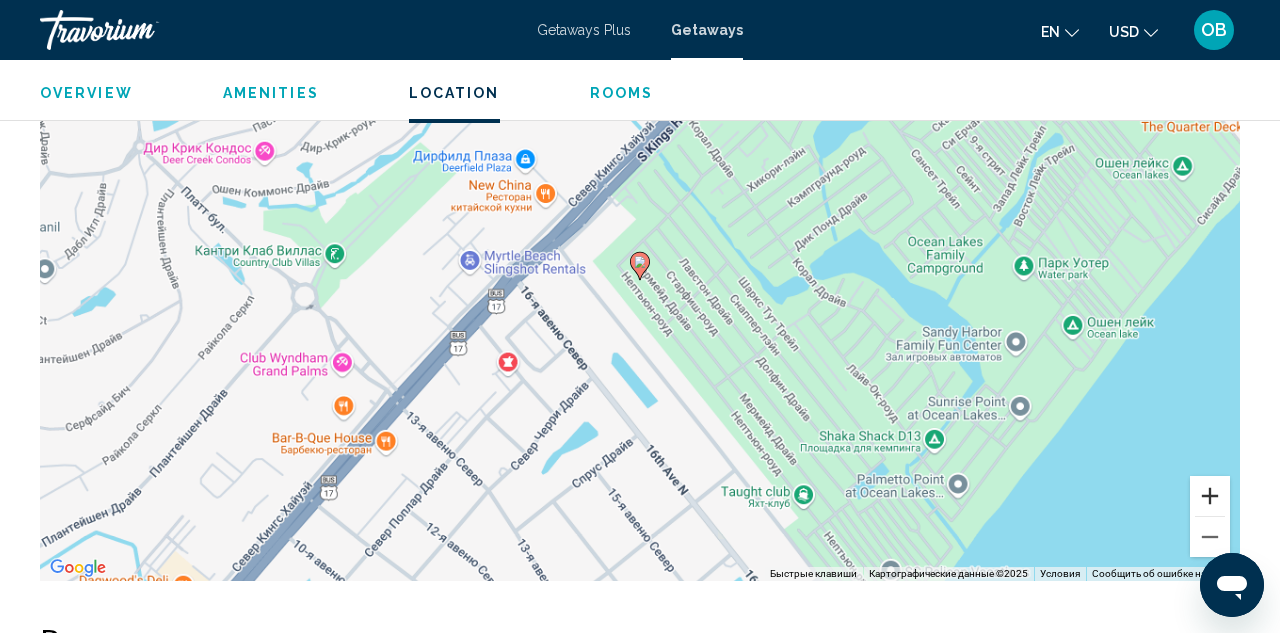 click at bounding box center [1210, 496] 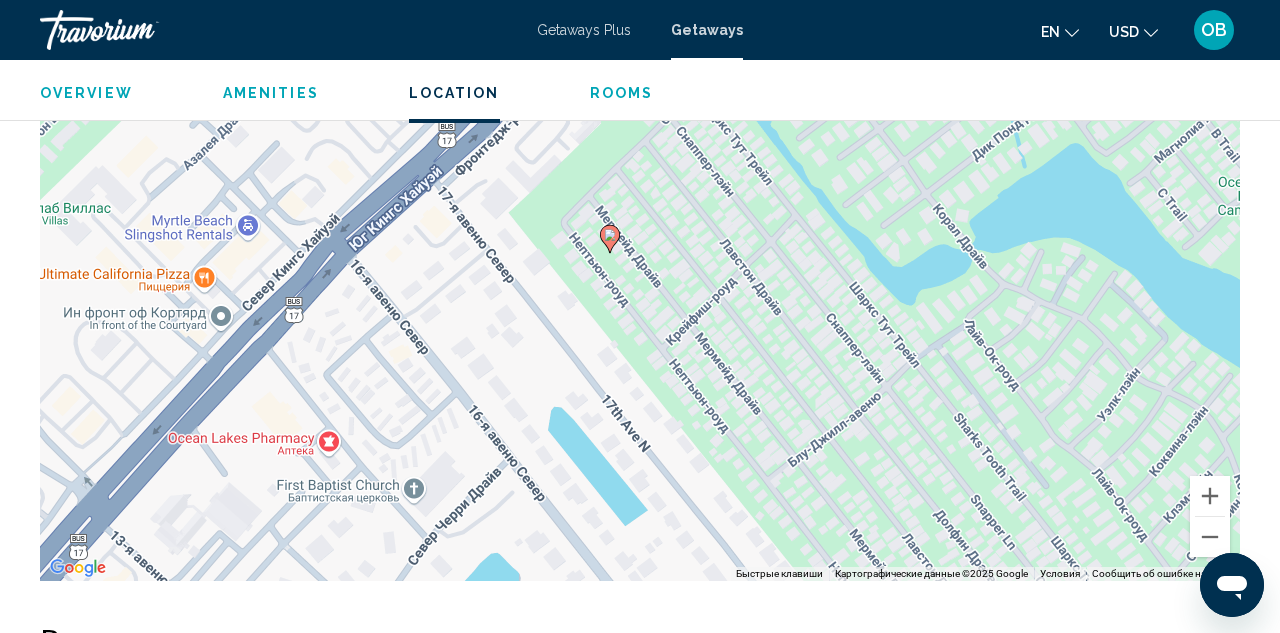 drag, startPoint x: 767, startPoint y: 461, endPoint x: 735, endPoint y: 432, distance: 43.185646 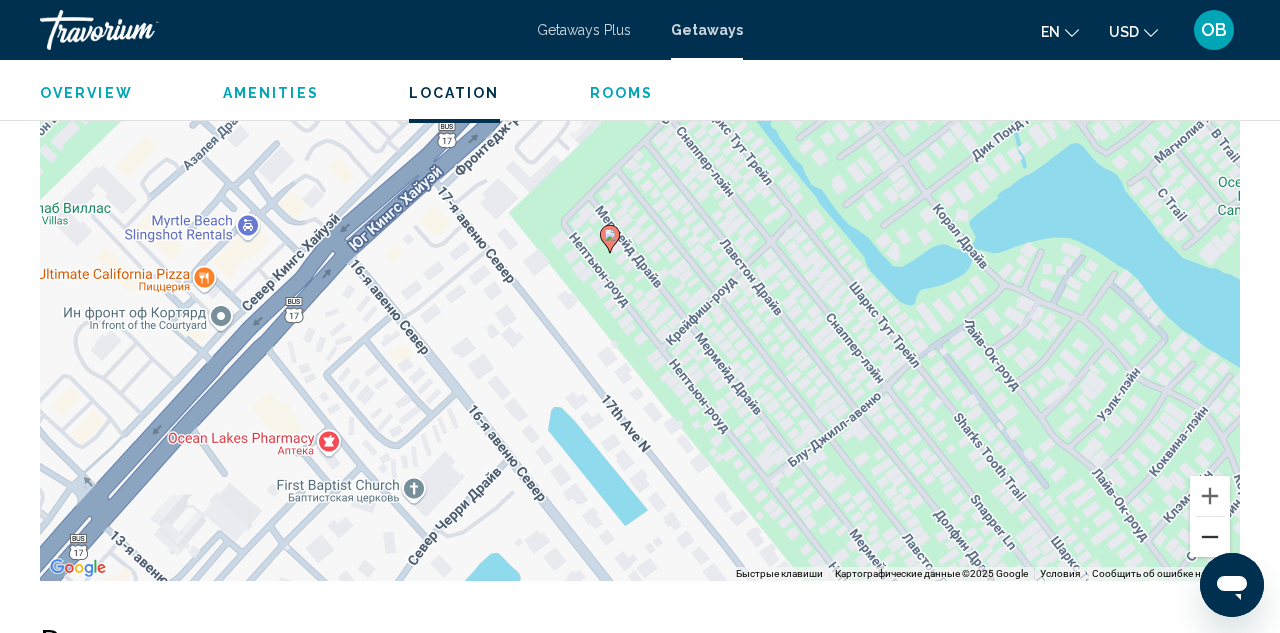 click at bounding box center (1210, 537) 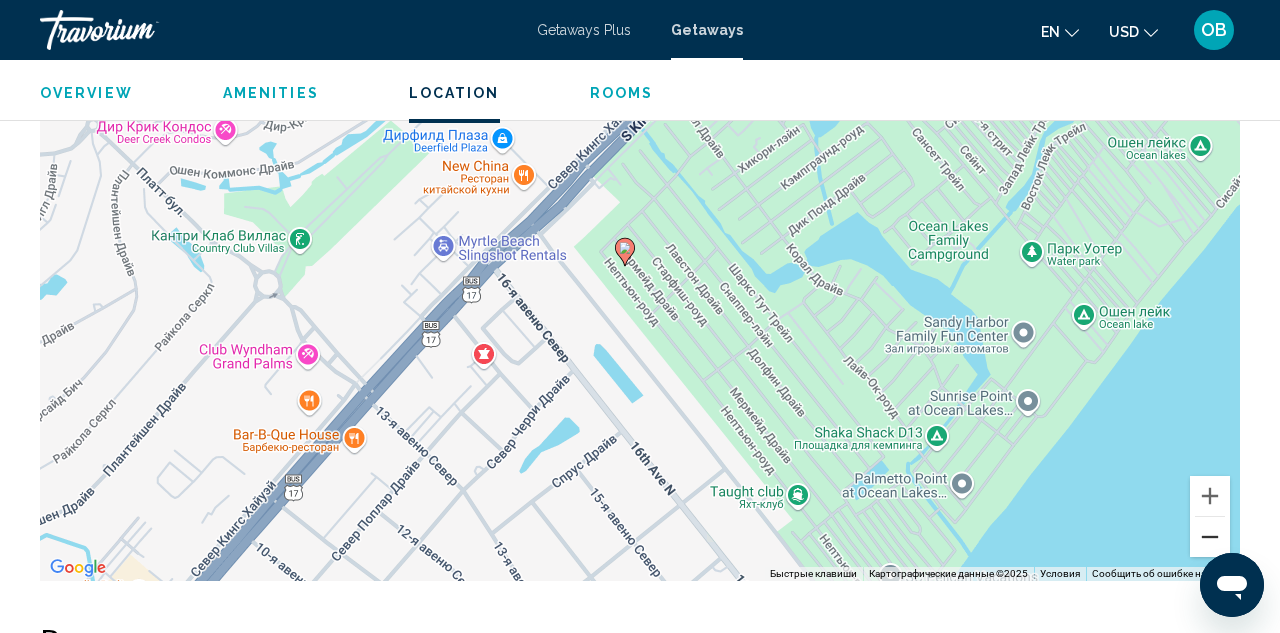 click at bounding box center (1210, 537) 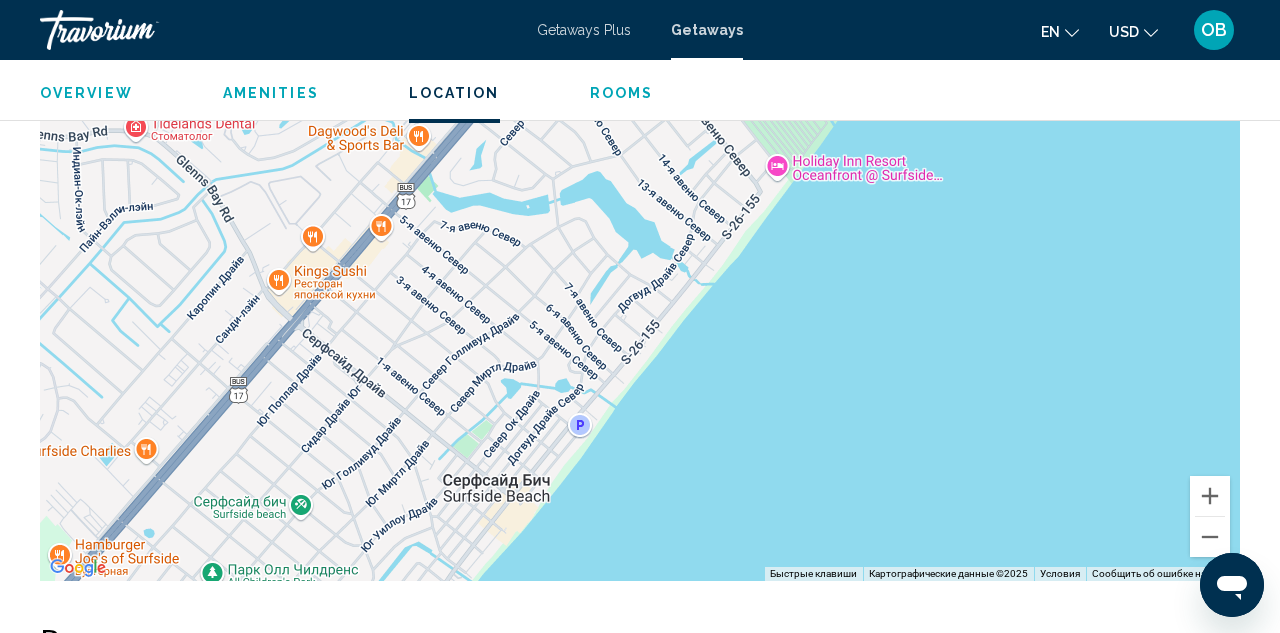 drag, startPoint x: 865, startPoint y: 534, endPoint x: 894, endPoint y: 240, distance: 295.42682 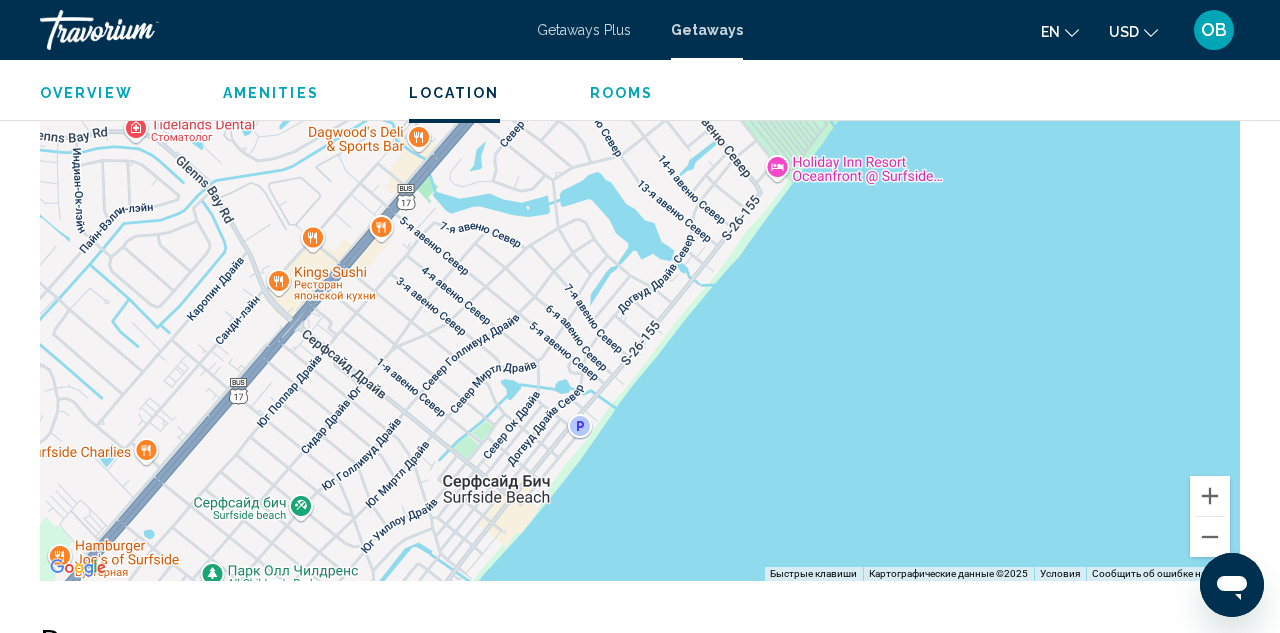 click on "Rooms" at bounding box center (622, 93) 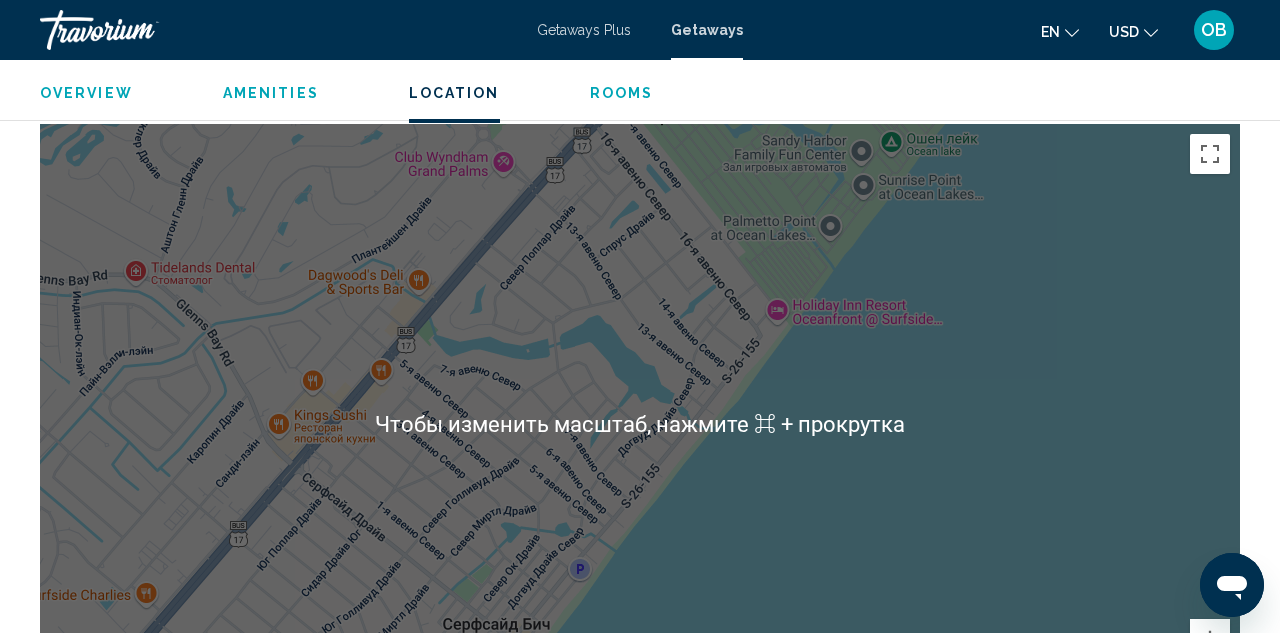 scroll, scrollTop: 1109, scrollLeft: 0, axis: vertical 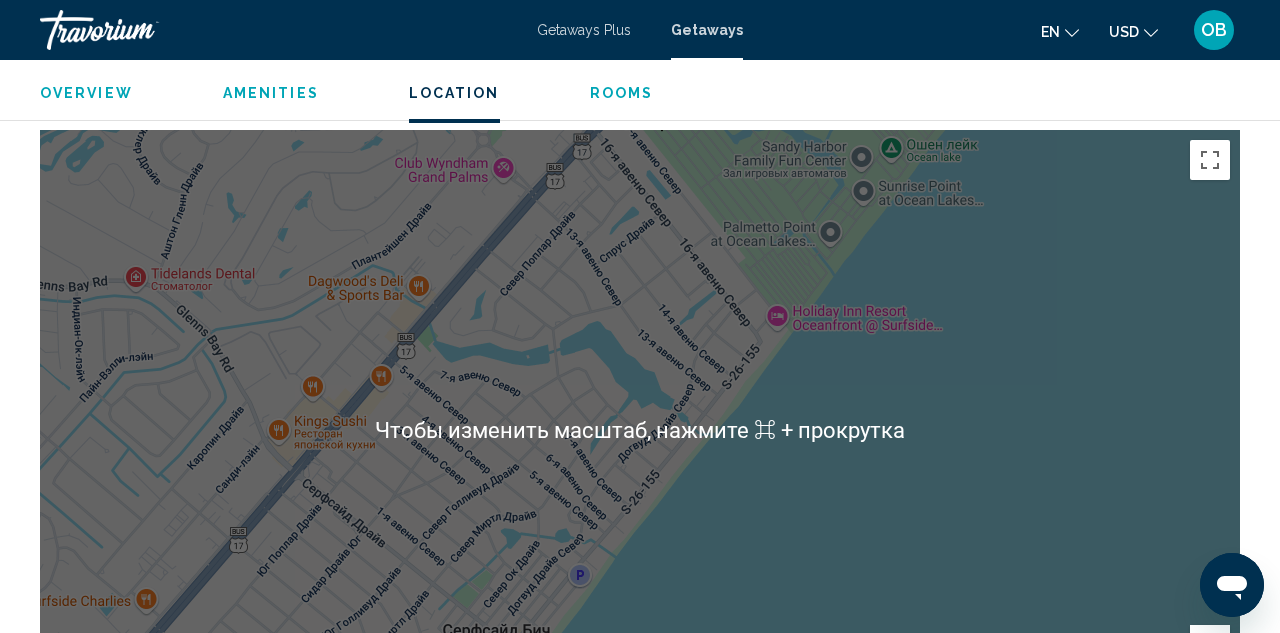click on "Overview" at bounding box center (86, 93) 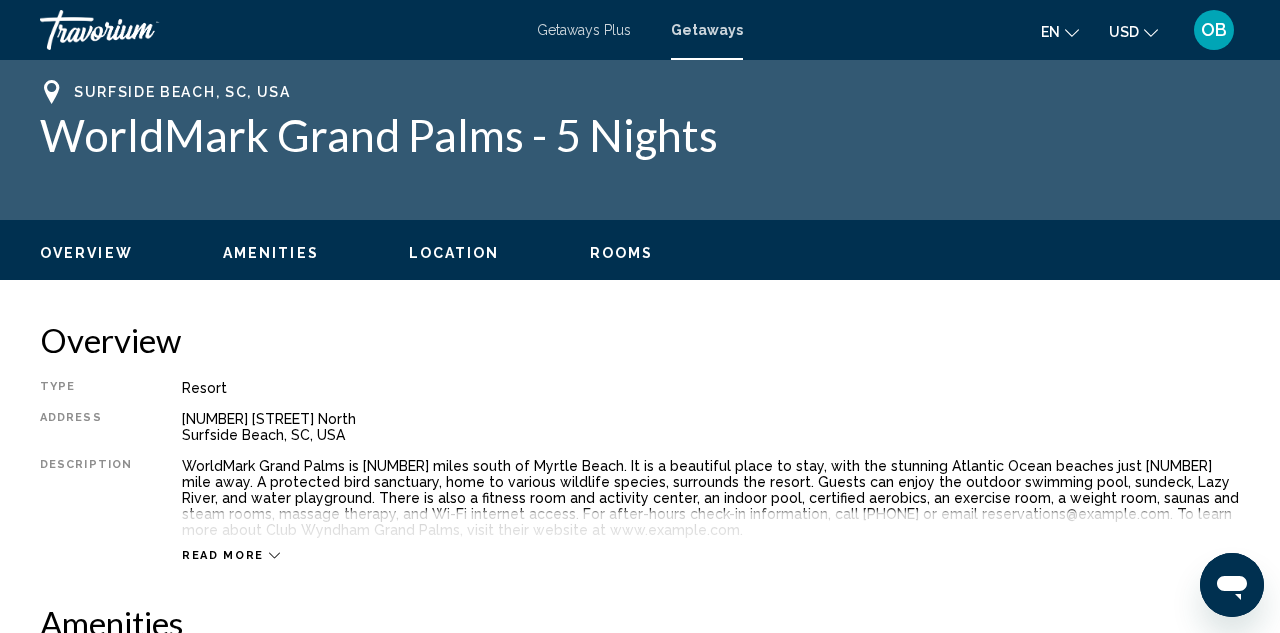 scroll, scrollTop: 0, scrollLeft: 0, axis: both 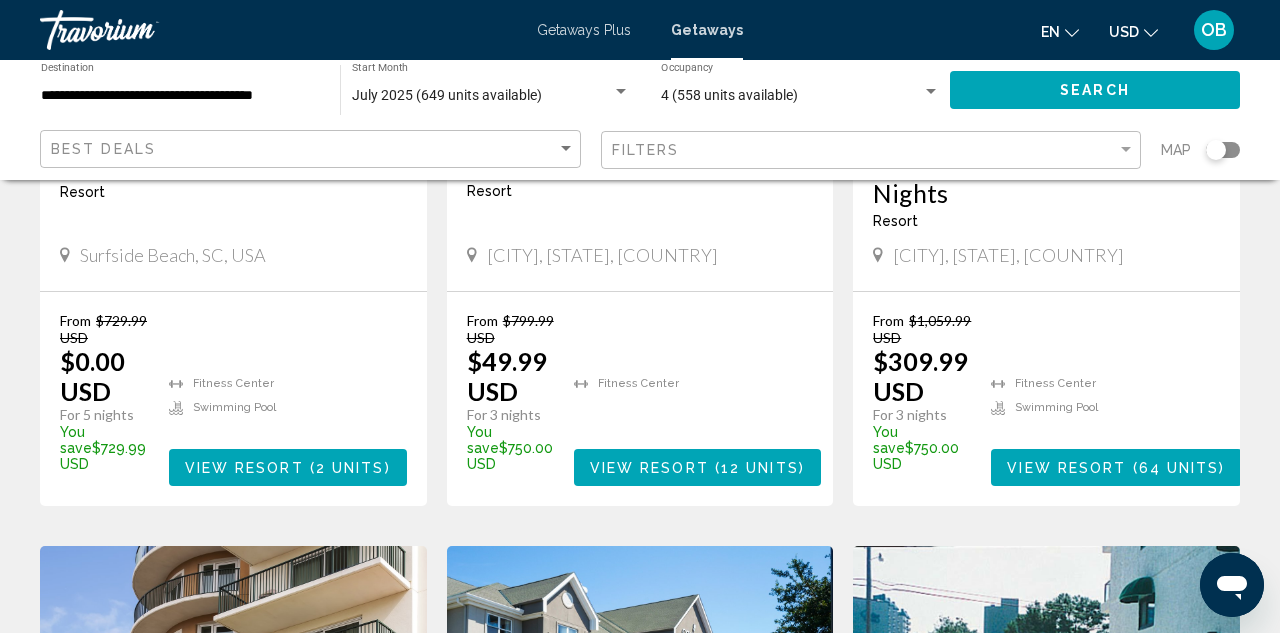click on "Filters" 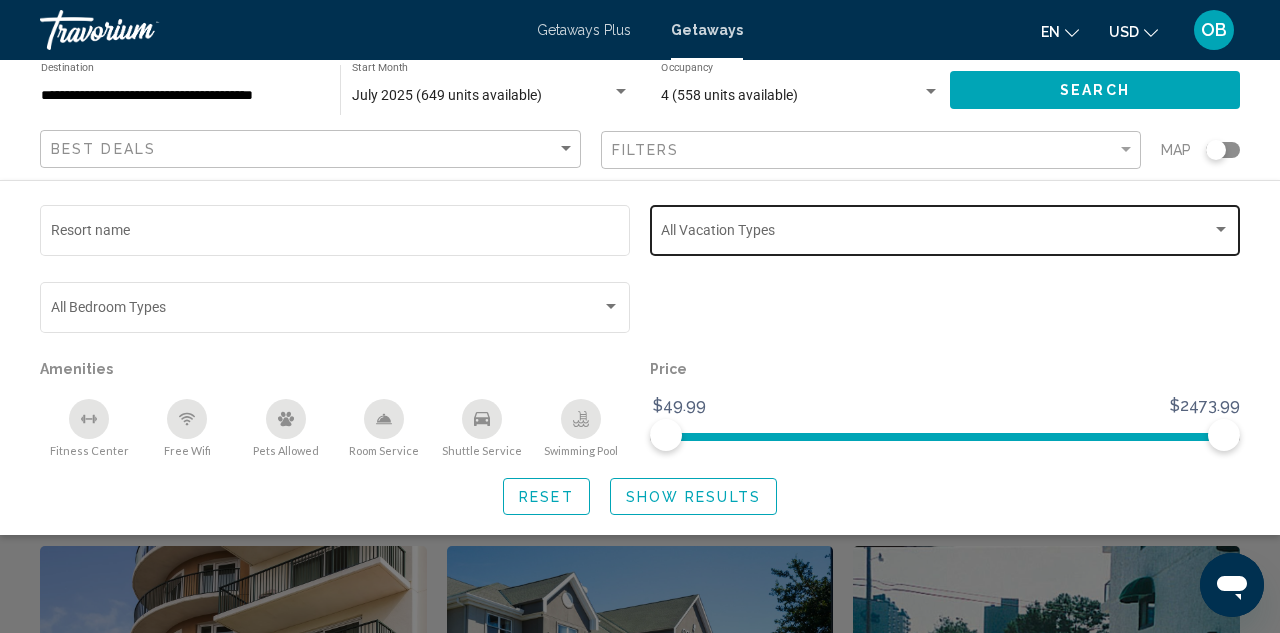 click on "Vacation Types All Vacation Types" 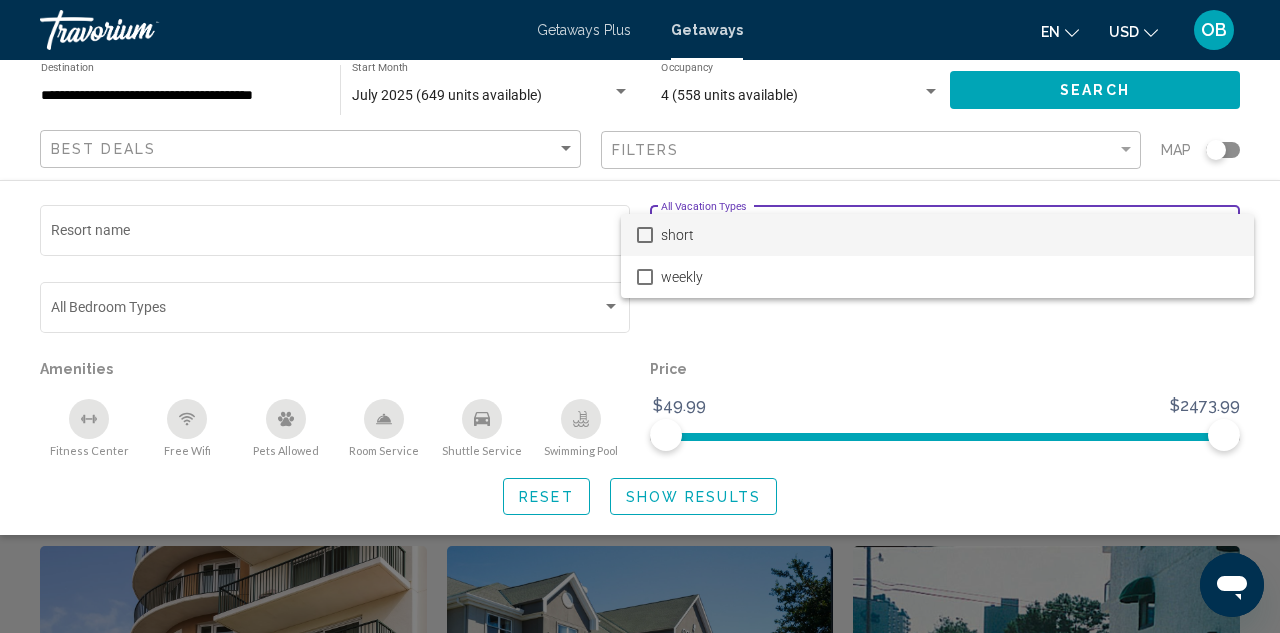 click at bounding box center [640, 316] 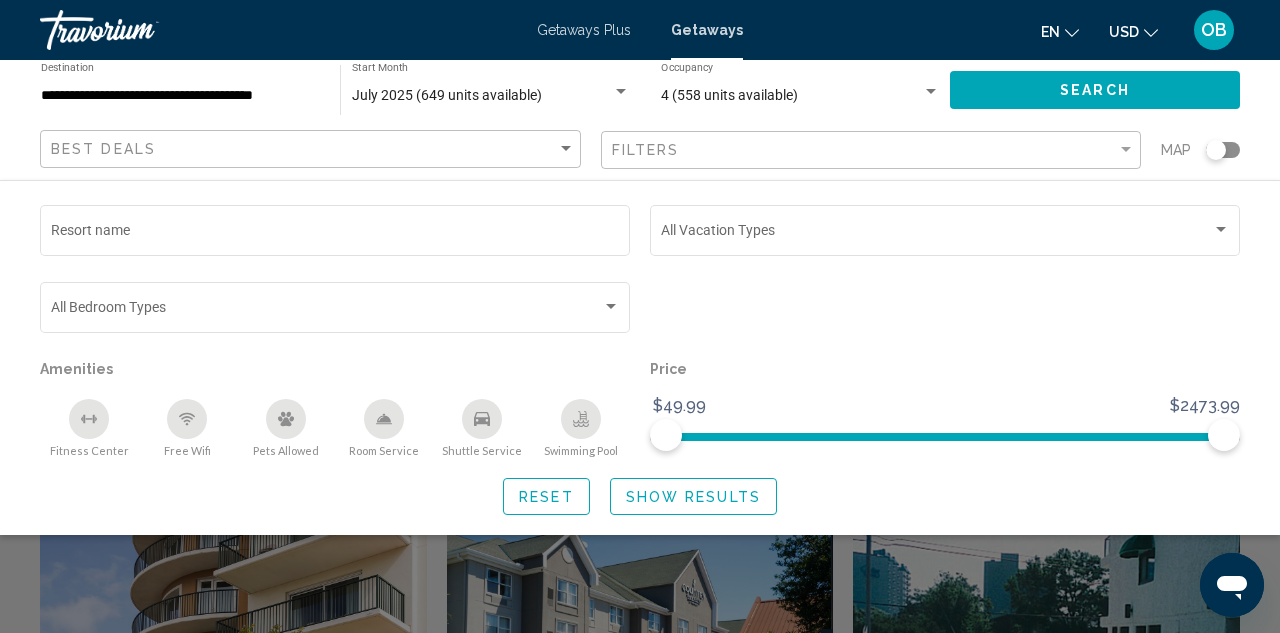 scroll, scrollTop: 534, scrollLeft: 0, axis: vertical 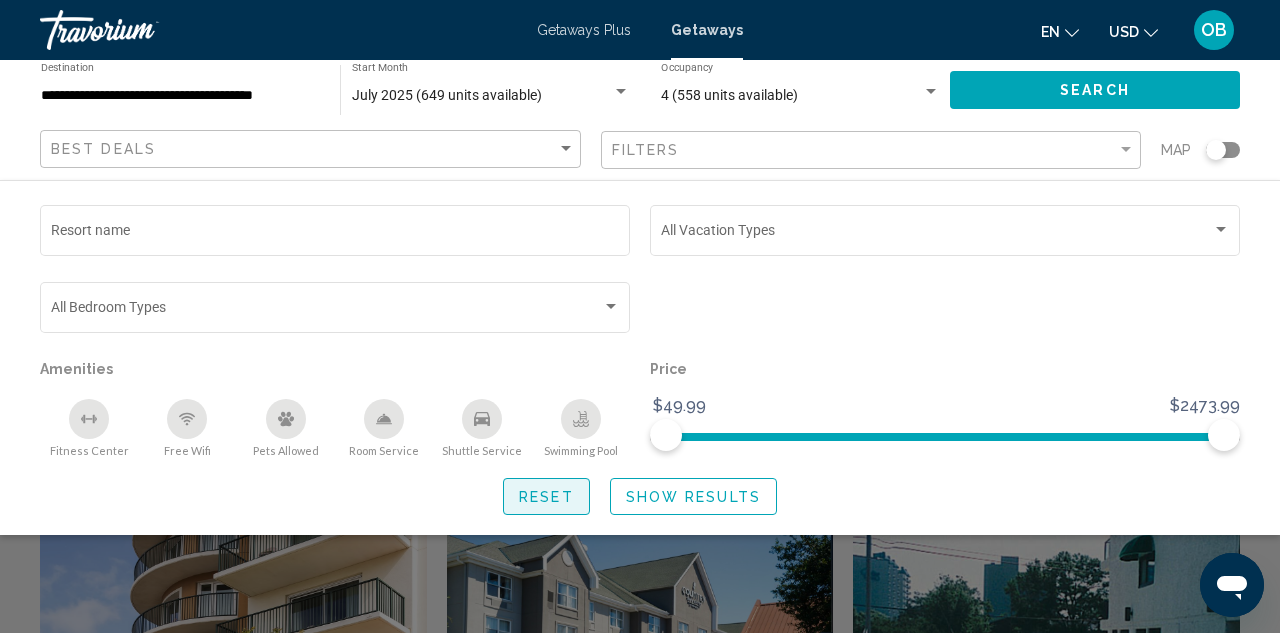 click on "Reset" 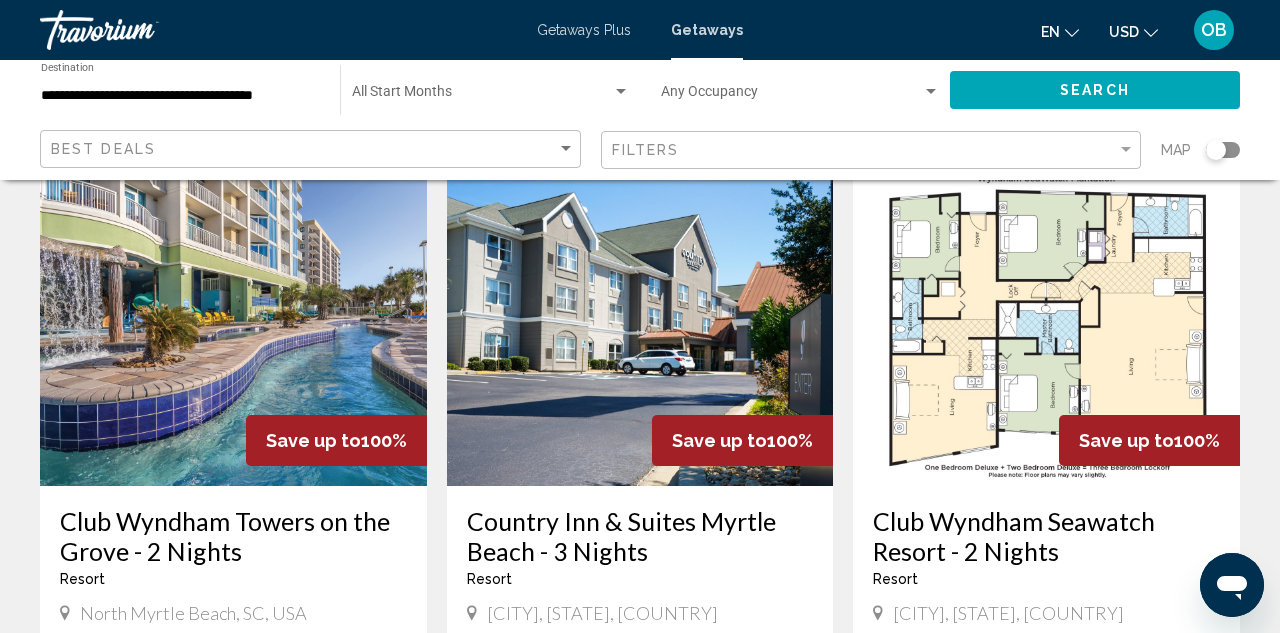 scroll, scrollTop: 116, scrollLeft: 0, axis: vertical 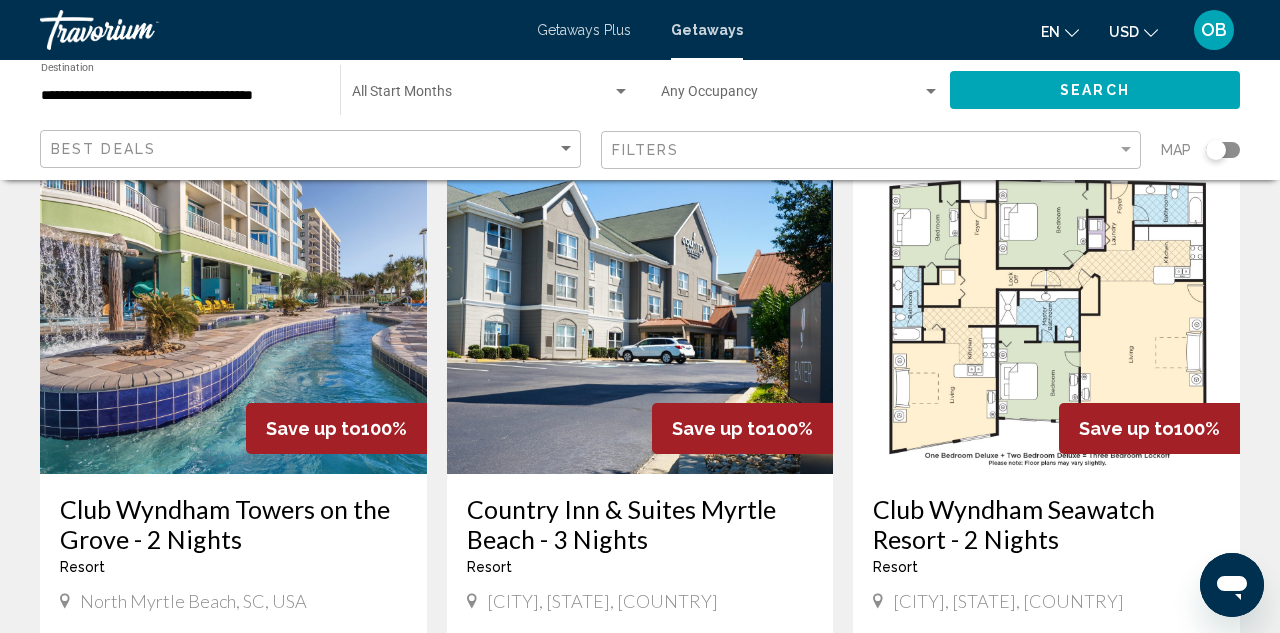 click on "Country Inn & Suites Myrtle Beach - 3 Nights" at bounding box center (640, 524) 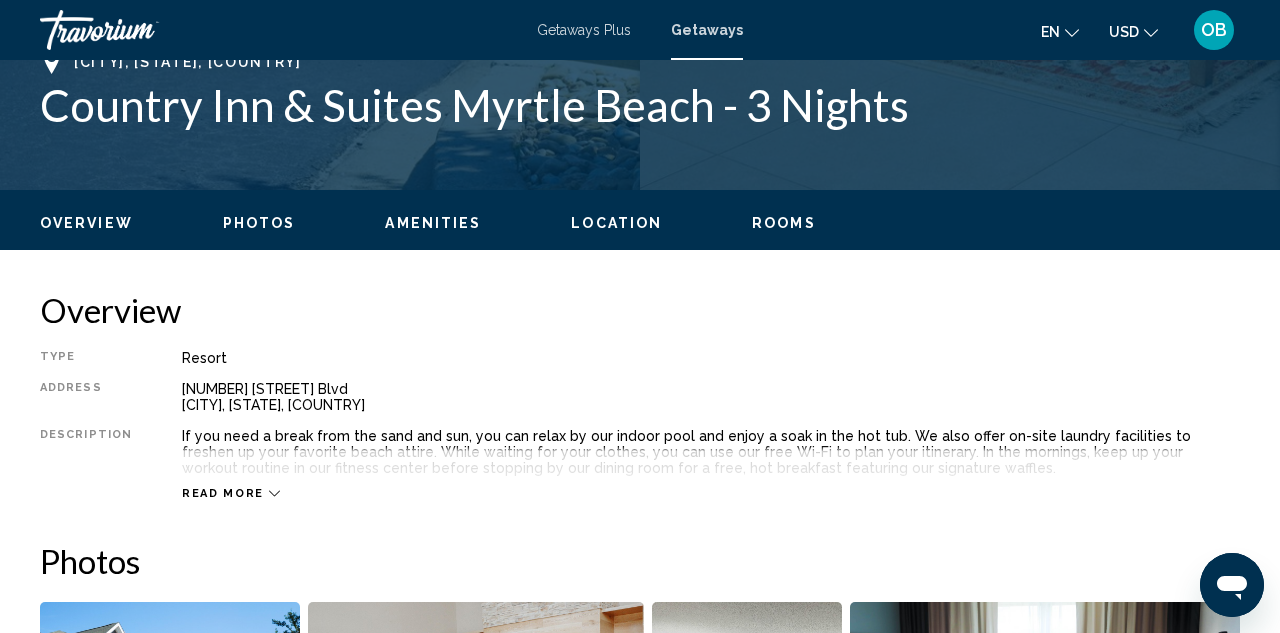 scroll, scrollTop: 801, scrollLeft: 0, axis: vertical 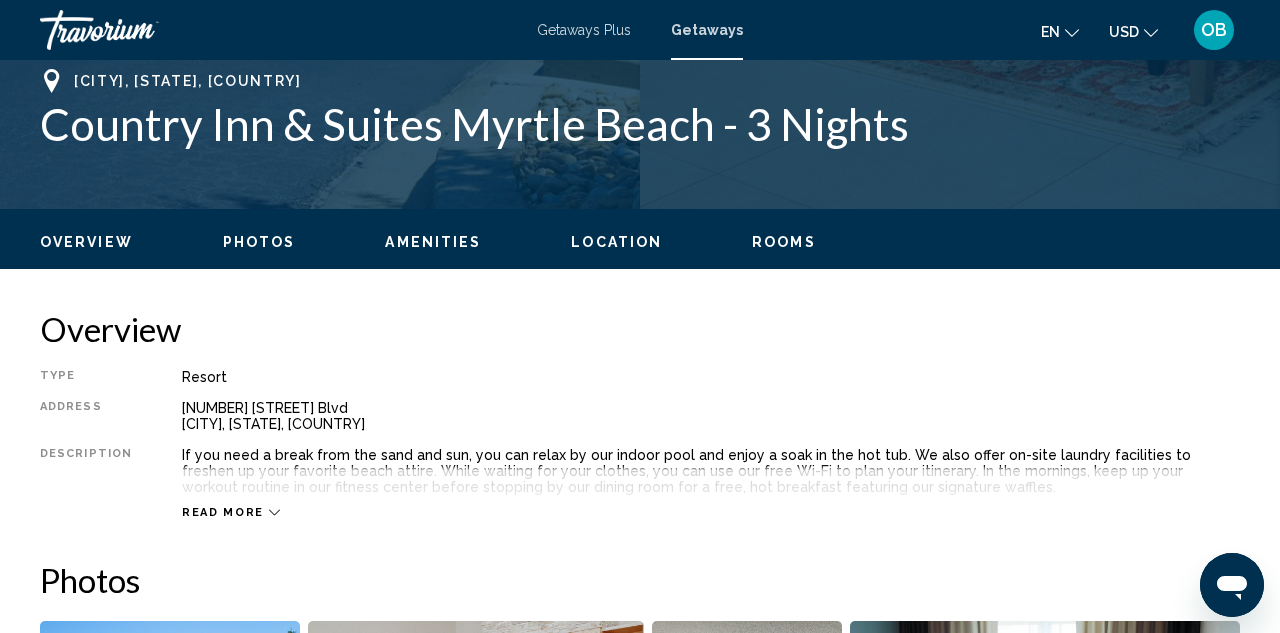 click on "Location" at bounding box center [616, 242] 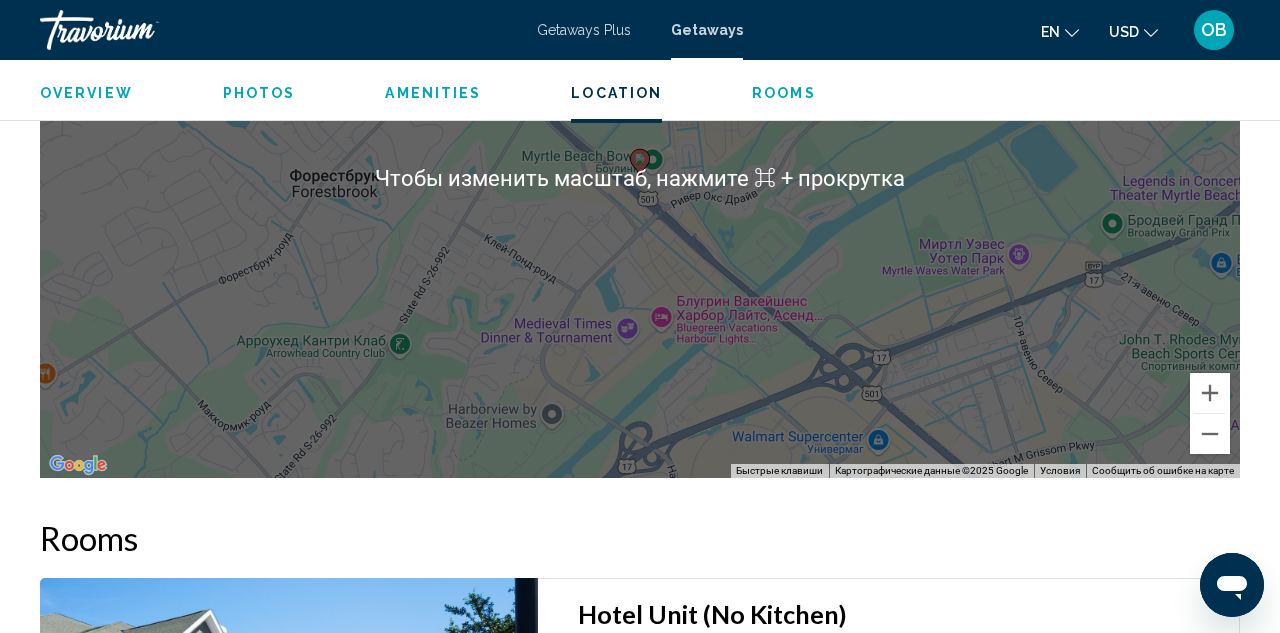 scroll, scrollTop: 2598, scrollLeft: 0, axis: vertical 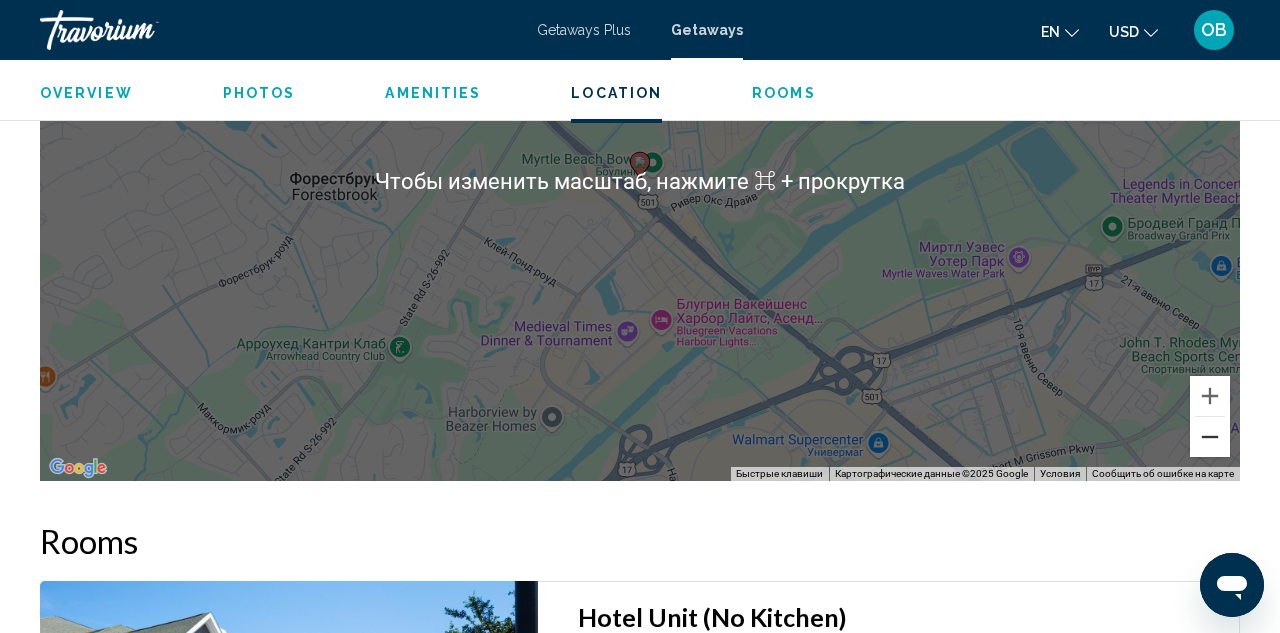 click at bounding box center [1210, 437] 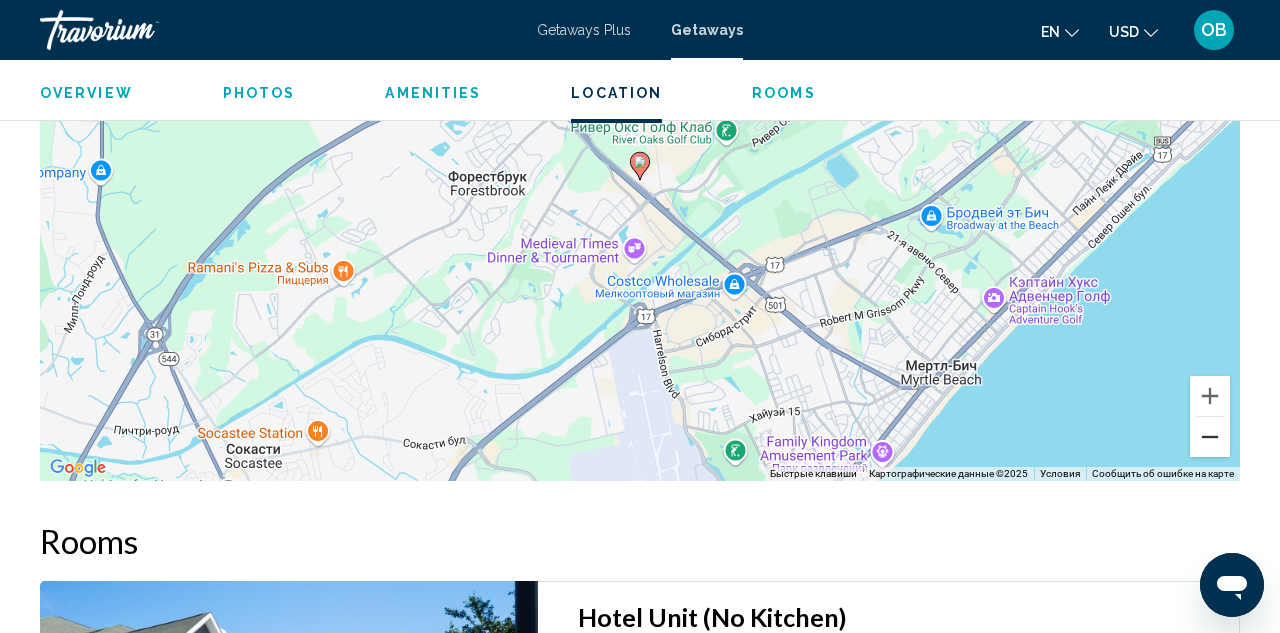 click at bounding box center [1210, 437] 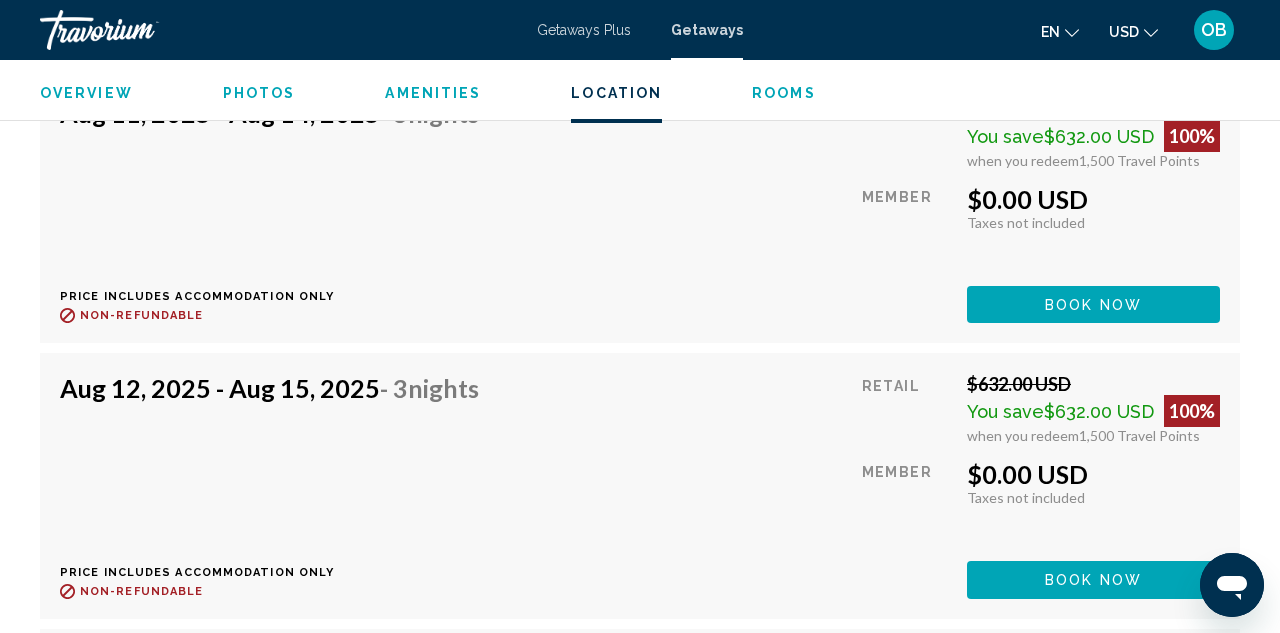scroll, scrollTop: 5457, scrollLeft: 0, axis: vertical 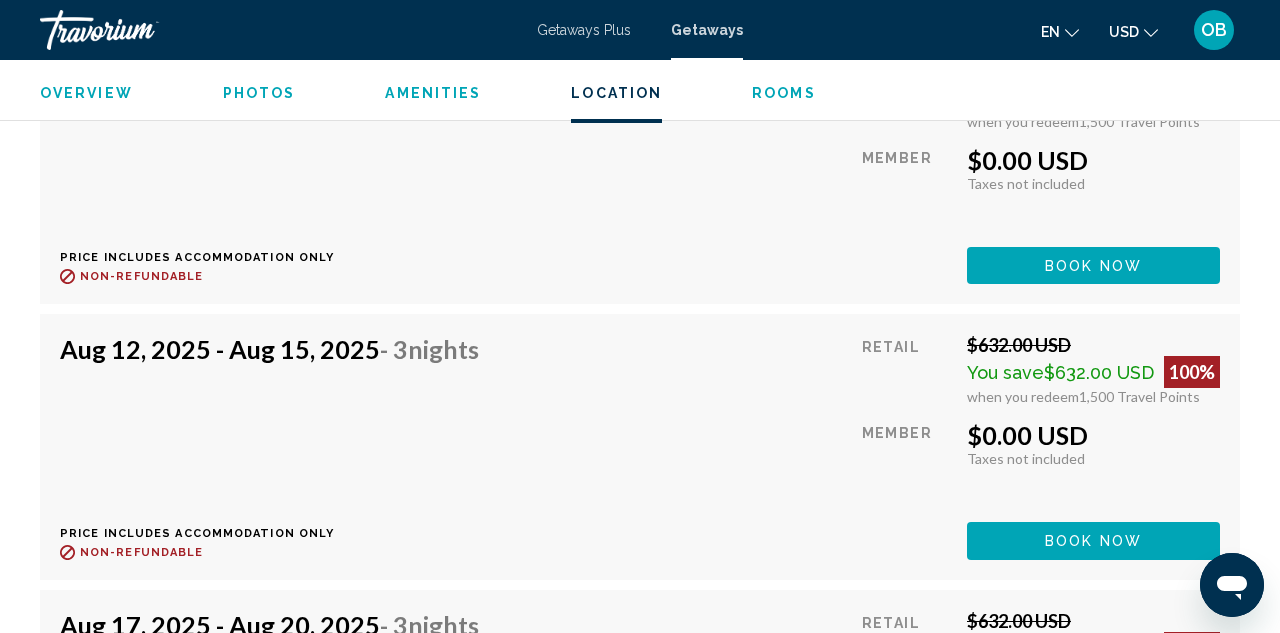 click on "Overview
Photos
Amenities
Location
Rooms
Search" 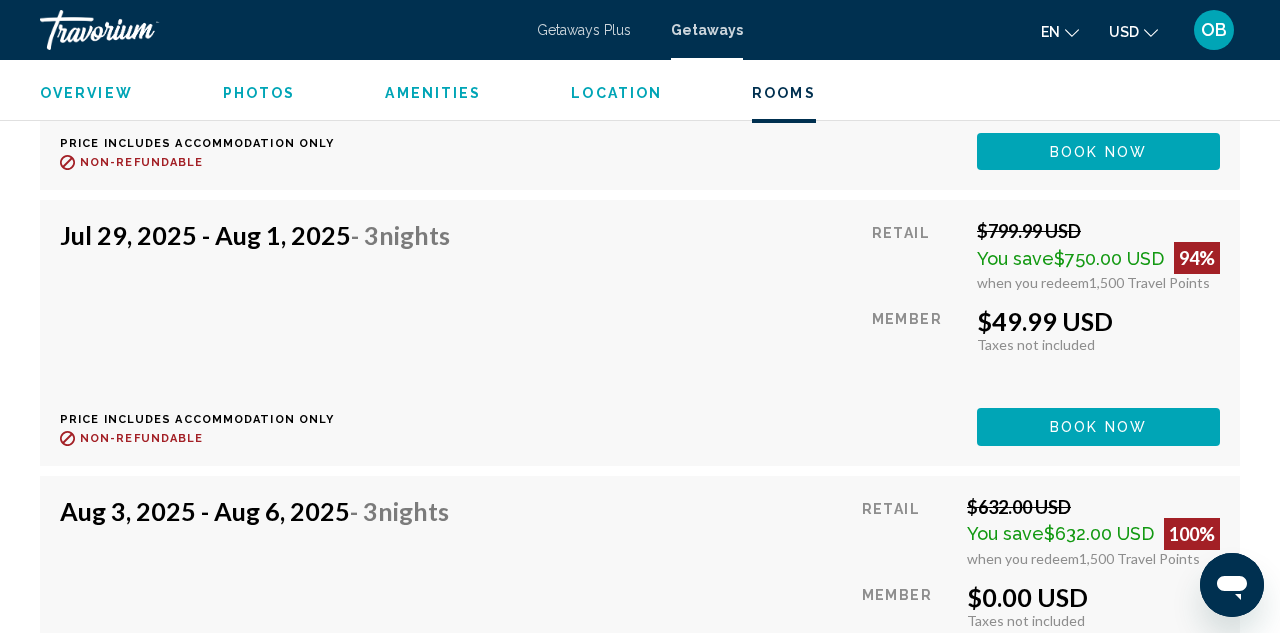 scroll, scrollTop: 3921, scrollLeft: 0, axis: vertical 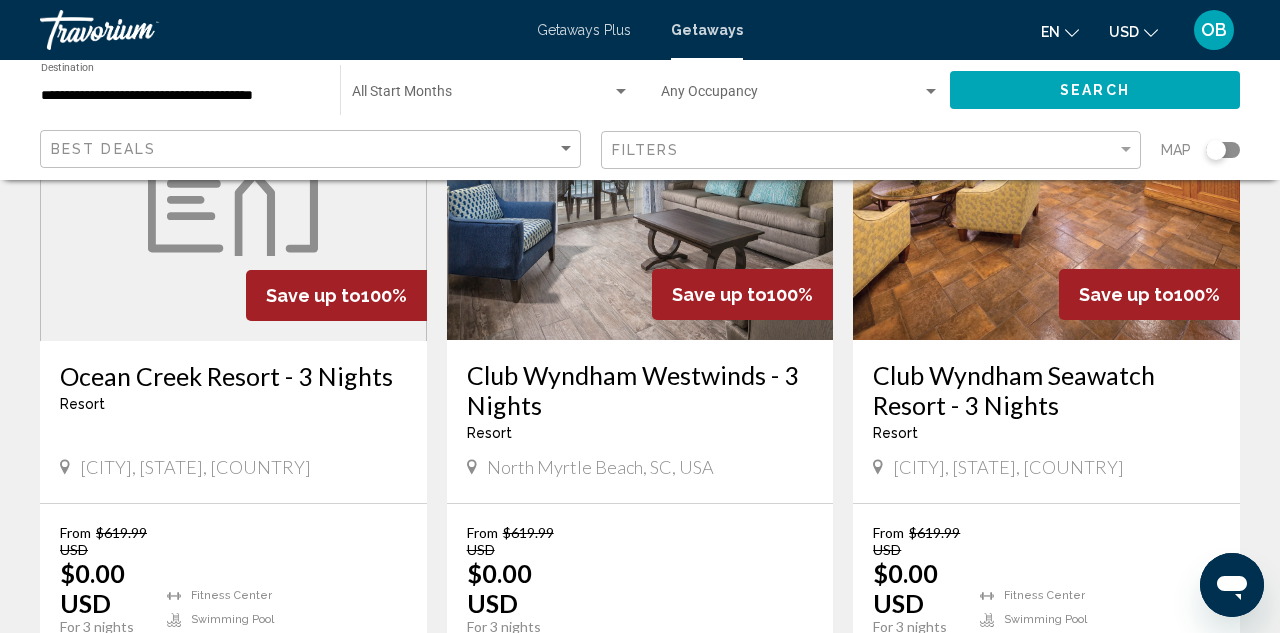 click 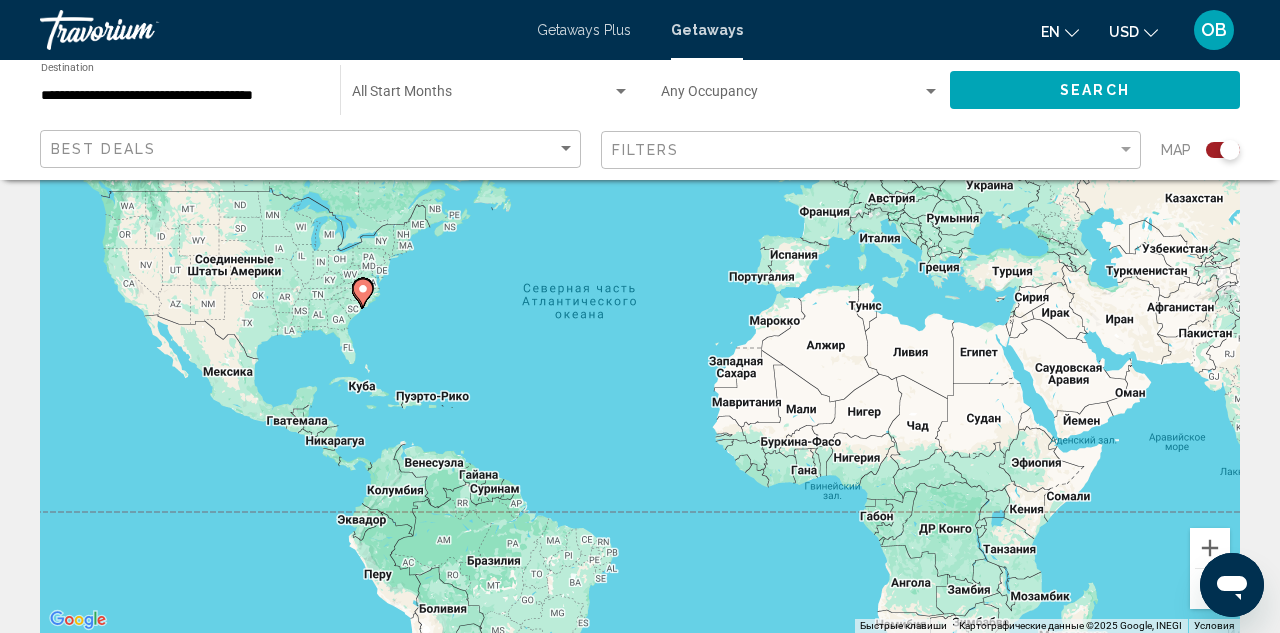 scroll, scrollTop: 201, scrollLeft: 0, axis: vertical 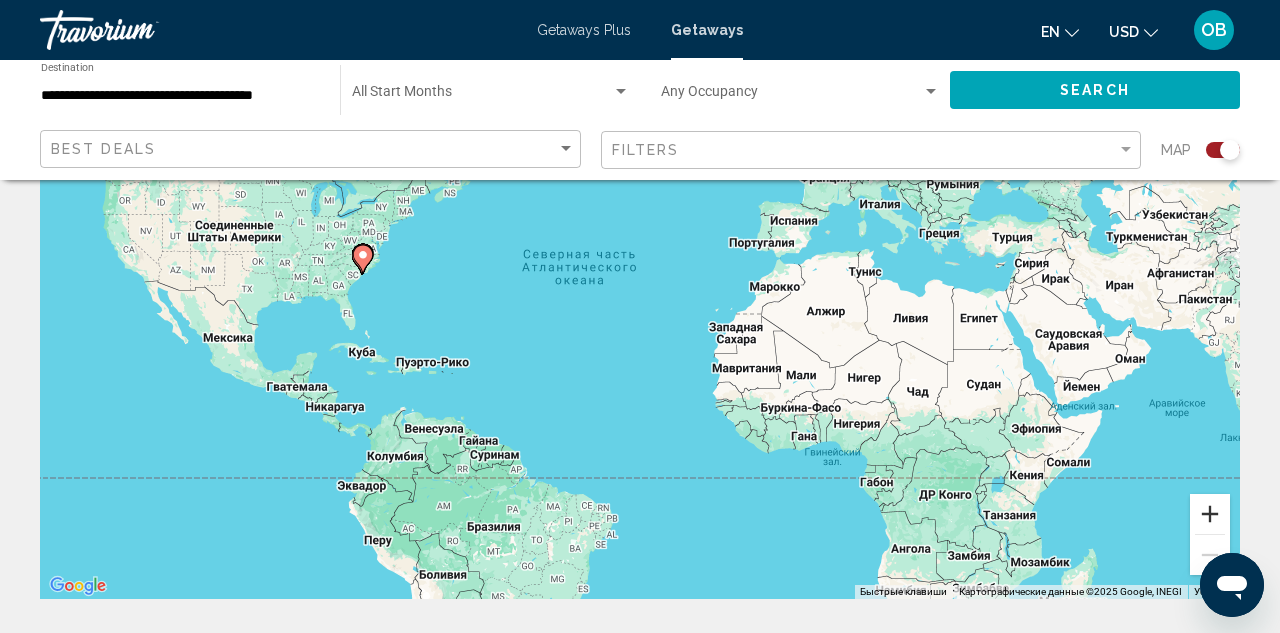 click at bounding box center [1210, 514] 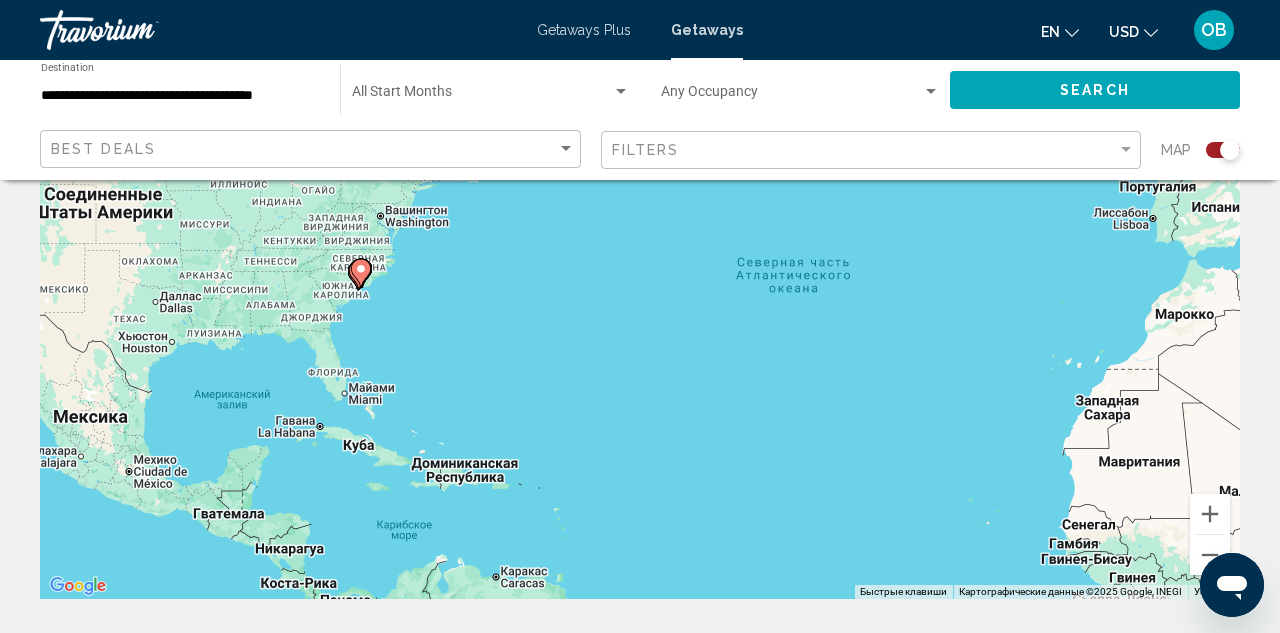 drag, startPoint x: 69, startPoint y: 266, endPoint x: 388, endPoint y: 305, distance: 321.37518 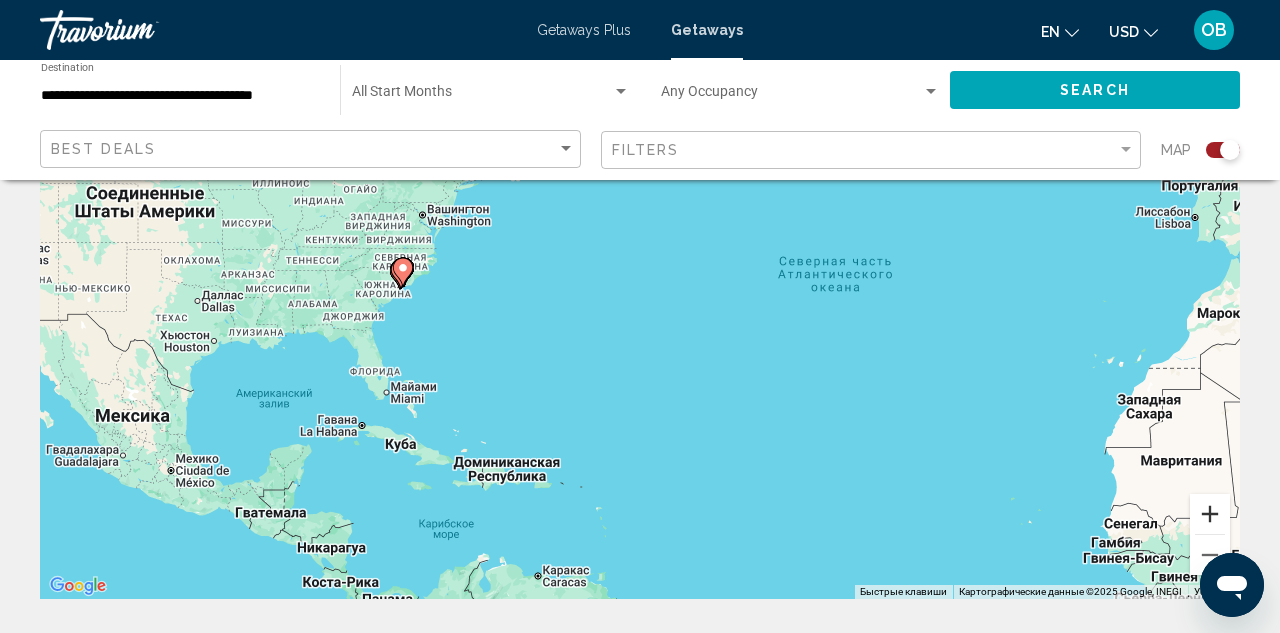 click at bounding box center (1210, 514) 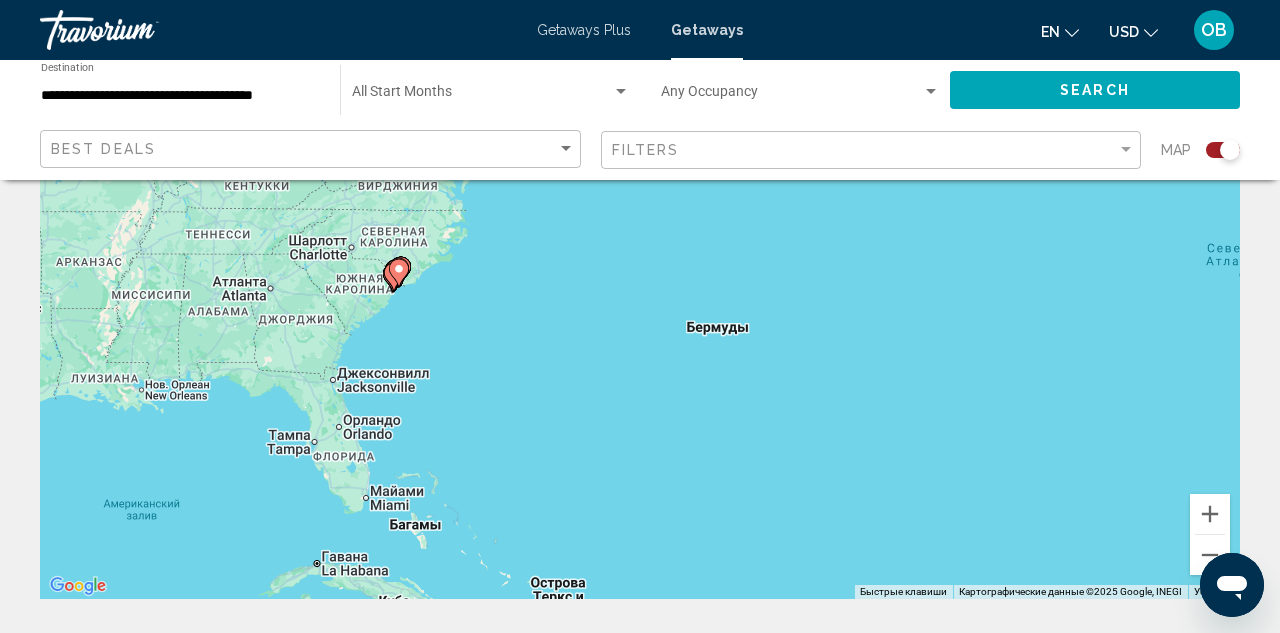 drag, startPoint x: 116, startPoint y: 291, endPoint x: 358, endPoint y: 303, distance: 242.29733 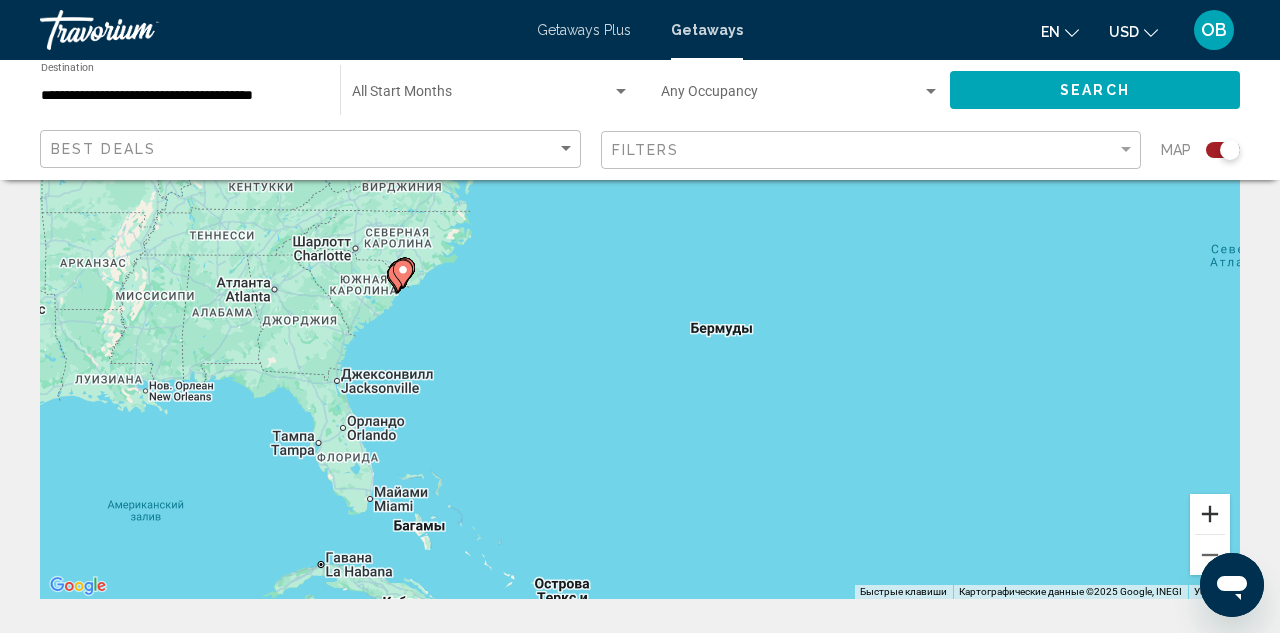 click at bounding box center [1210, 514] 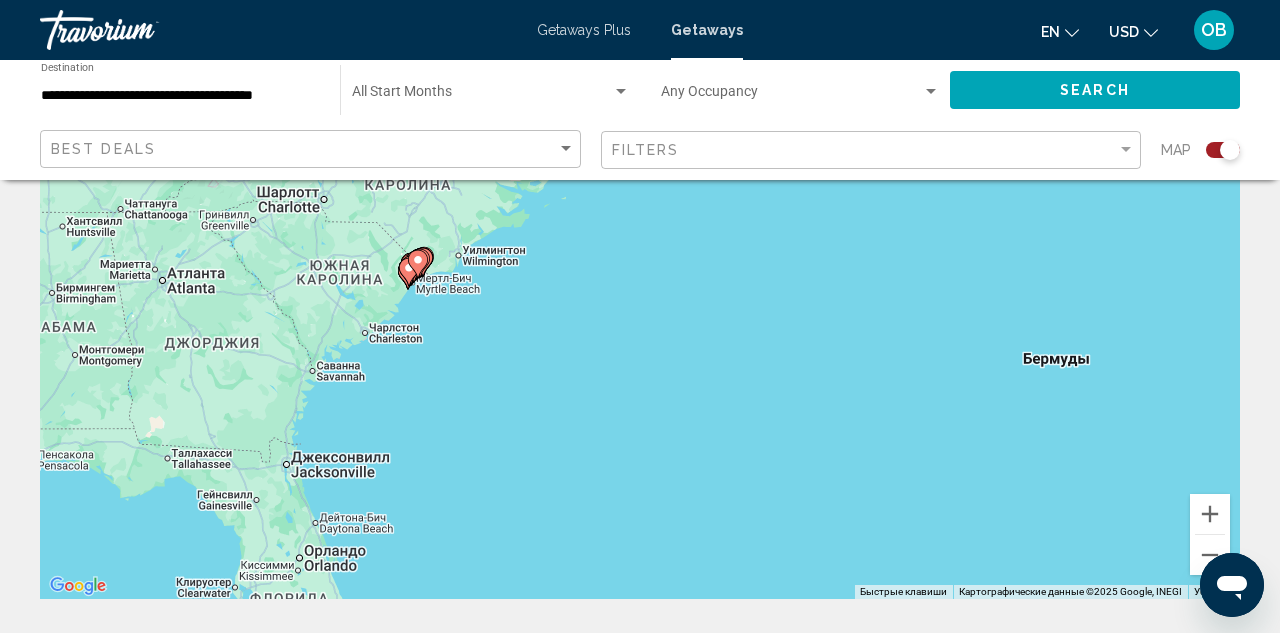 drag, startPoint x: 118, startPoint y: 282, endPoint x: 388, endPoint y: 289, distance: 270.09073 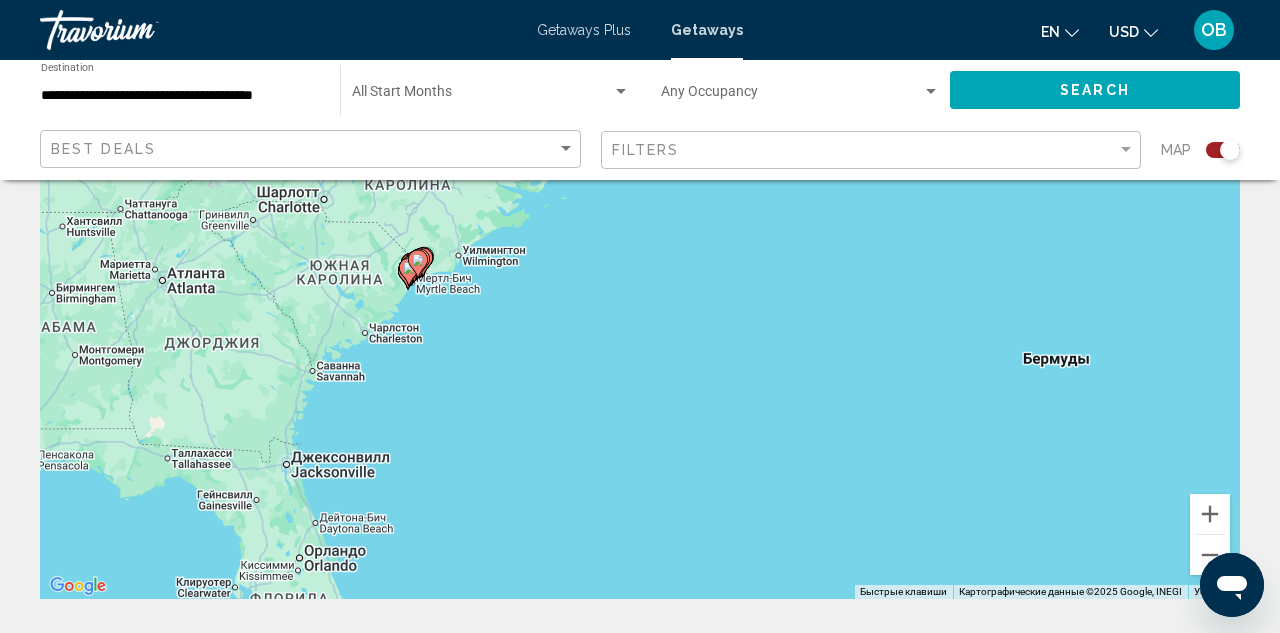 click on "Чтобы активировать перетаскивание с помощью клавиатуры, нажмите Alt + Ввод. После этого перемещайте маркер, используя клавиши со стрелками. Чтобы завершить перетаскивание, нажмите клавишу Ввод. Чтобы отменить действие, нажмите клавишу Esc." at bounding box center (640, 299) 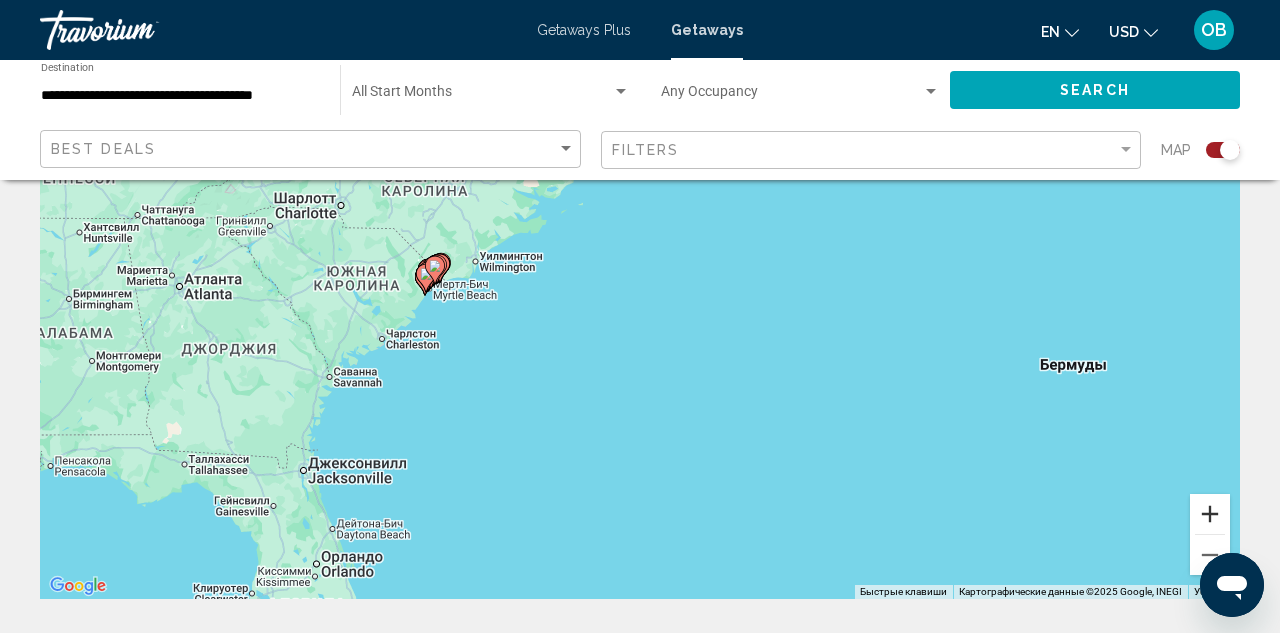 click at bounding box center [1210, 514] 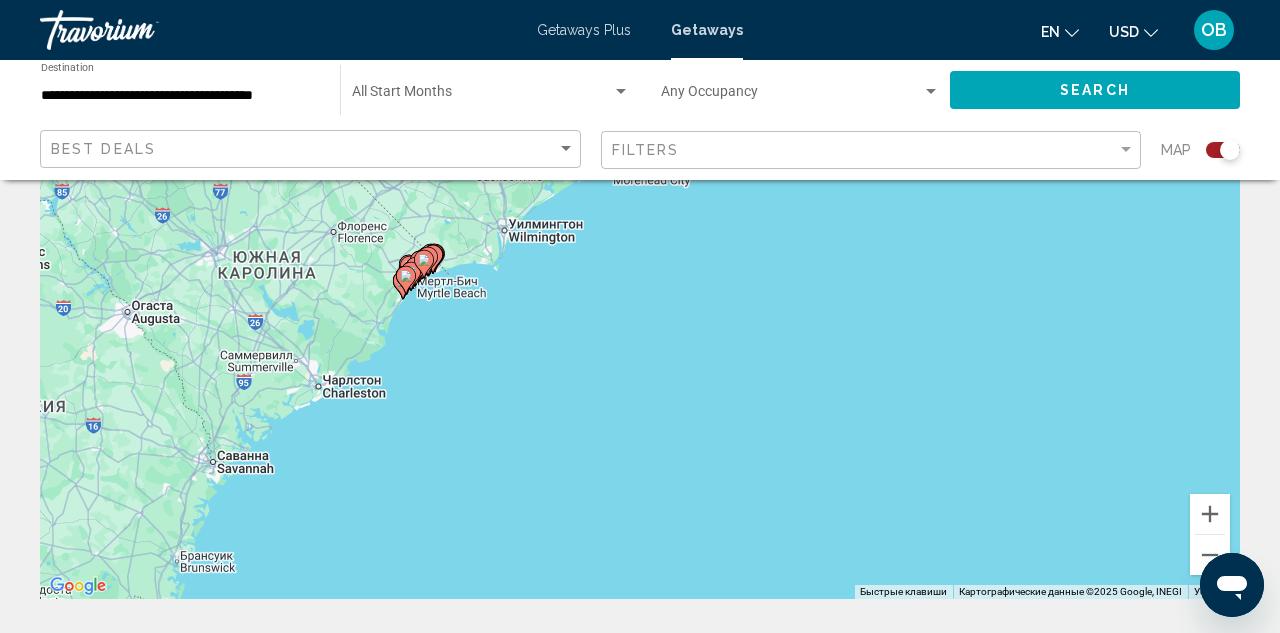drag, startPoint x: 123, startPoint y: 283, endPoint x: 334, endPoint y: 294, distance: 211.28653 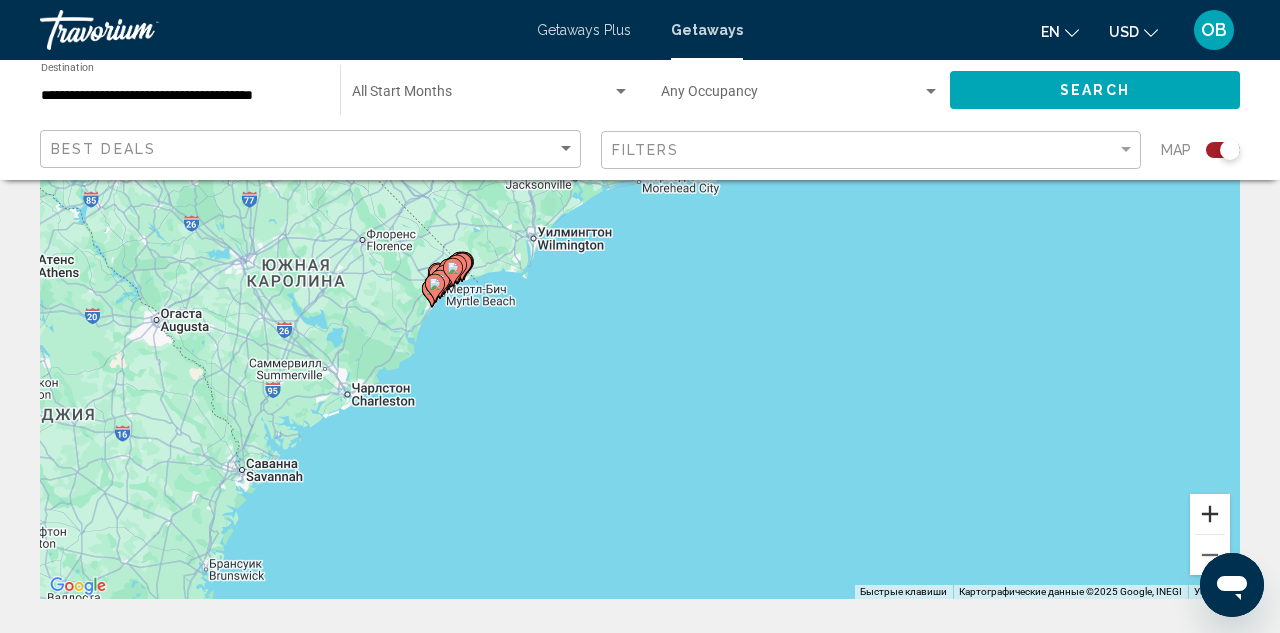 click at bounding box center [1210, 514] 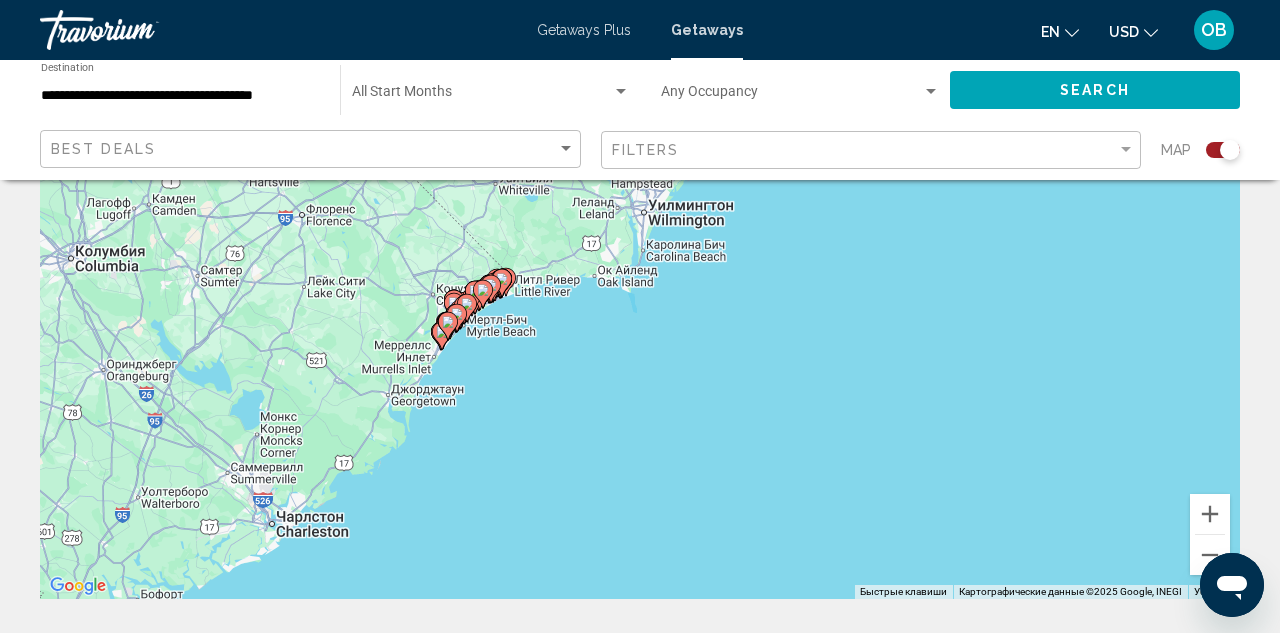 drag, startPoint x: 96, startPoint y: 241, endPoint x: 317, endPoint y: 275, distance: 223.60008 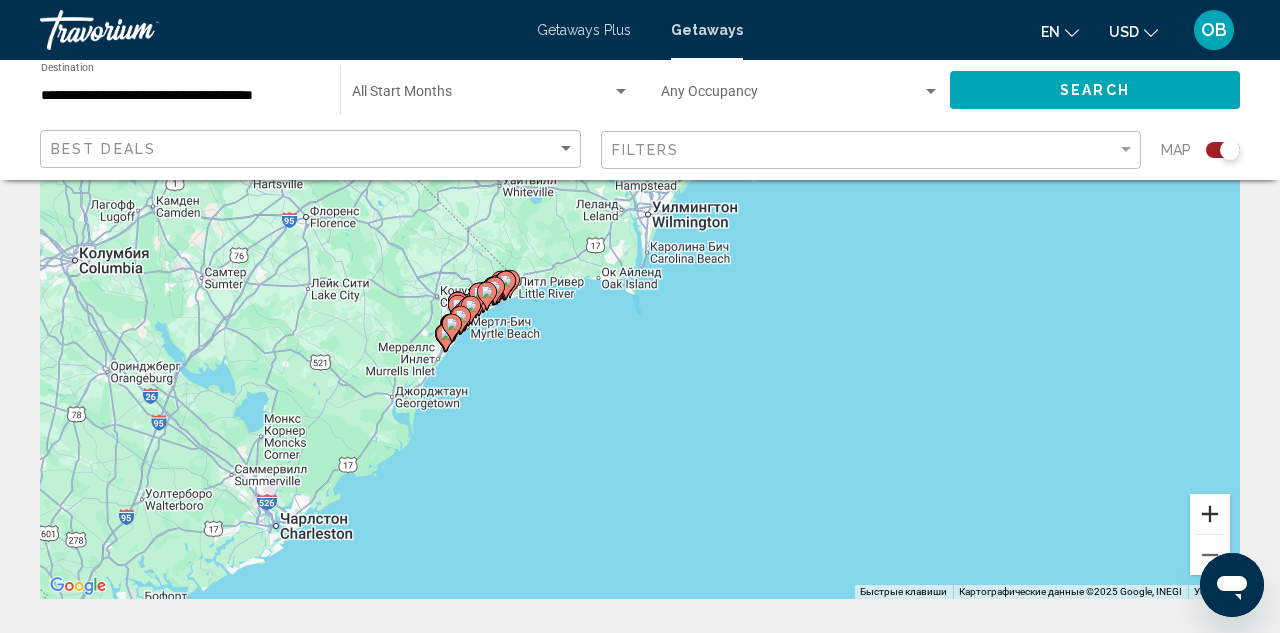 click at bounding box center [1210, 514] 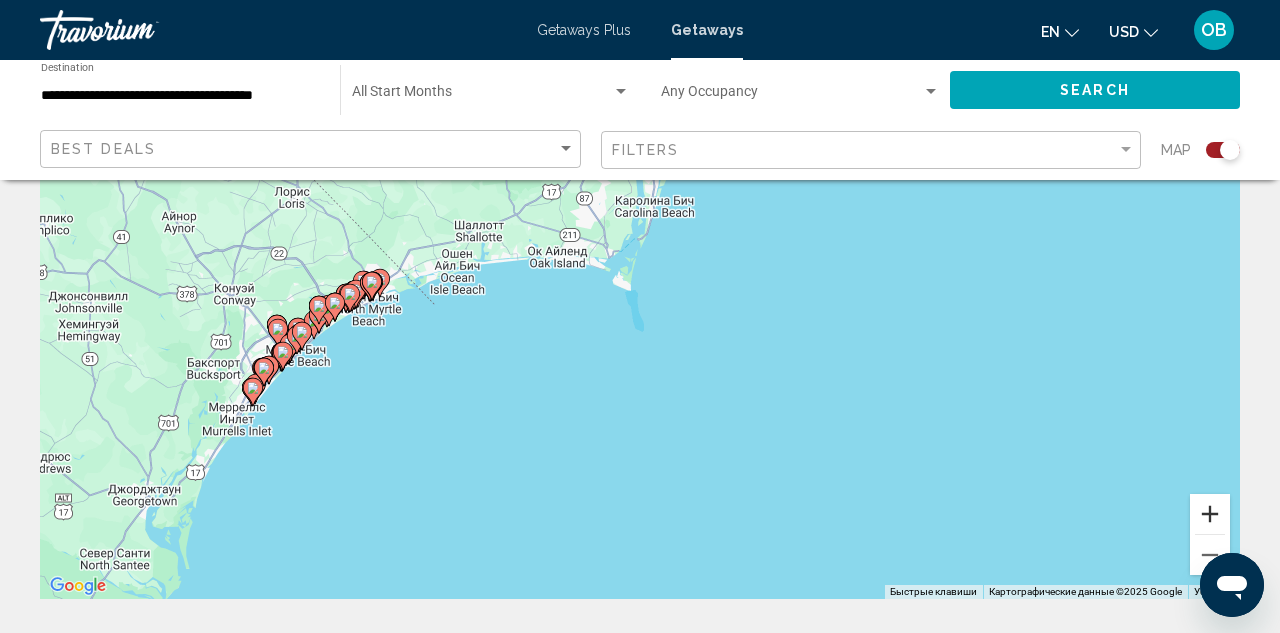 click at bounding box center (1210, 514) 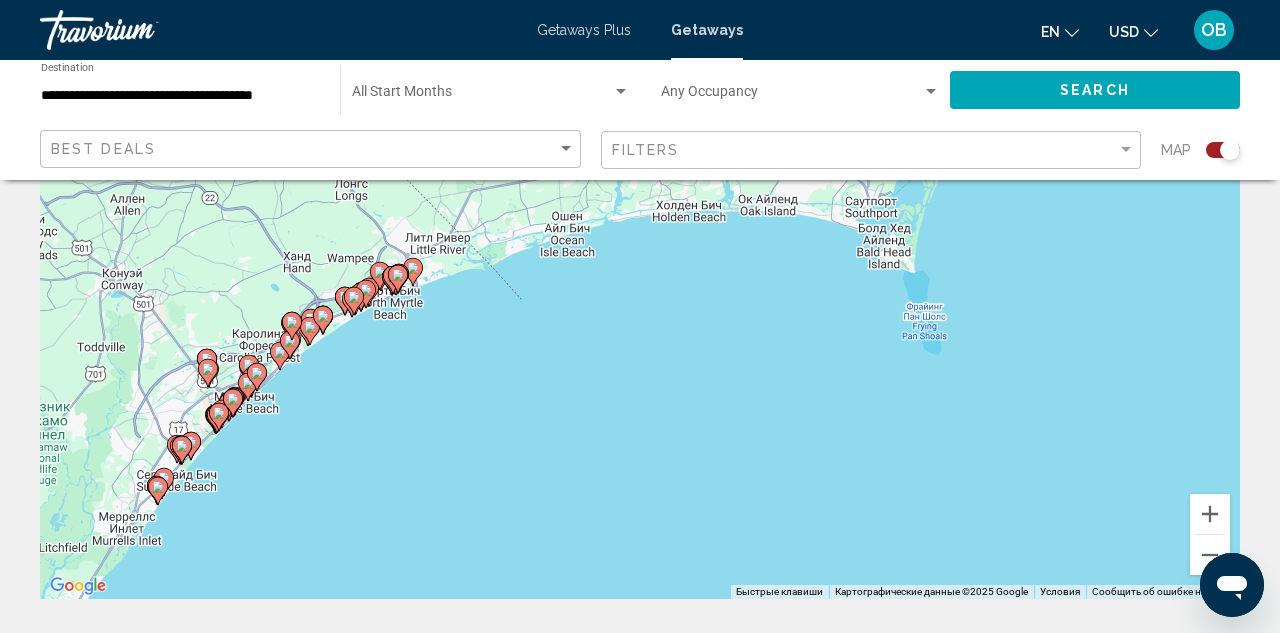 drag, startPoint x: 205, startPoint y: 332, endPoint x: 506, endPoint y: 321, distance: 301.20093 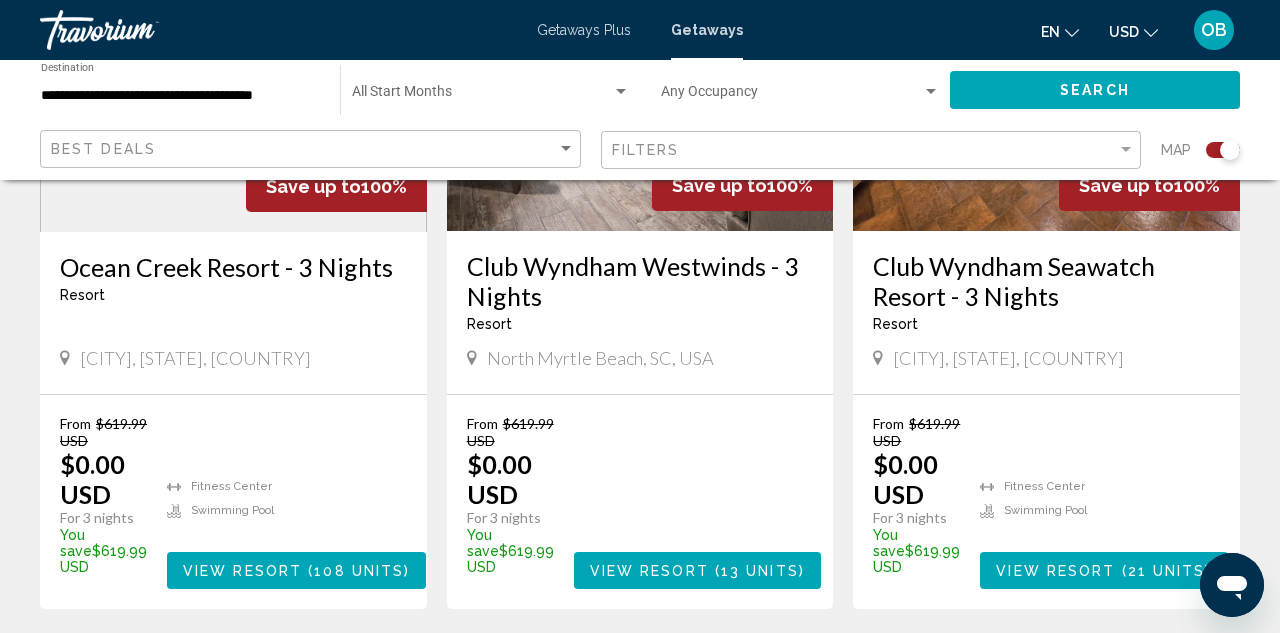 scroll, scrollTop: 3199, scrollLeft: 0, axis: vertical 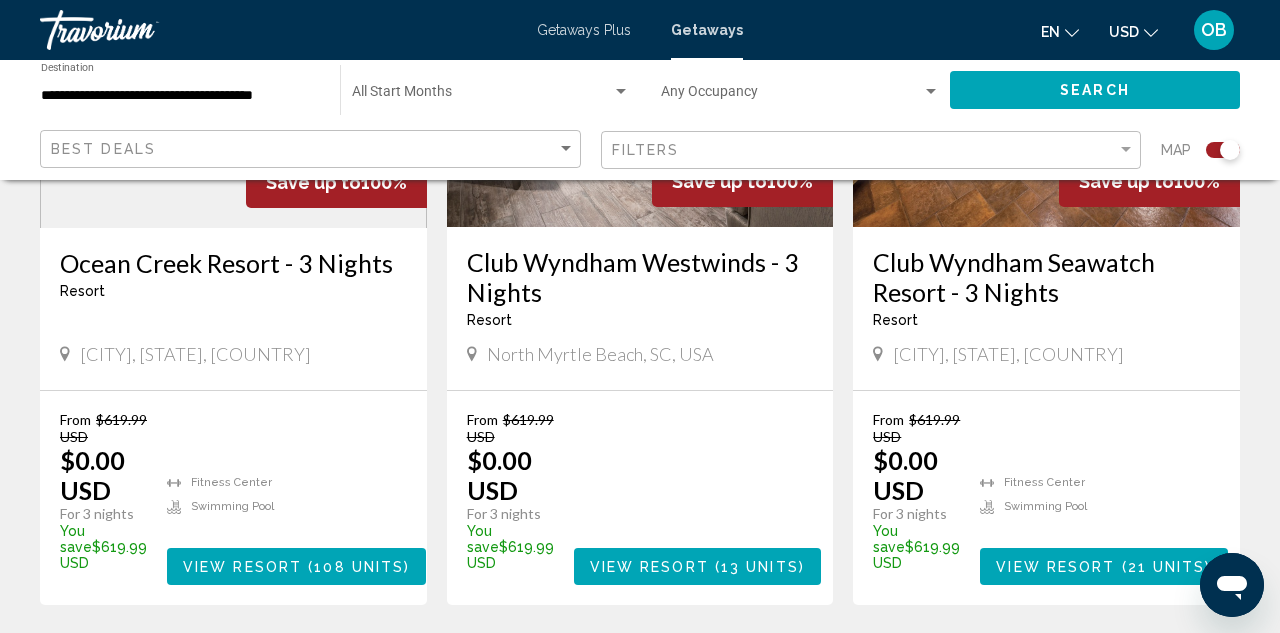 click on "2" at bounding box center [500, 665] 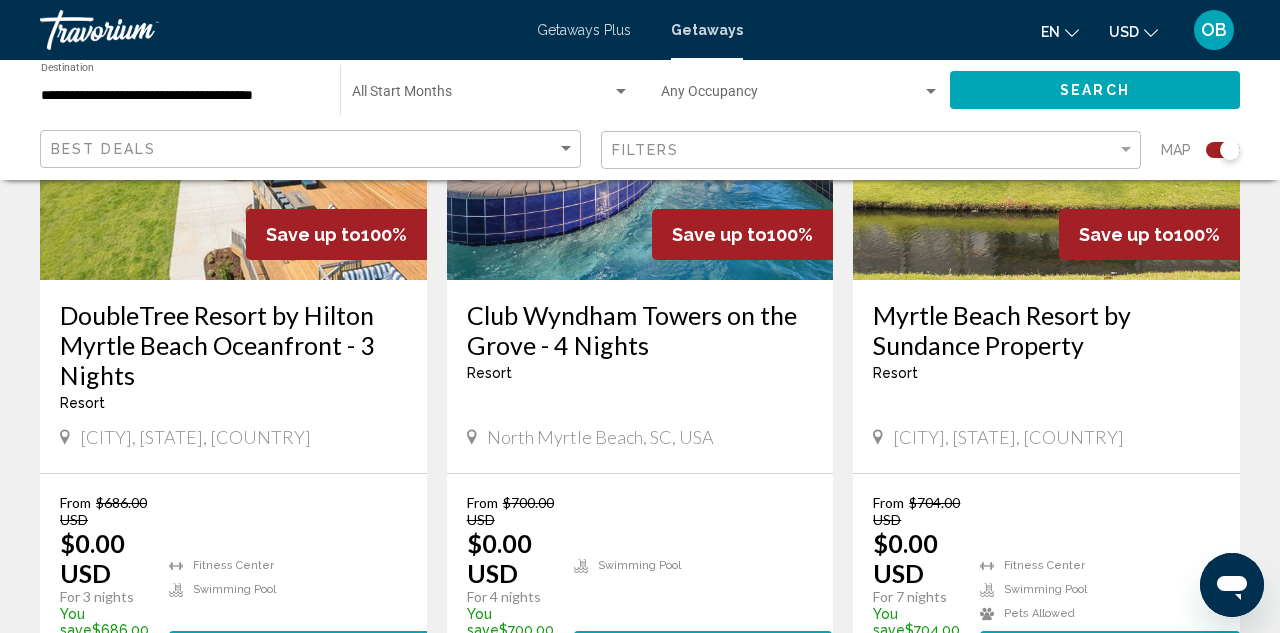 scroll, scrollTop: 2404, scrollLeft: 0, axis: vertical 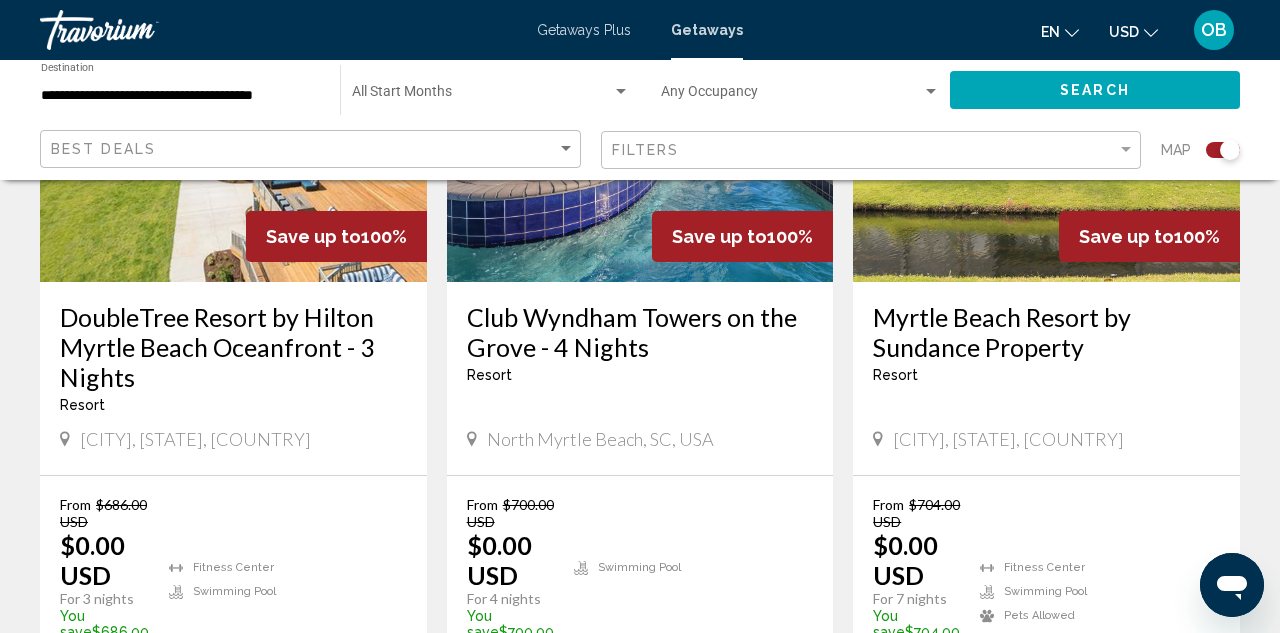 click on "DoubleTree Resort by Hilton Myrtle Beach Oceanfront - 3 Nights" at bounding box center [233, 347] 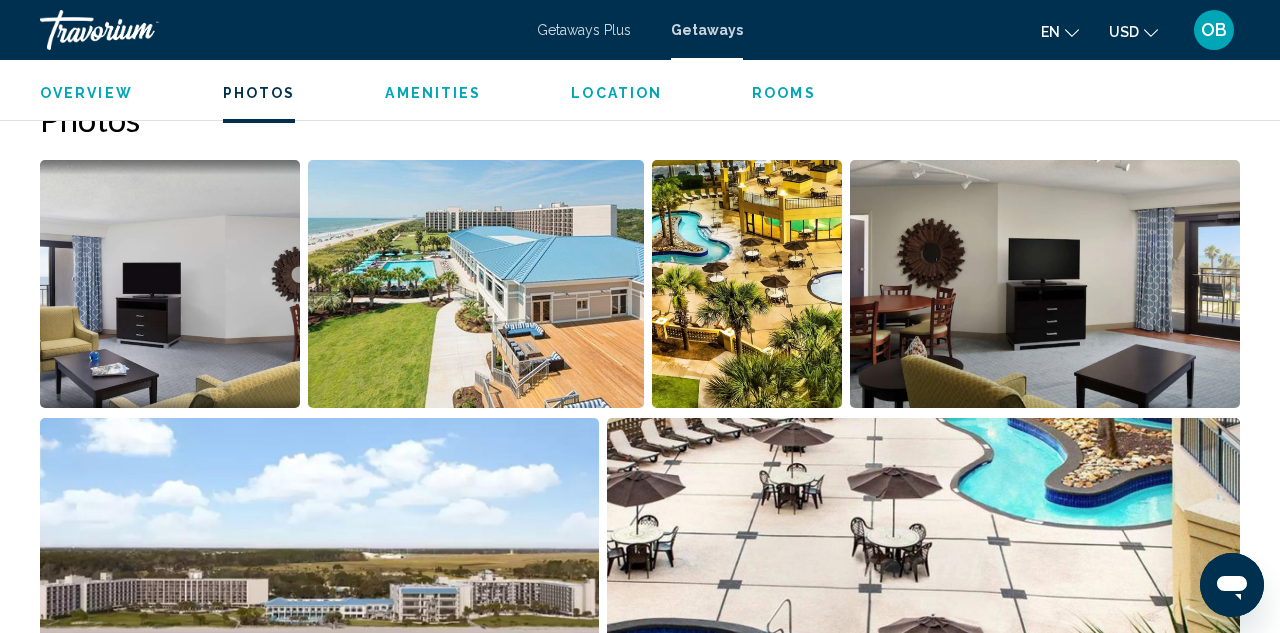 scroll, scrollTop: 1261, scrollLeft: 0, axis: vertical 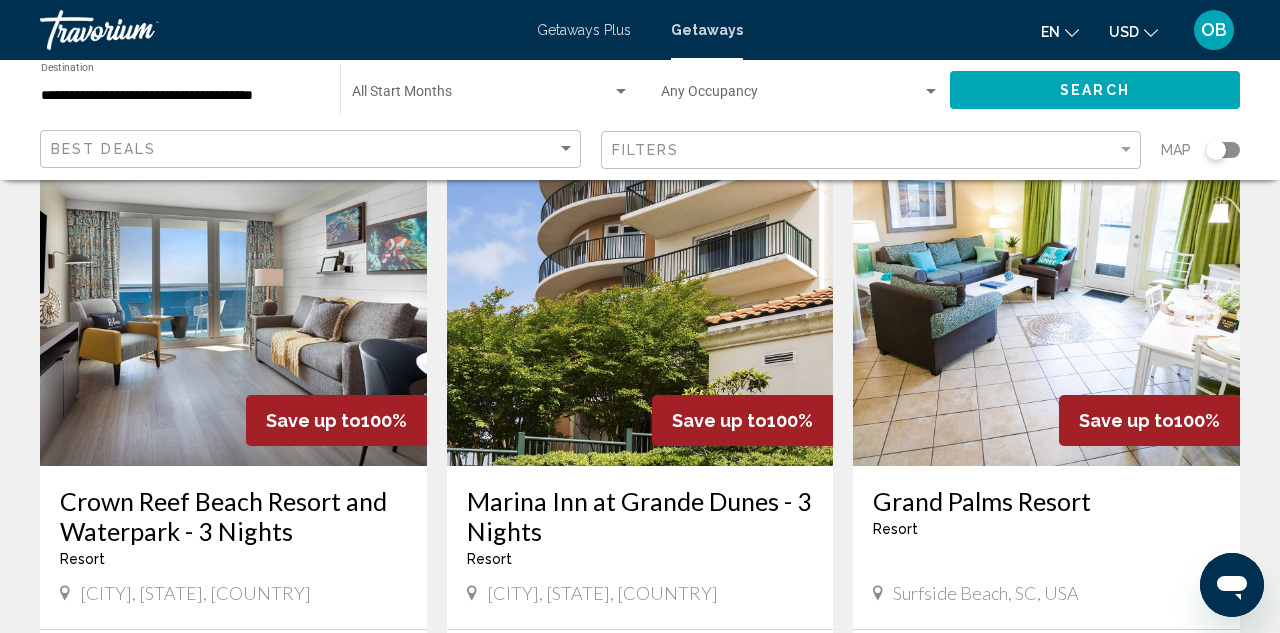 click on "Grand Palms Resort  Resort  -  This is an adults only resort
Surfside Beach, [STATE], USA" at bounding box center (1046, 547) 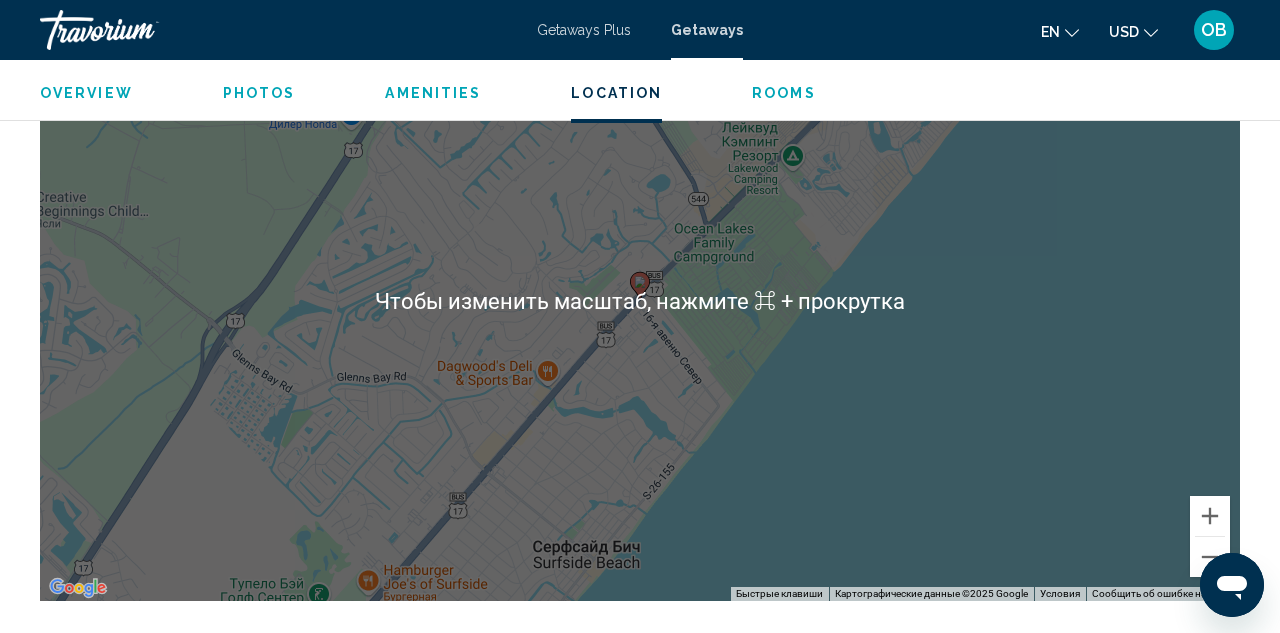 scroll, scrollTop: 3427, scrollLeft: 0, axis: vertical 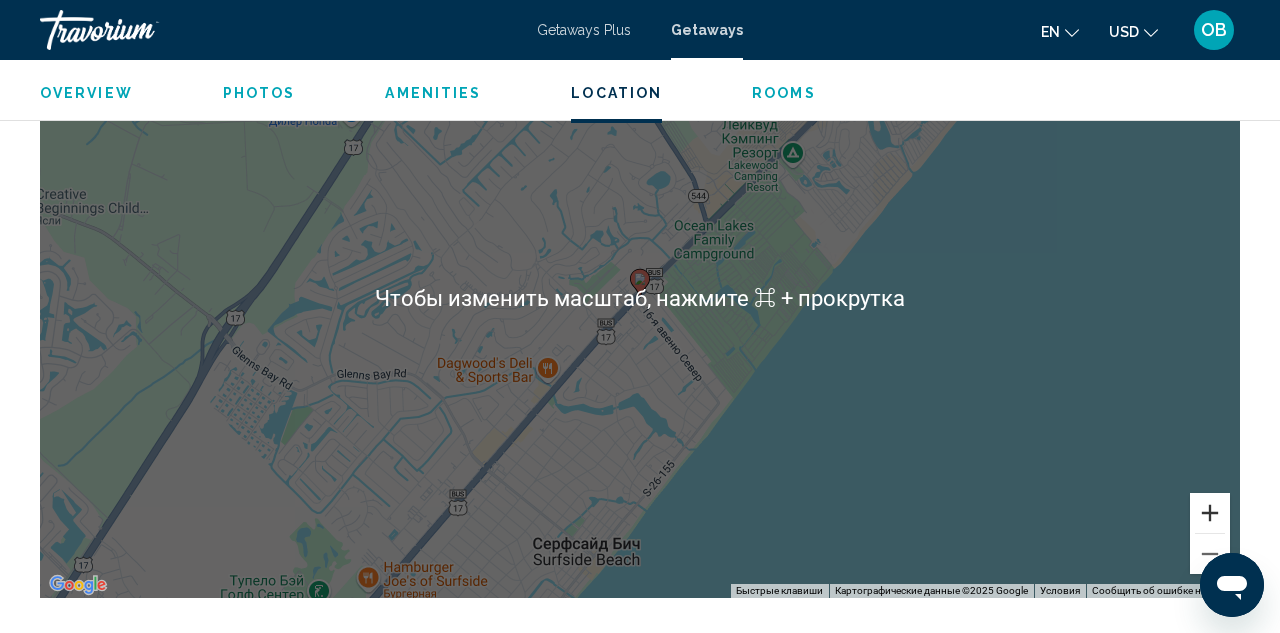 click at bounding box center (1210, 513) 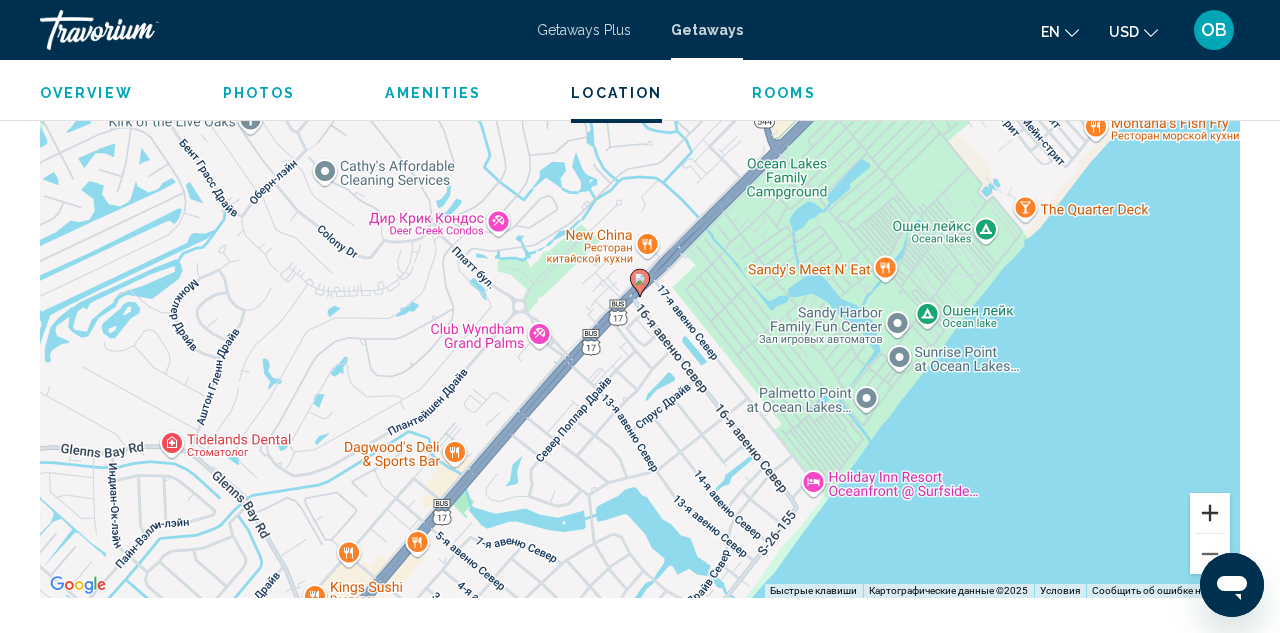 click at bounding box center (1210, 513) 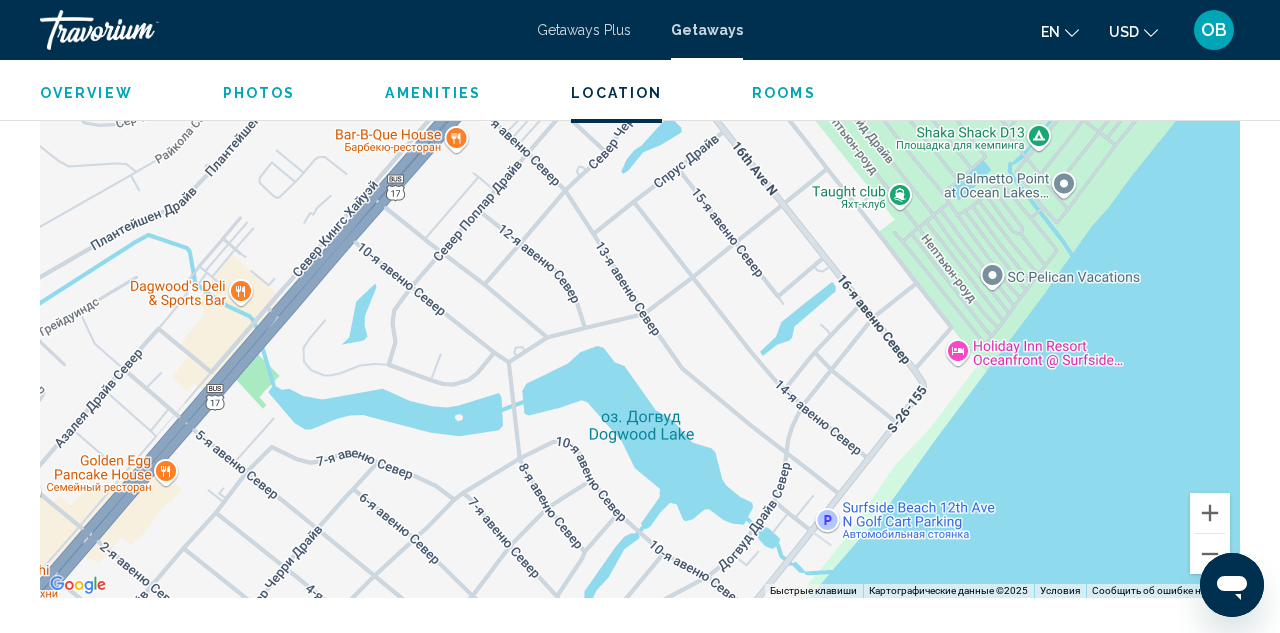 drag, startPoint x: 797, startPoint y: 472, endPoint x: 765, endPoint y: 141, distance: 332.54324 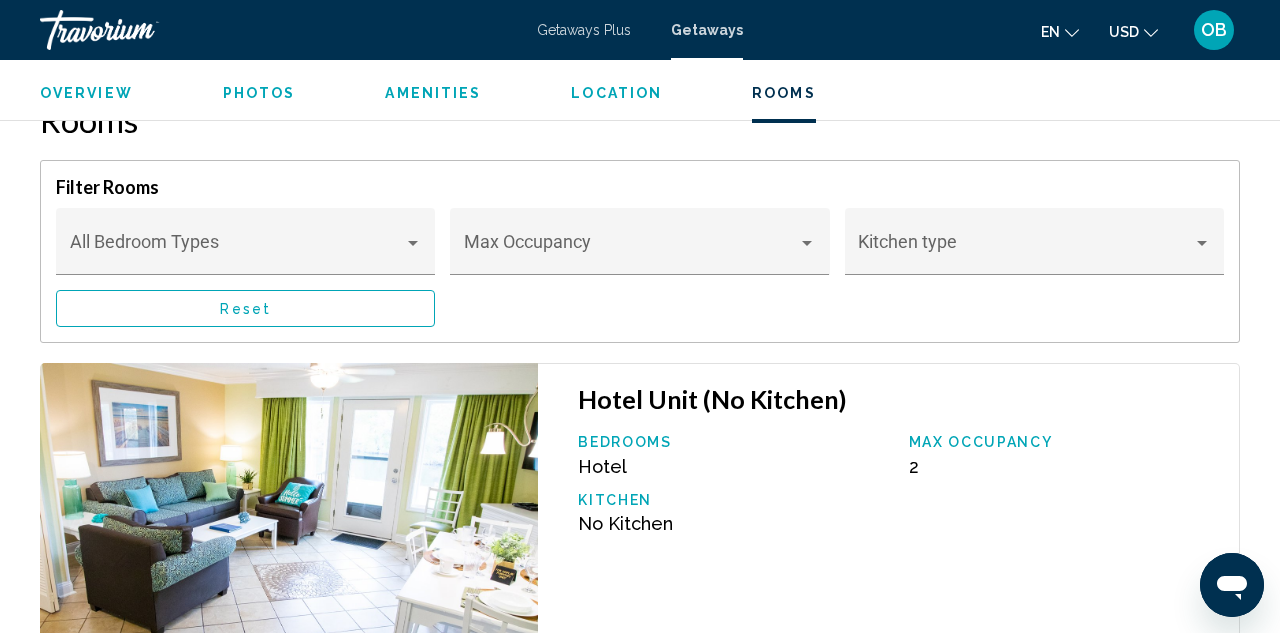 scroll, scrollTop: 3899, scrollLeft: 0, axis: vertical 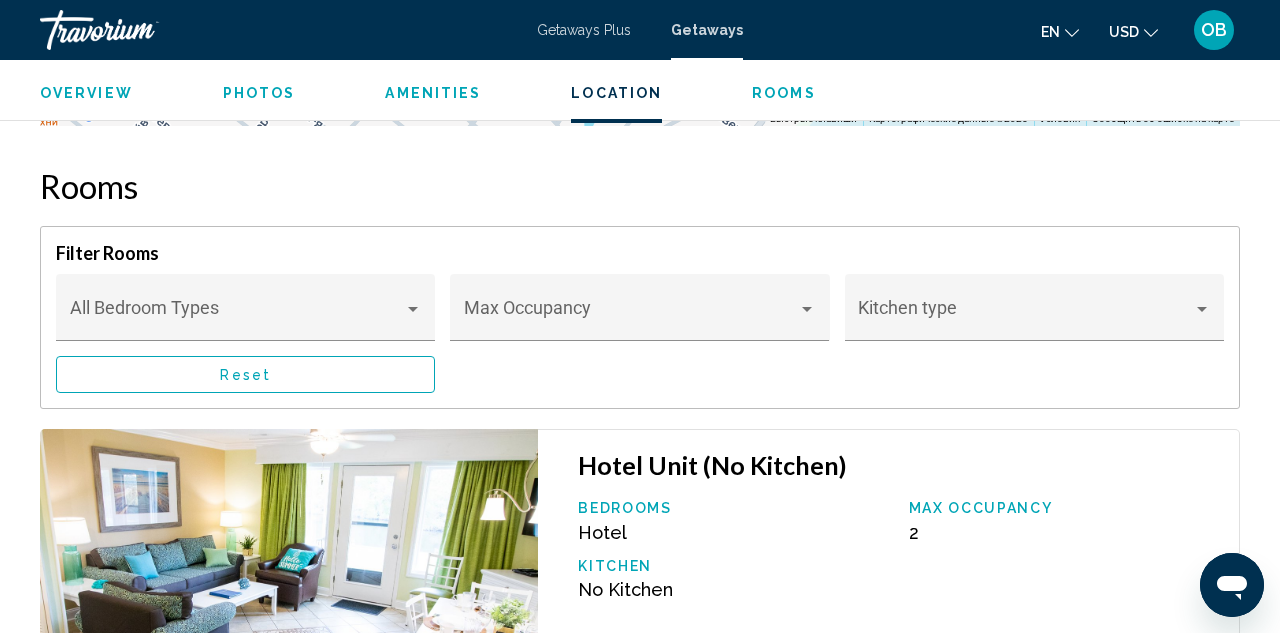 click on "Photos" at bounding box center (259, 93) 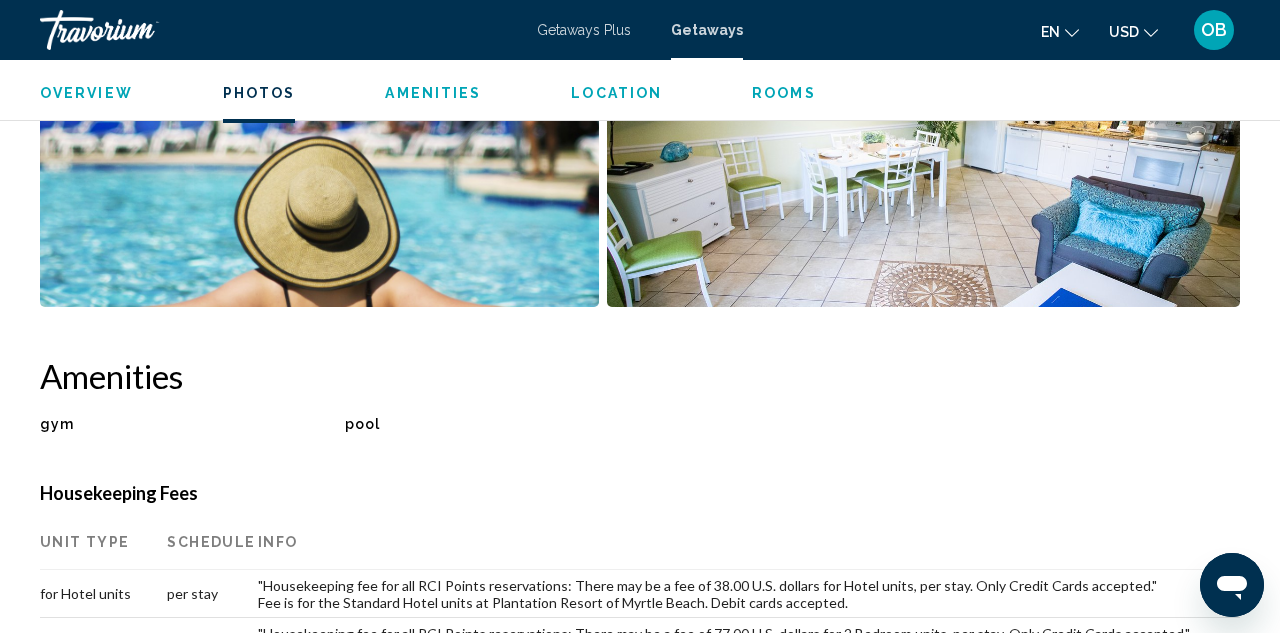 scroll, scrollTop: 1258, scrollLeft: 0, axis: vertical 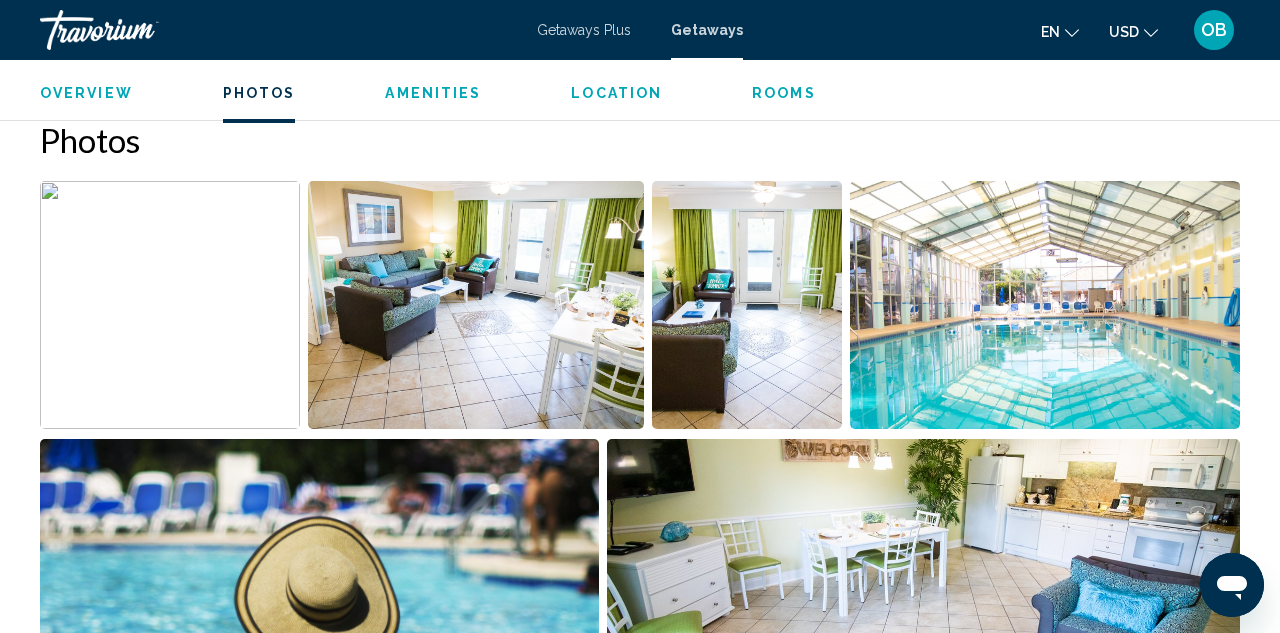 click at bounding box center [475, 305] 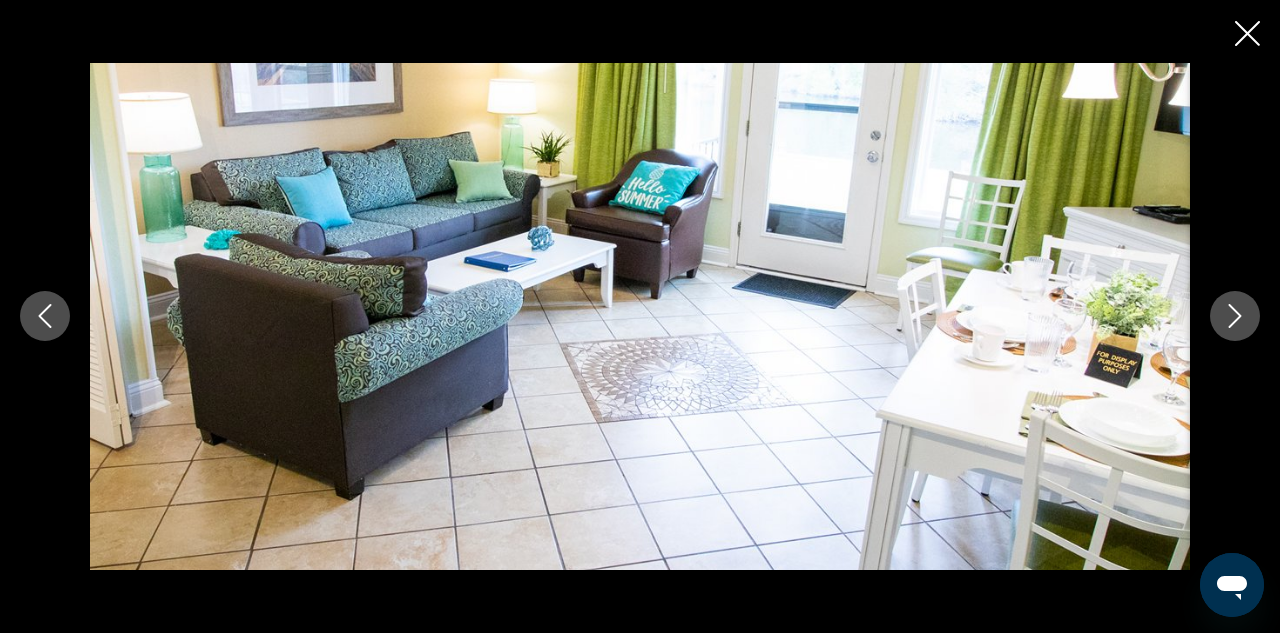 click 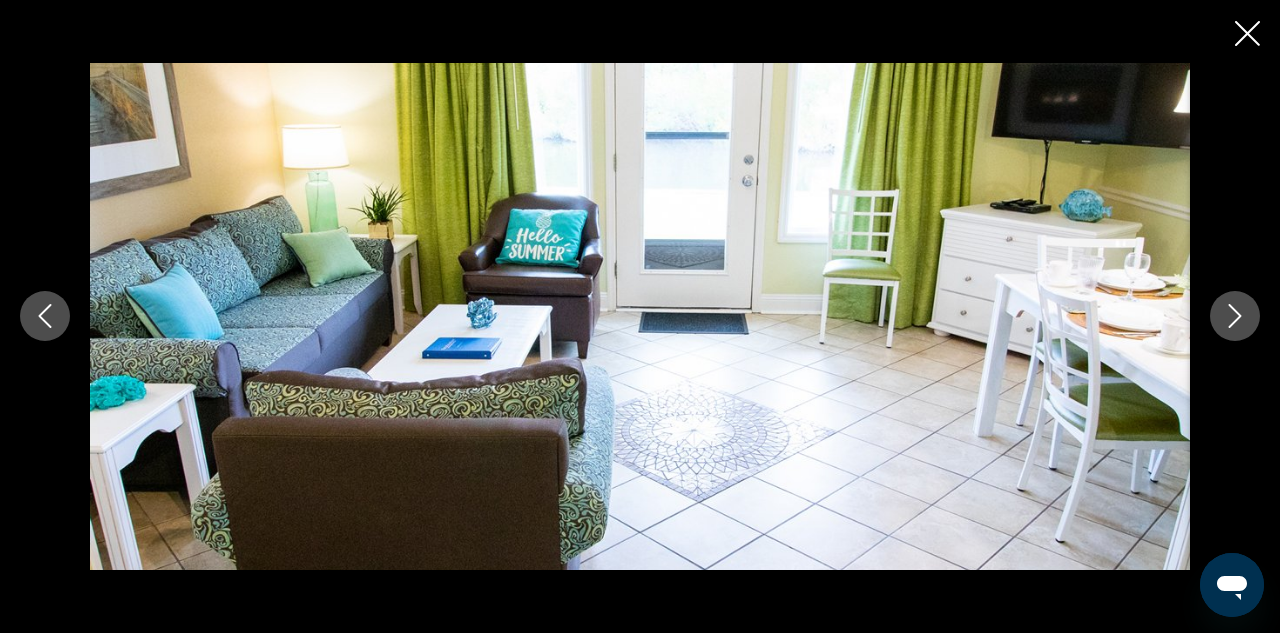 click 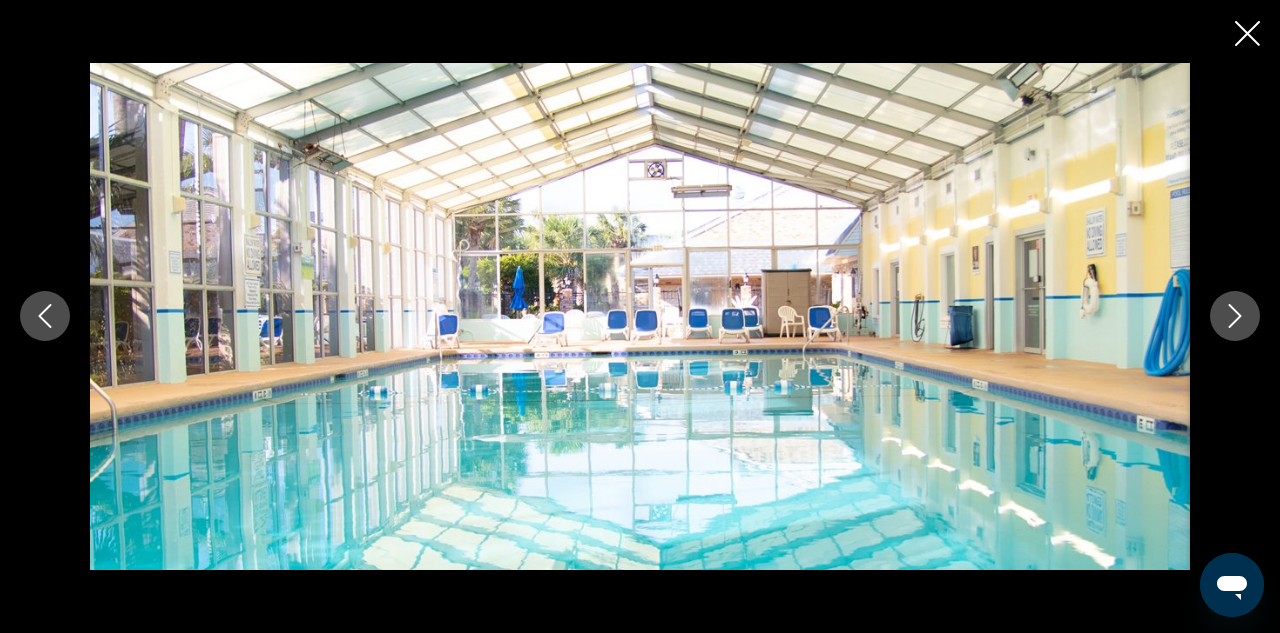 click 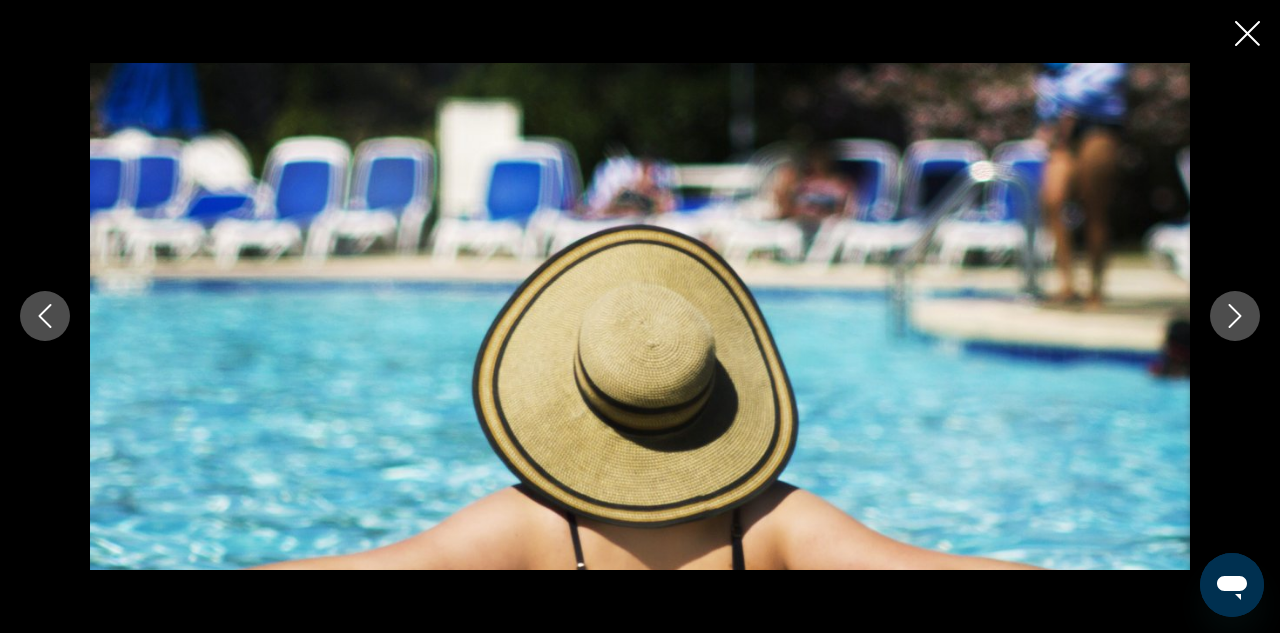 click 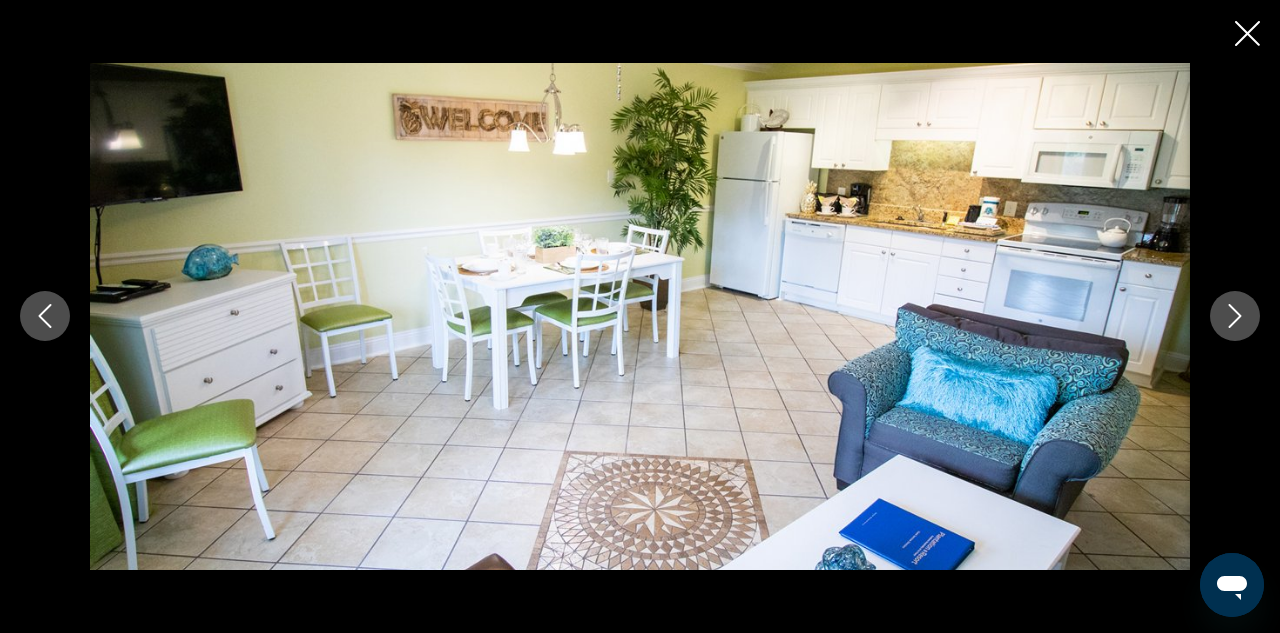click 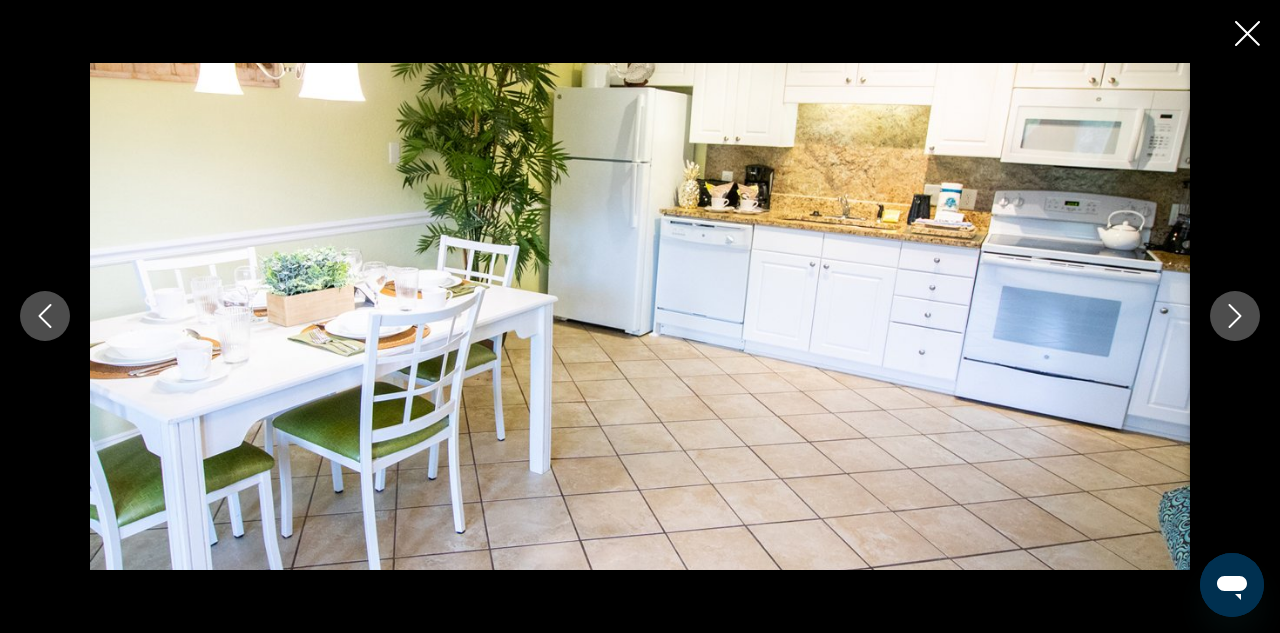 click 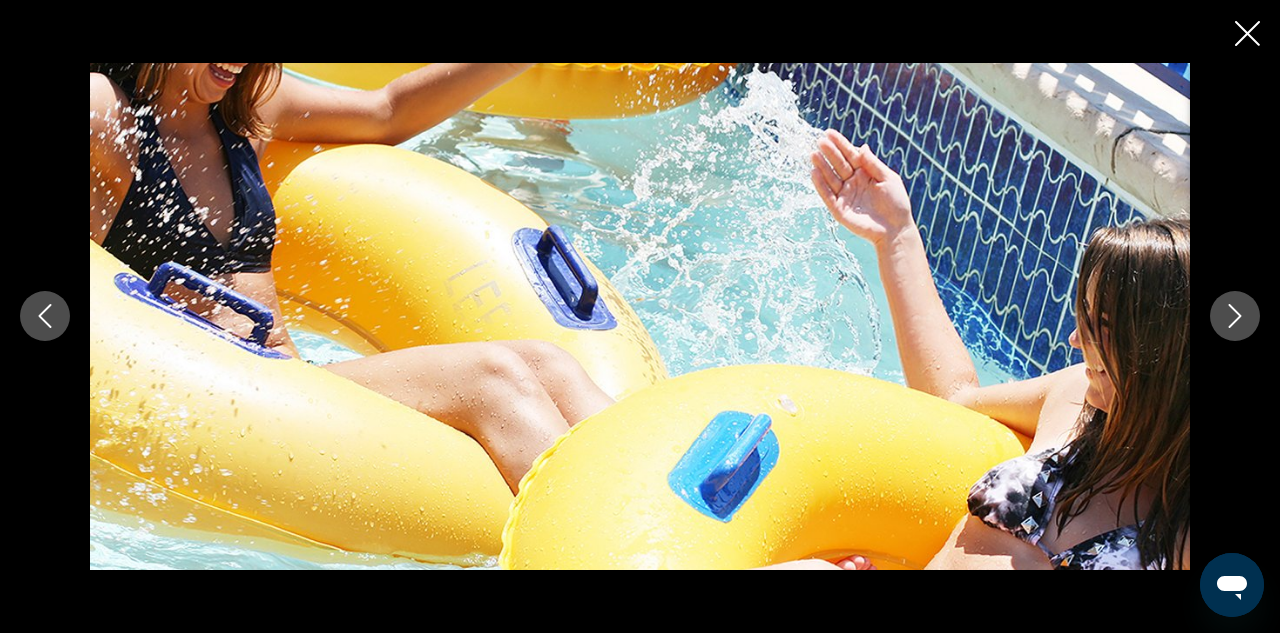click 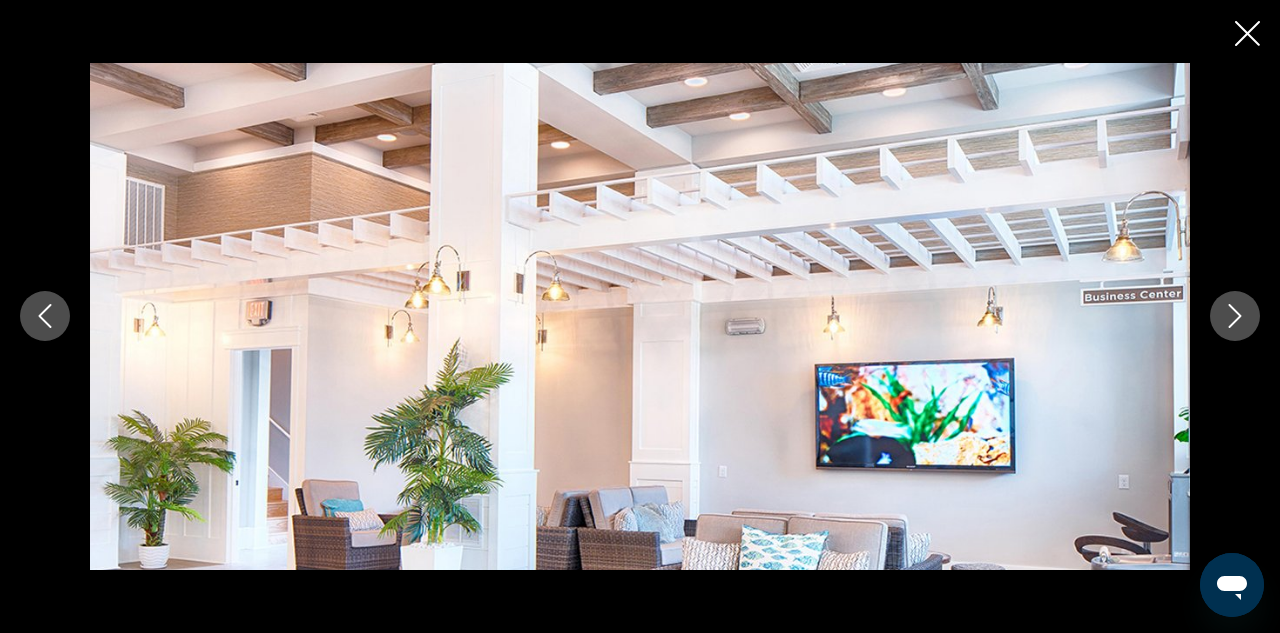 click 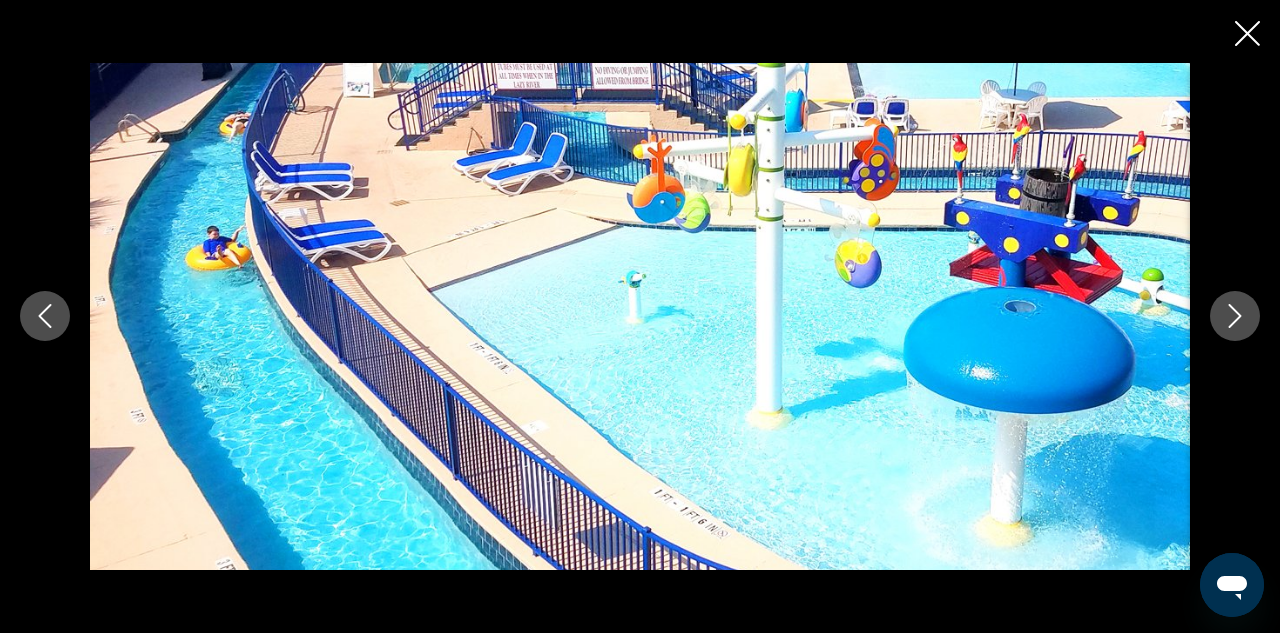 click 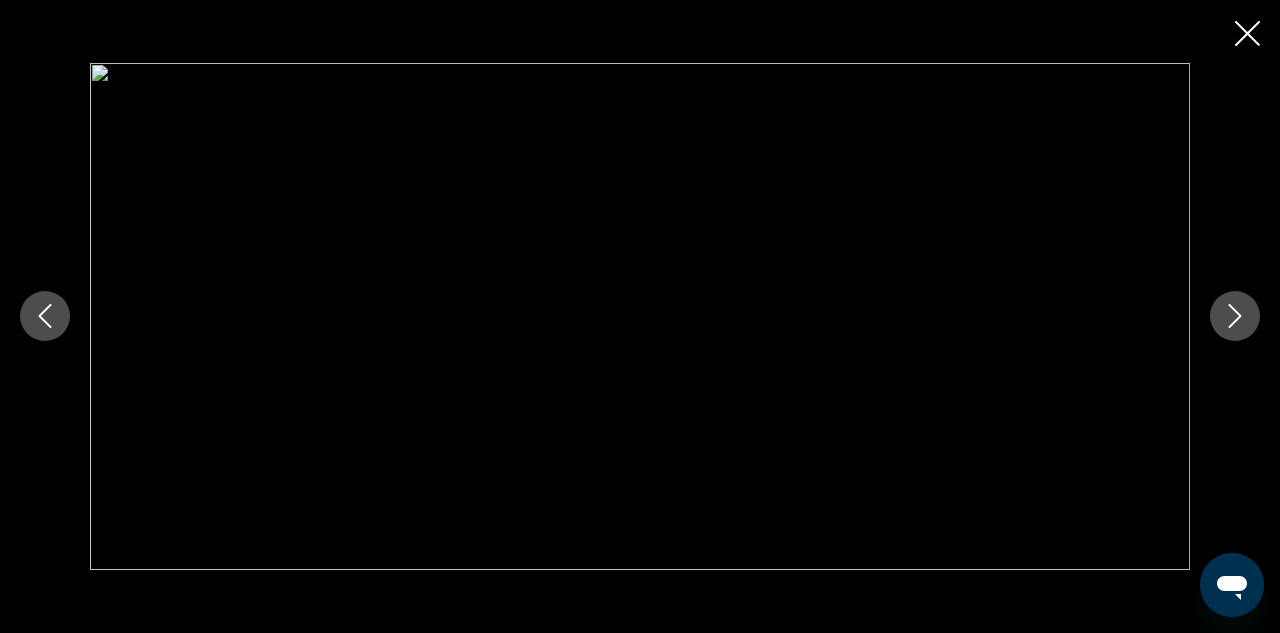 click at bounding box center (1235, 316) 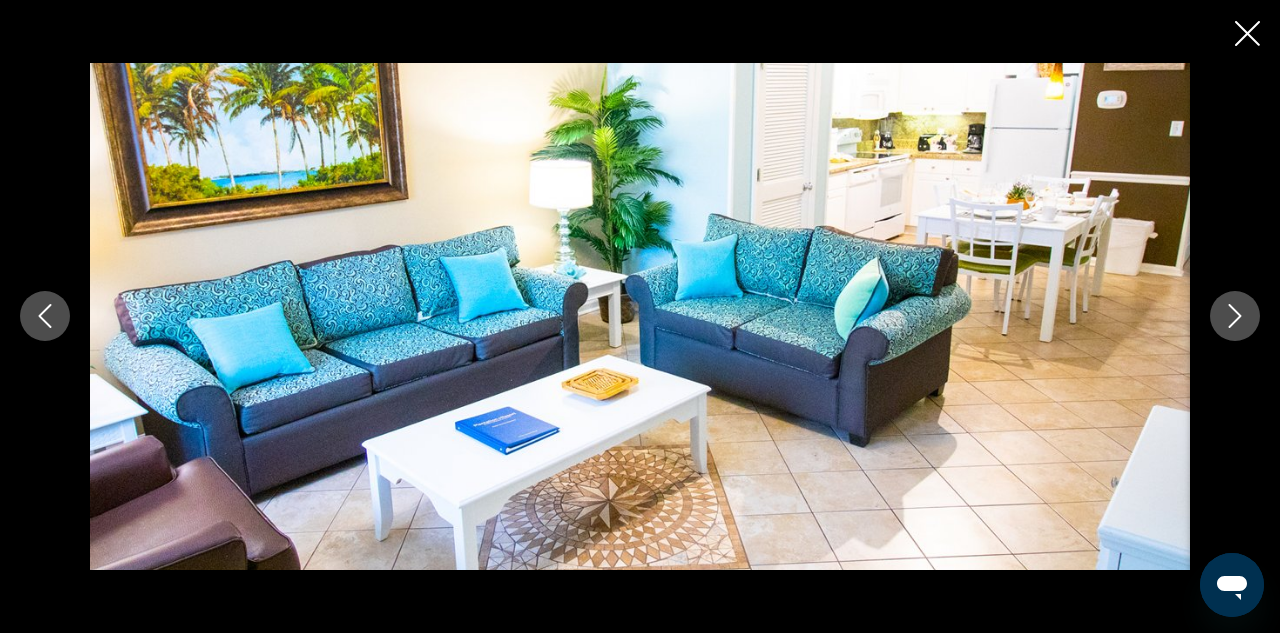 click 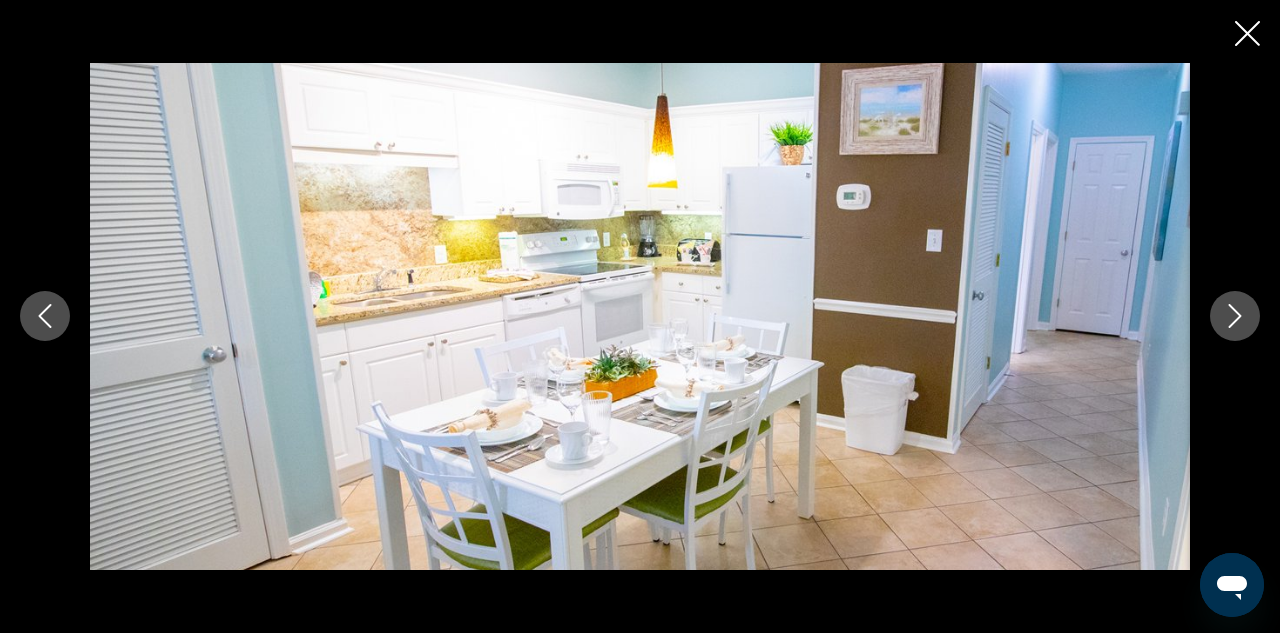 click 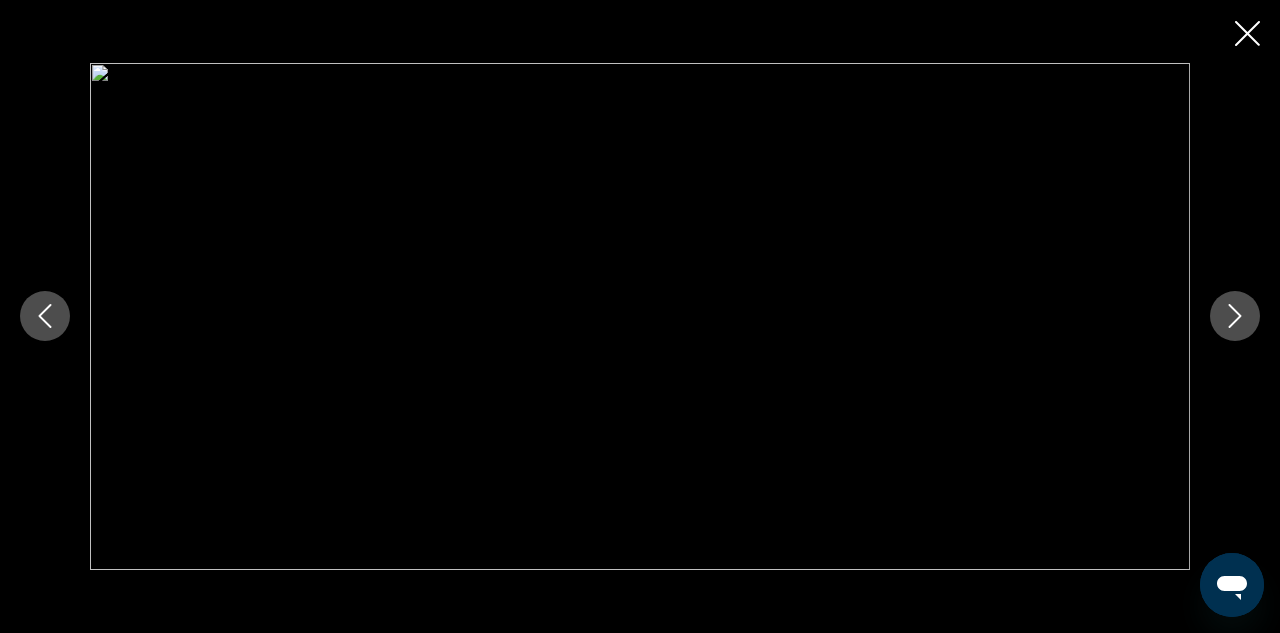 click 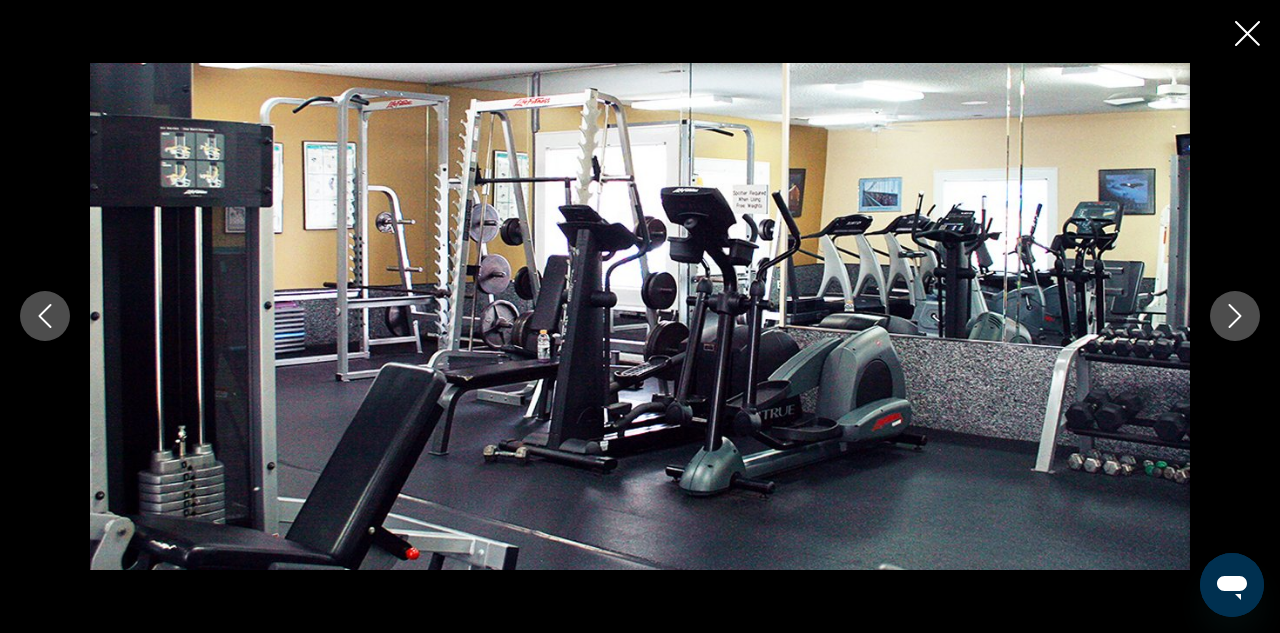 click 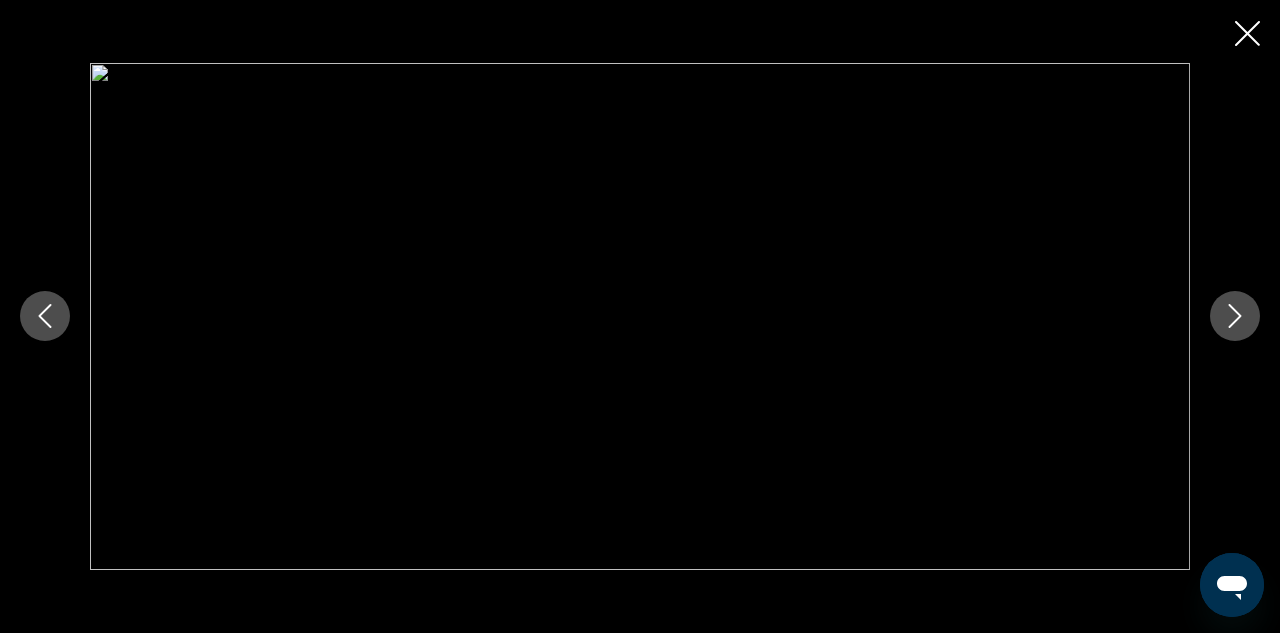 click 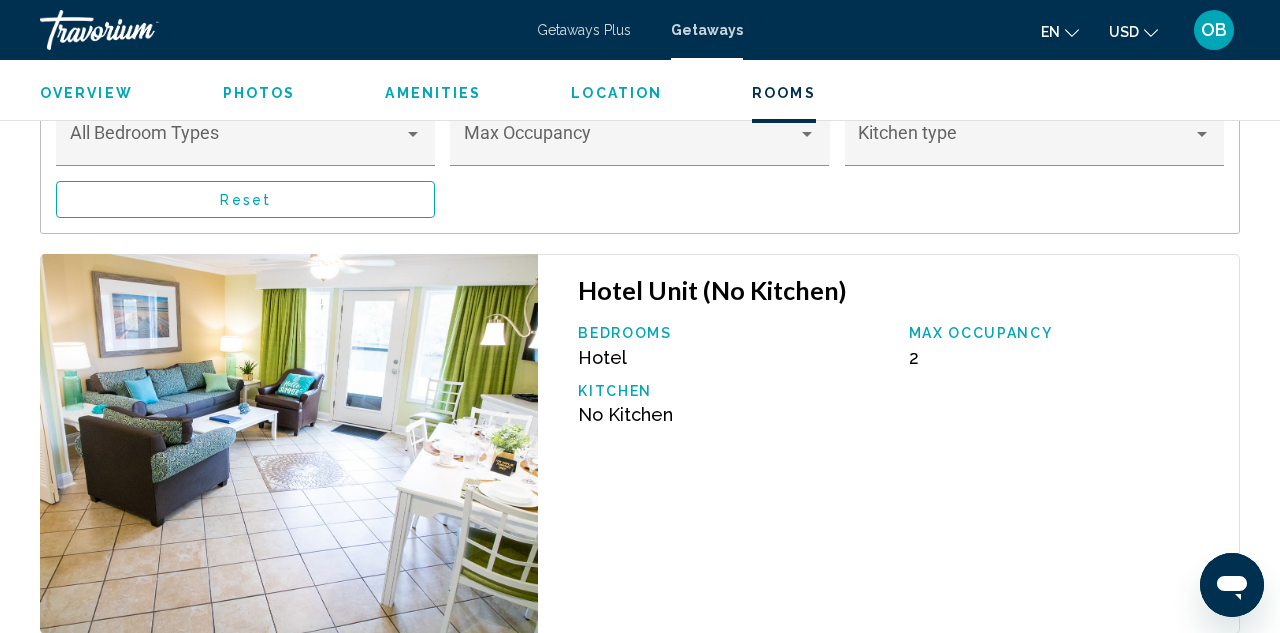 scroll, scrollTop: 4079, scrollLeft: 0, axis: vertical 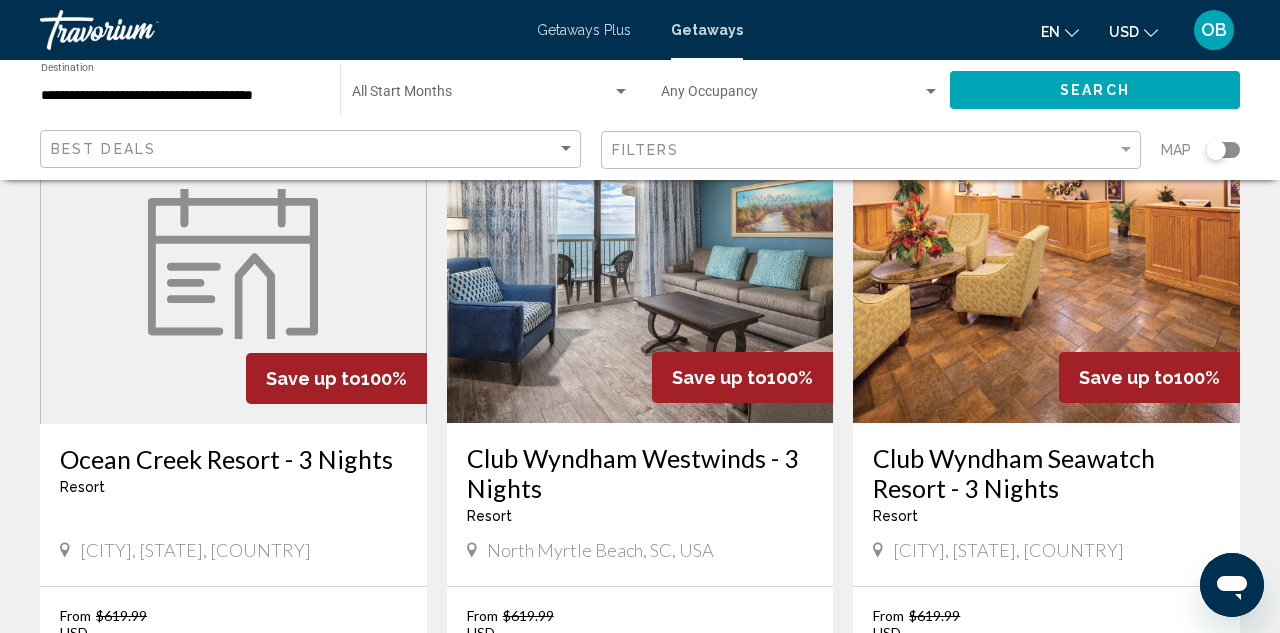 click on "Club Wyndham Westwinds - 3 Nights" at bounding box center [640, 473] 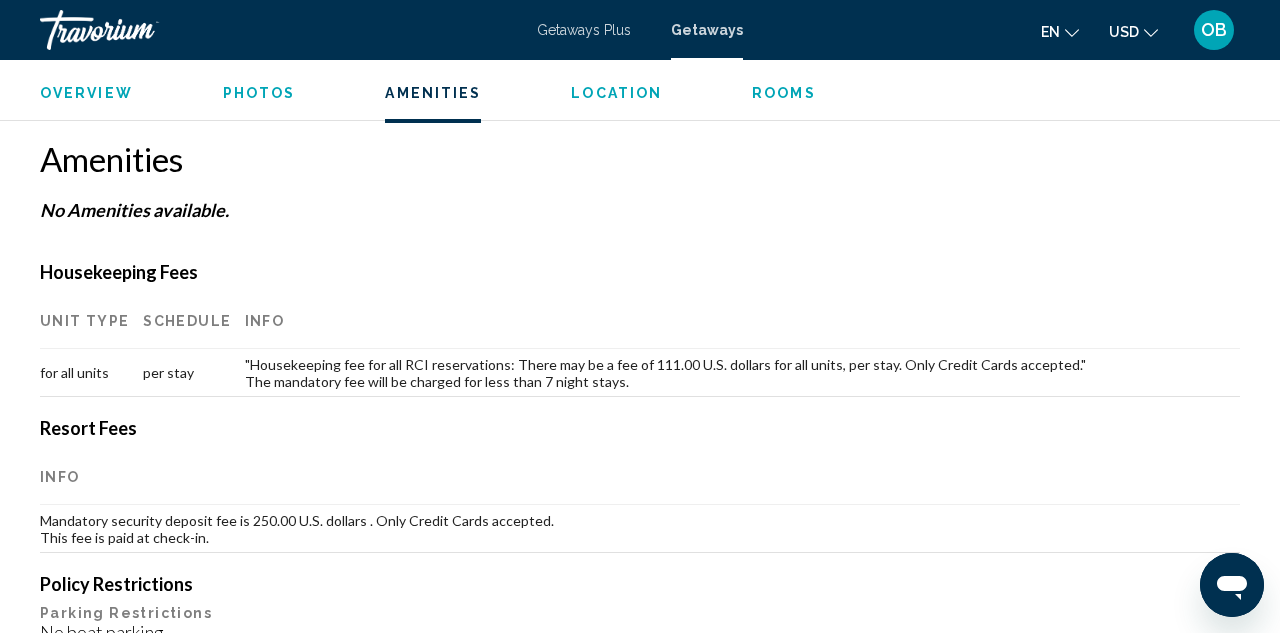 scroll, scrollTop: 1837, scrollLeft: 0, axis: vertical 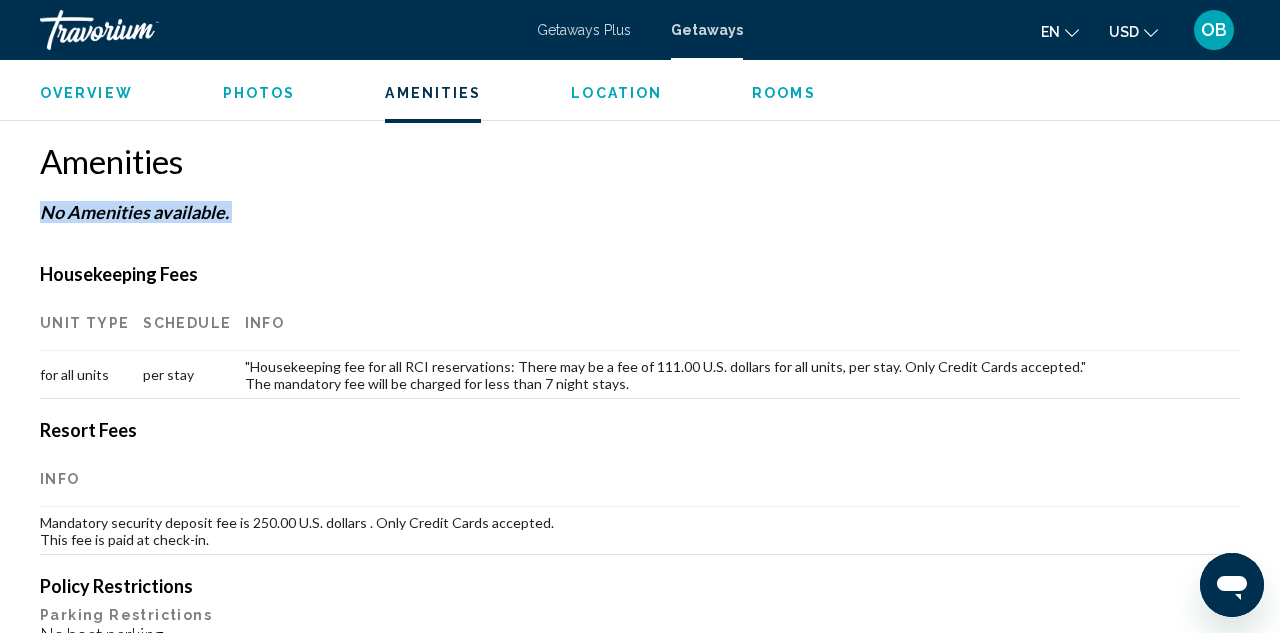 drag, startPoint x: 44, startPoint y: 209, endPoint x: 254, endPoint y: 232, distance: 211.25577 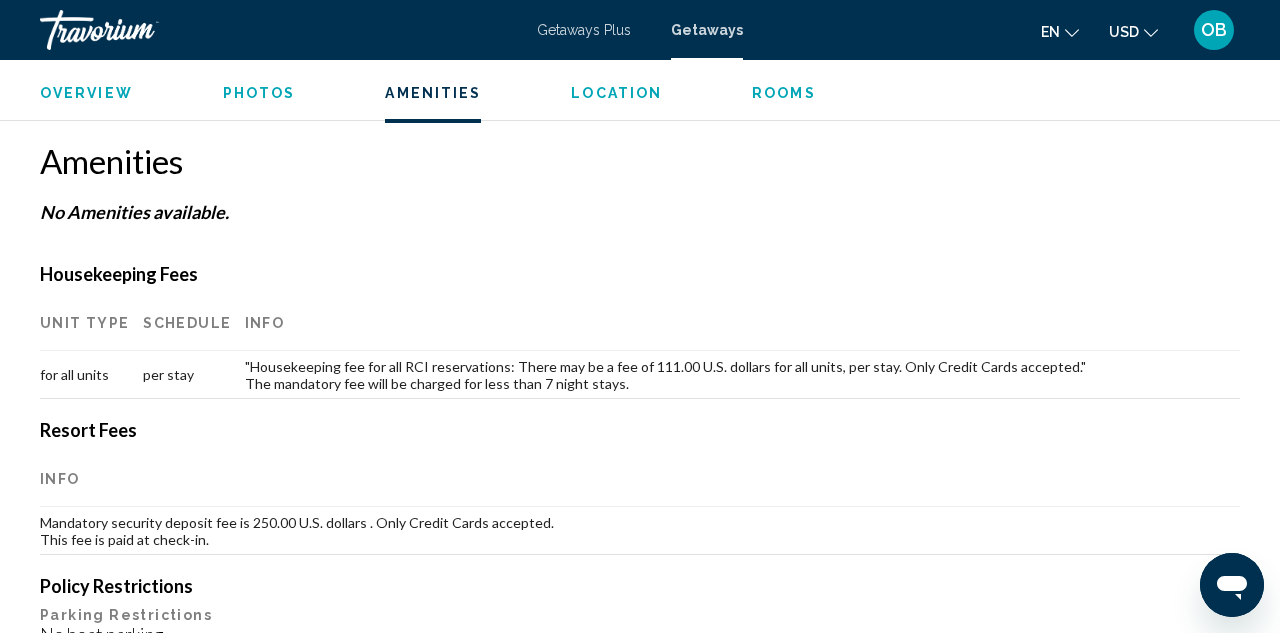 click on "Amenities No Amenities available. Housekeeping Fees  Unit Type   Schedule   Info  for all units per stay "Housekeeping fee for all RCI reservations: There may be a fee of 111.00 U.S. dollars for all units, per stay. Only Credit Cards accepted." The mandatory fee will be charged for less than 7 night stays. Resort Fees  Info  Mandatory security deposit fee is 250.00 U.S. dollars . Only Credit Cards accepted. This fee is paid at check-in. Policy Restrictions Parking Restrictions No boat parking No motorcycles No large vehicle parking No trailers No RV parking Limited parking onsite Minimum Age Checkin Minimum age check-in is 21. Pets No Pets.  Please contact the resort directly regarding its ADA/general service animal policy. Smoking Restrictions No smoking in units: could result in forfeiture of the unit and/or other penalties. General Urgent Info Resort is not suitable for handicapped people, or people with walking difficulties. Resort cannot honor unit upgrades or moves. Smoking is not allowed in units." at bounding box center (640, 776) 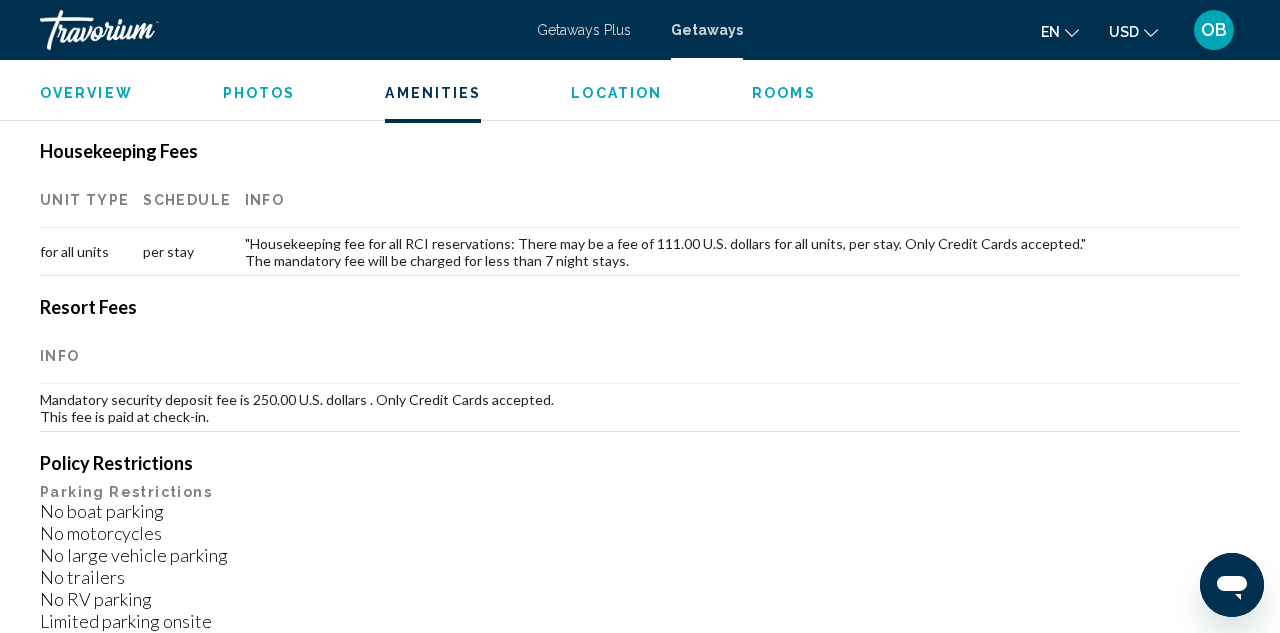 scroll, scrollTop: 1960, scrollLeft: 0, axis: vertical 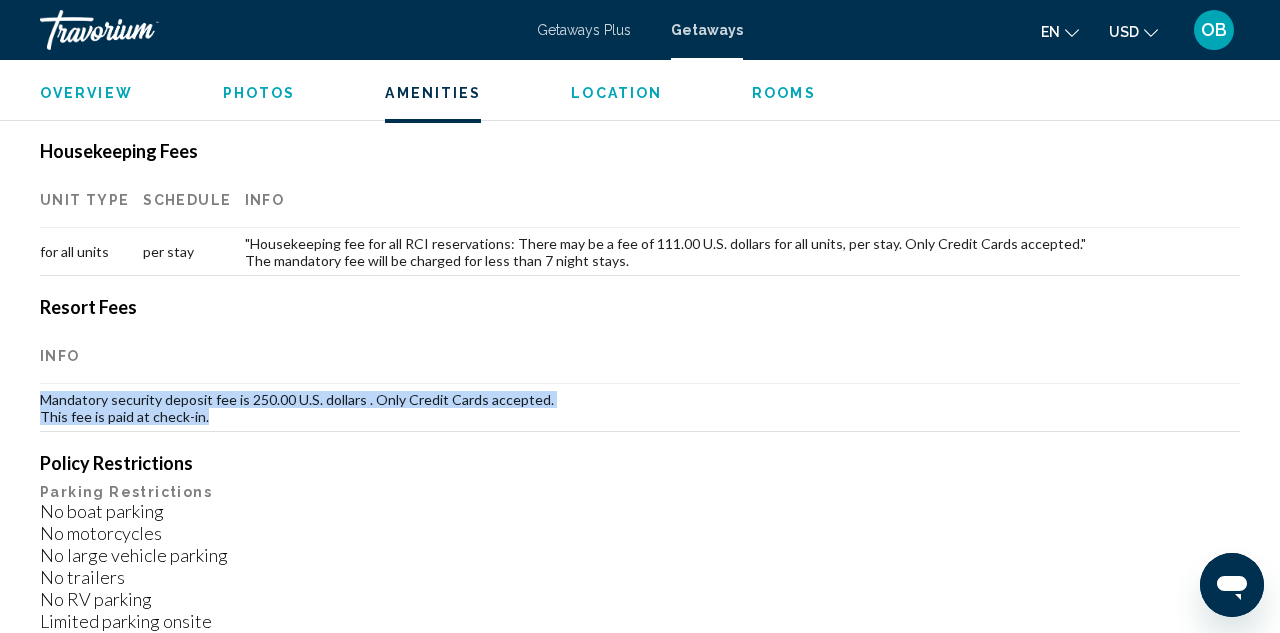 drag, startPoint x: 43, startPoint y: 399, endPoint x: 217, endPoint y: 427, distance: 176.23848 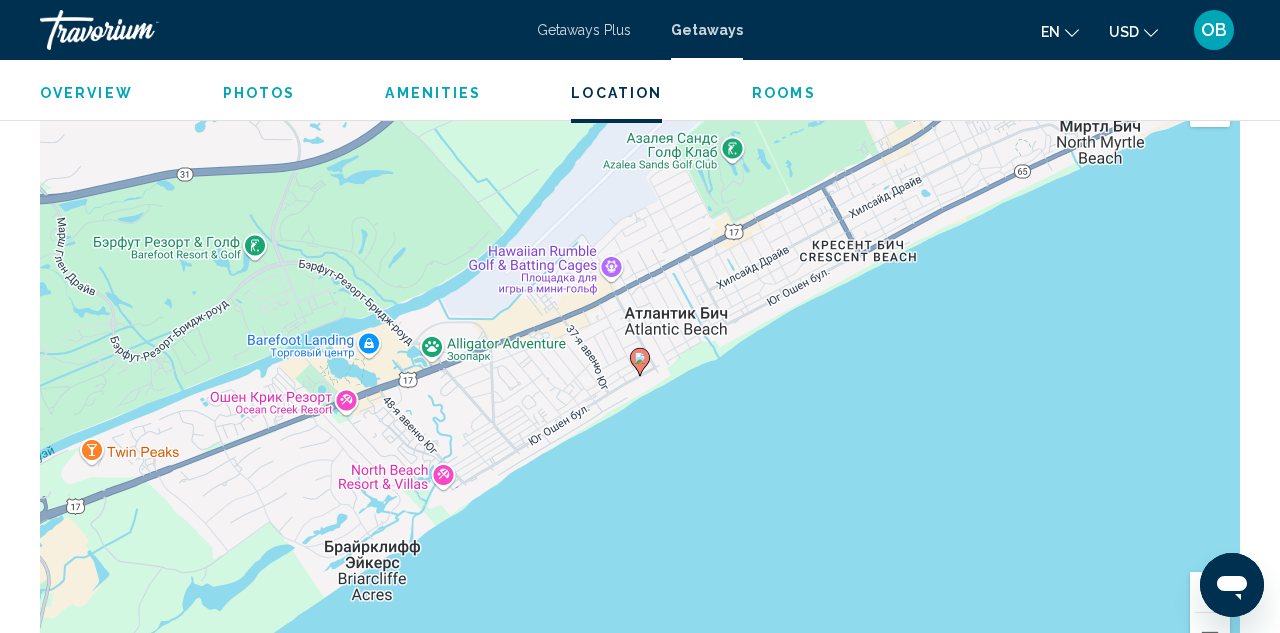 scroll, scrollTop: 3205, scrollLeft: 0, axis: vertical 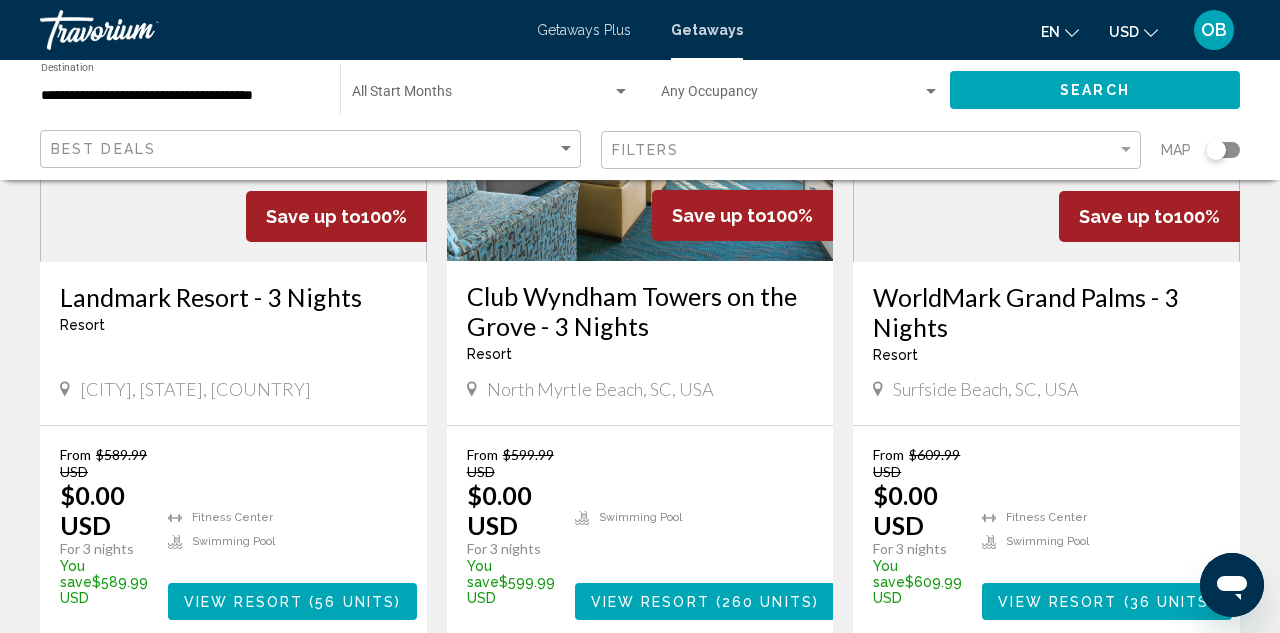 click on "Club Wyndham Towers on the Grove - 3 Nights" at bounding box center [640, 311] 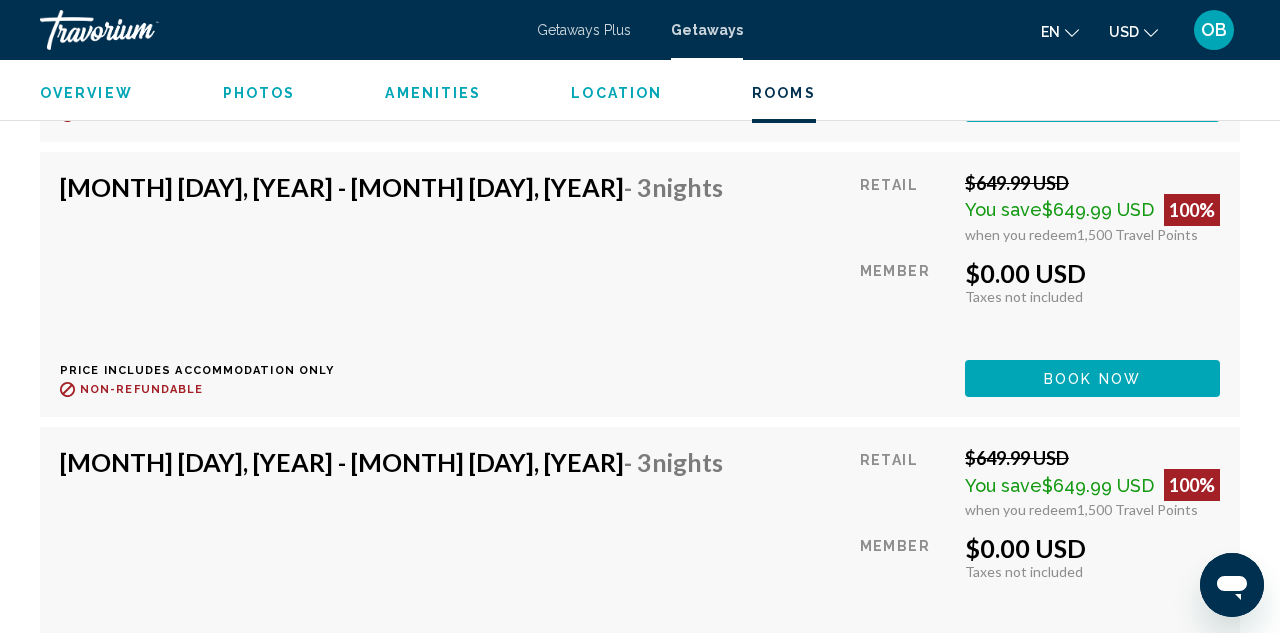 scroll, scrollTop: 4630, scrollLeft: 0, axis: vertical 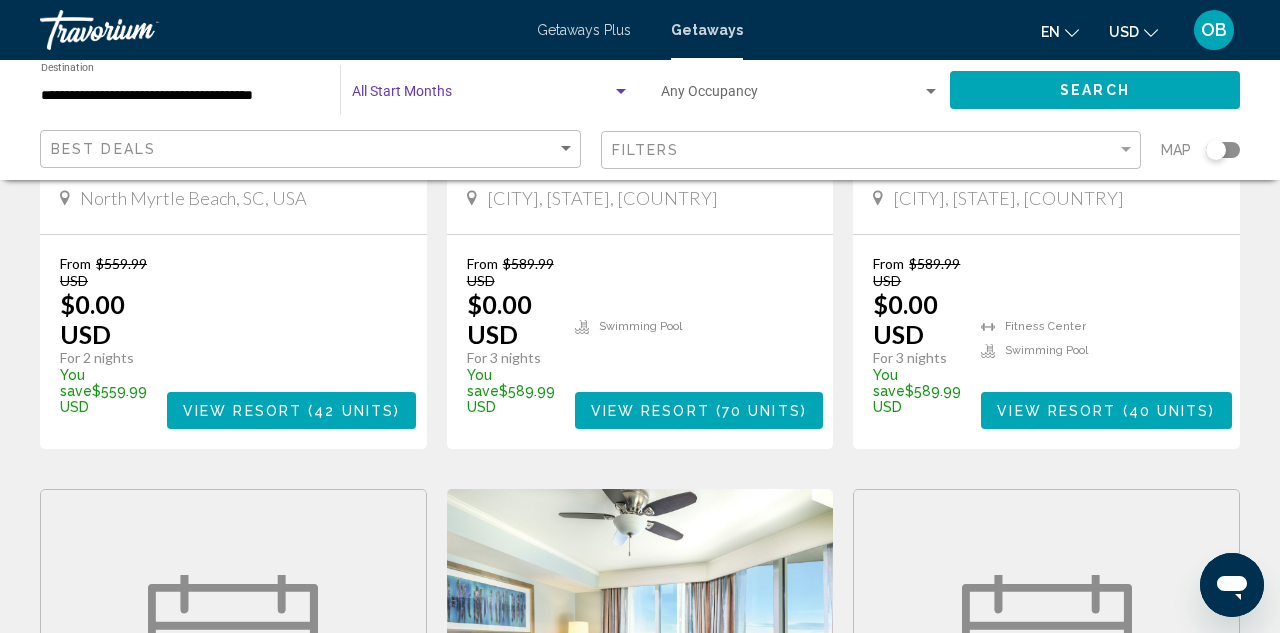 click at bounding box center (491, 96) 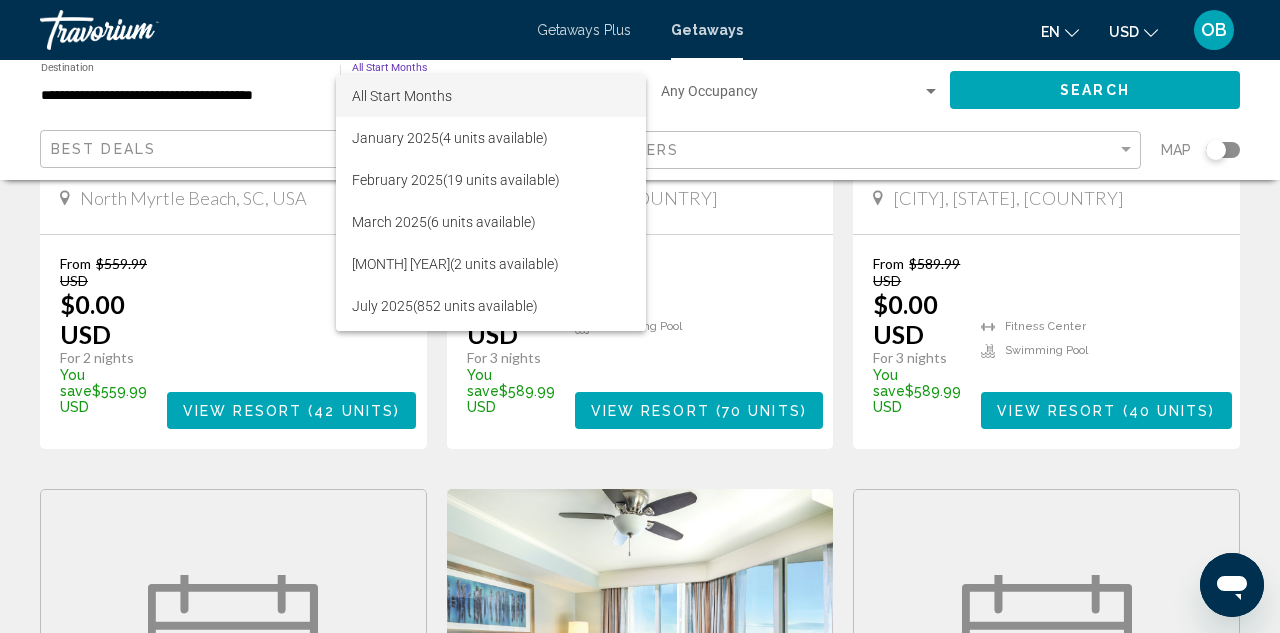 click at bounding box center (640, 316) 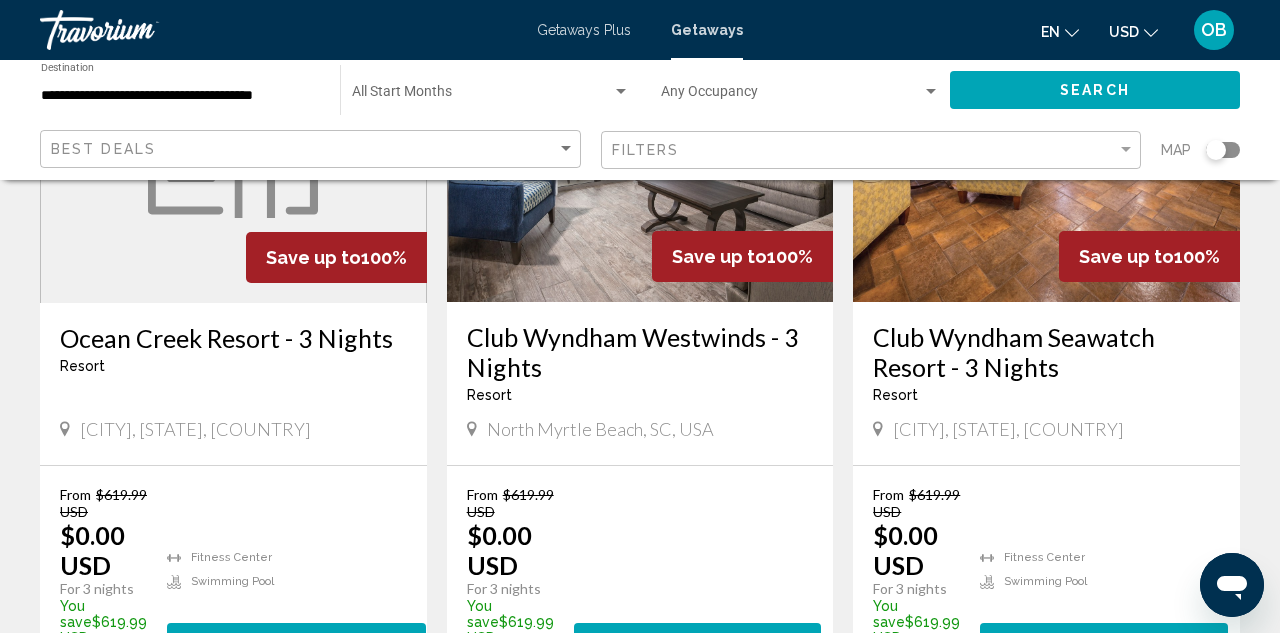 scroll, scrollTop: 2508, scrollLeft: 0, axis: vertical 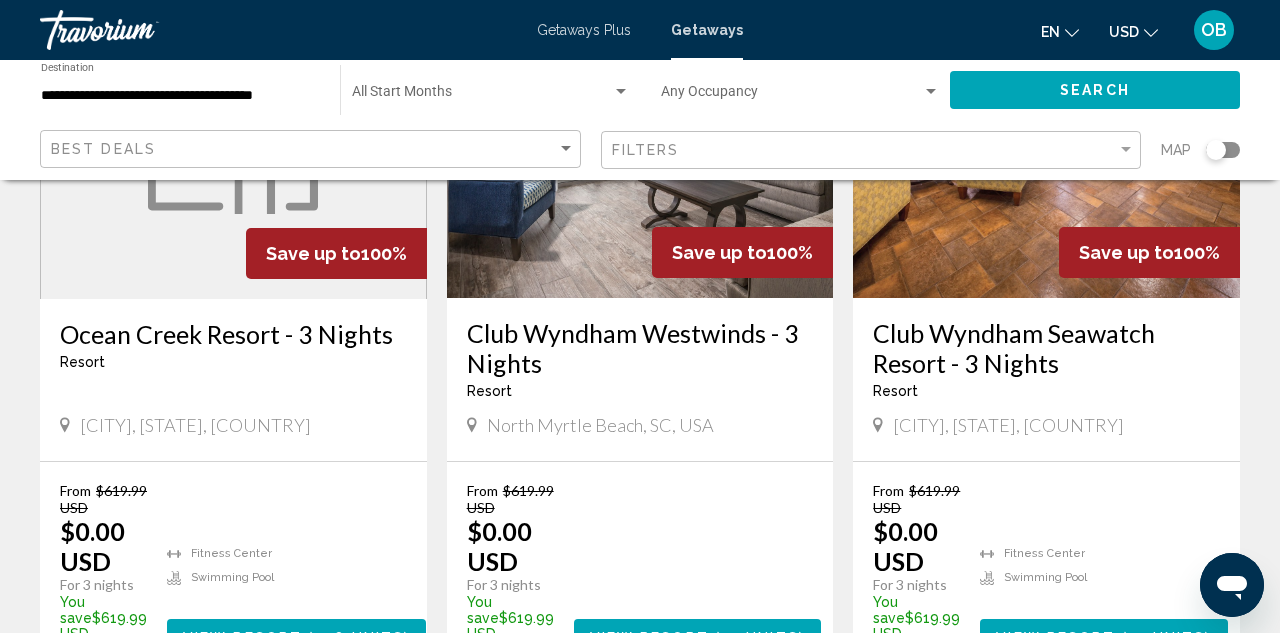 click on "Club Wyndham Seawatch Resort - 3 Nights" at bounding box center [1046, 348] 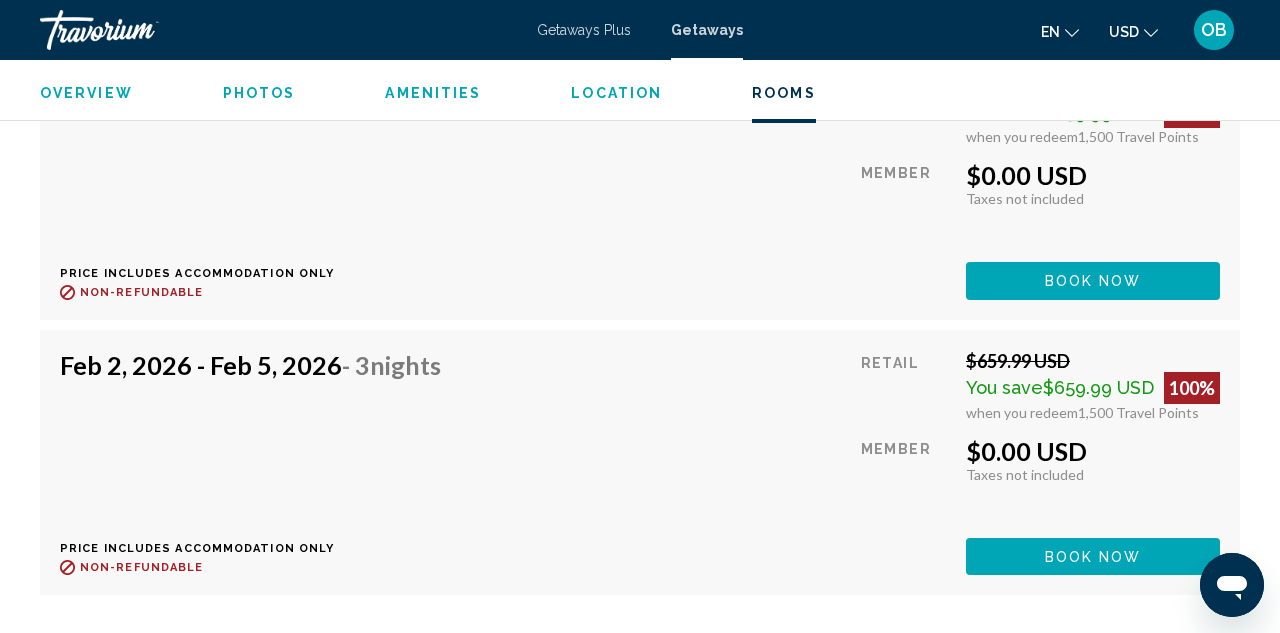 scroll, scrollTop: 4272, scrollLeft: 0, axis: vertical 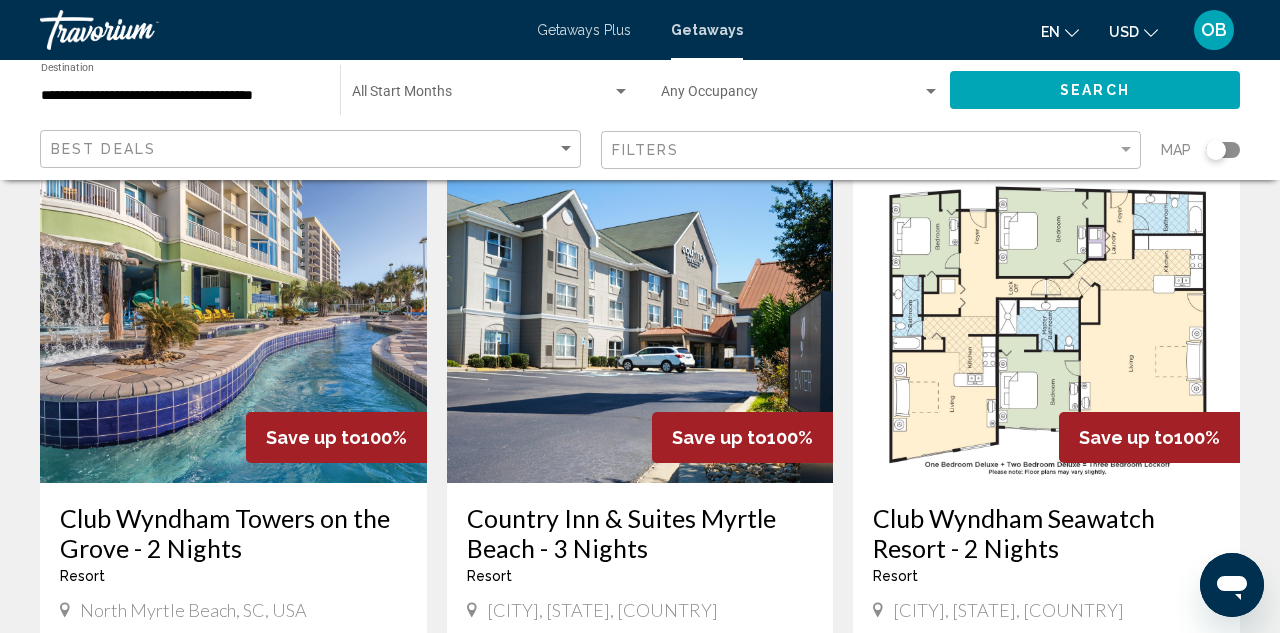 click on "Start Month All Start Months" 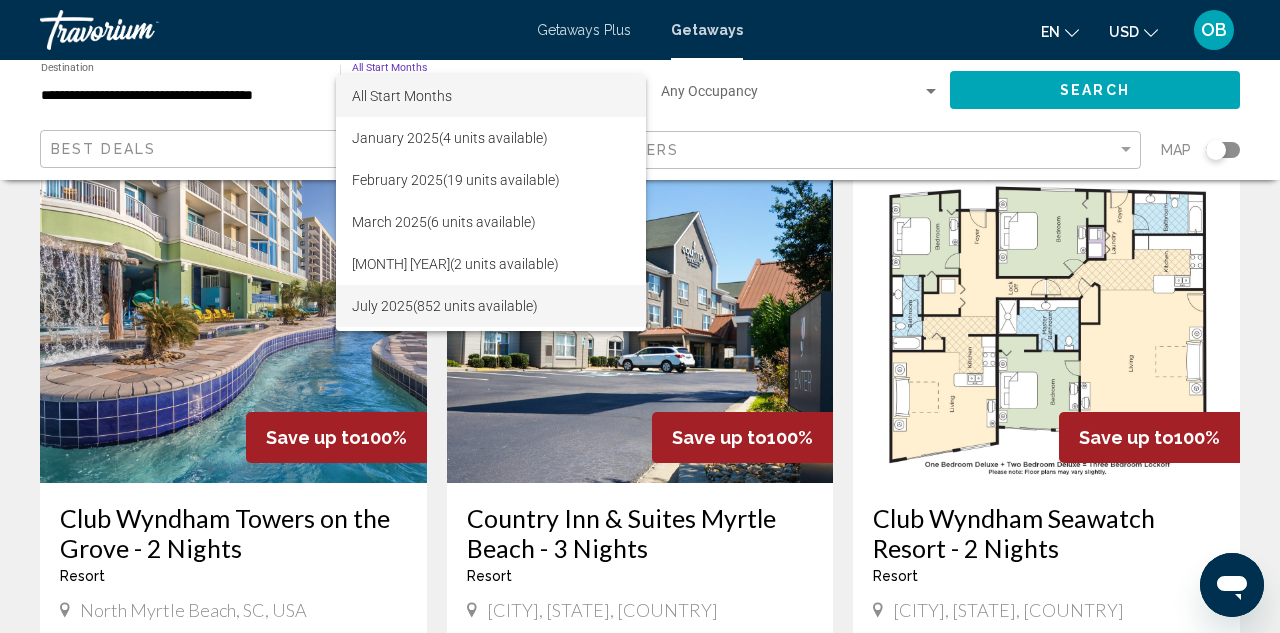 click on "[MONTH] [YEAR]  ([NUMBER] units available)" at bounding box center [491, 306] 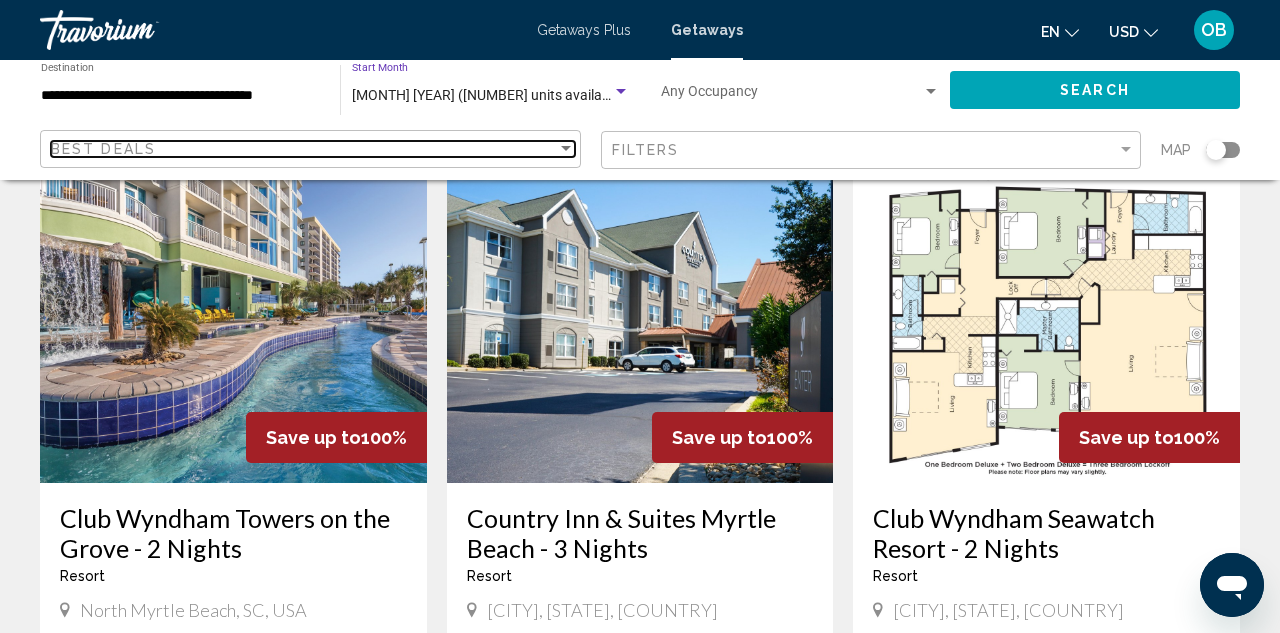 click at bounding box center (566, 149) 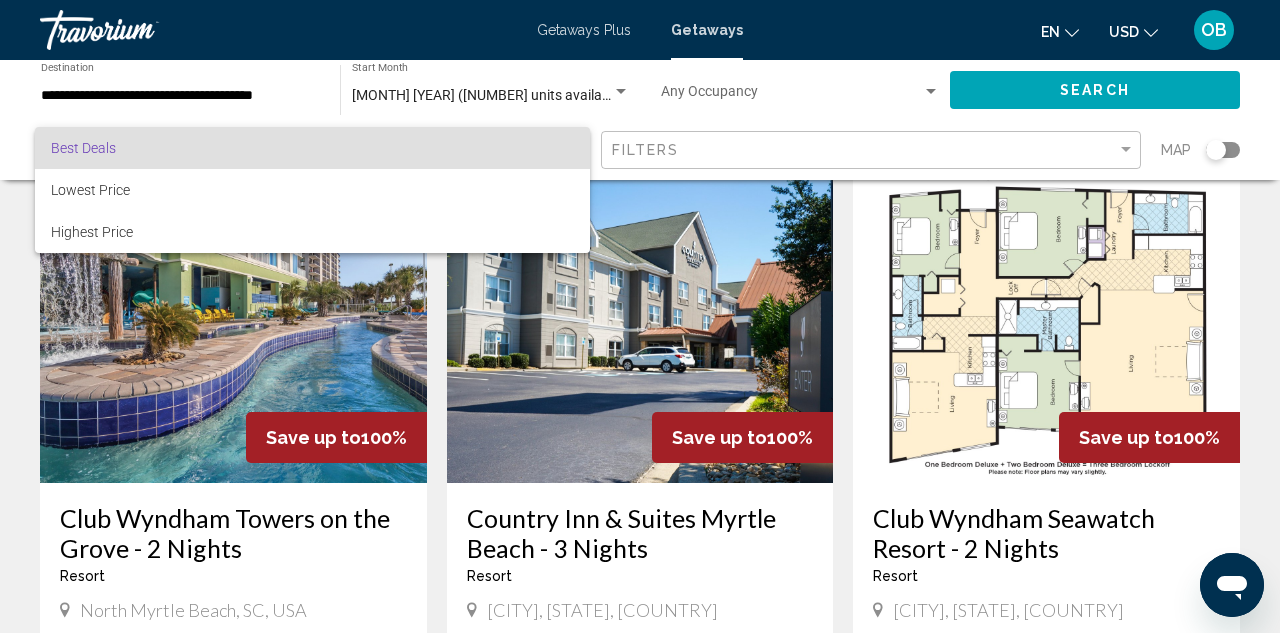 click at bounding box center [640, 316] 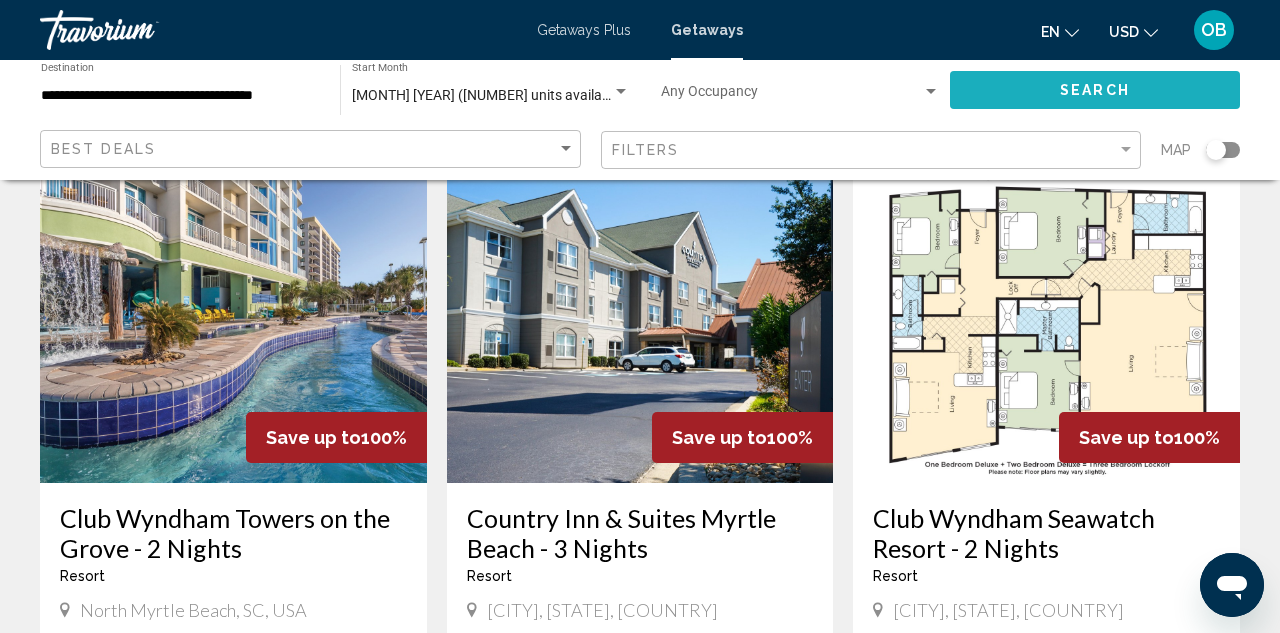 click on "Search" 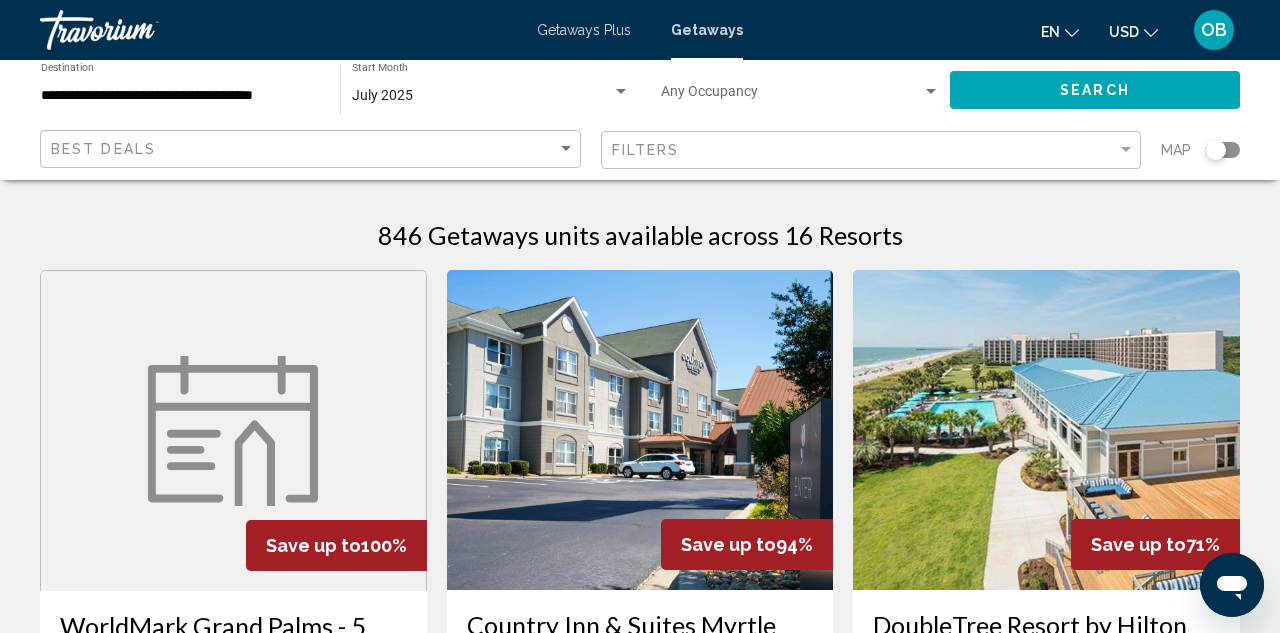 scroll, scrollTop: 0, scrollLeft: 0, axis: both 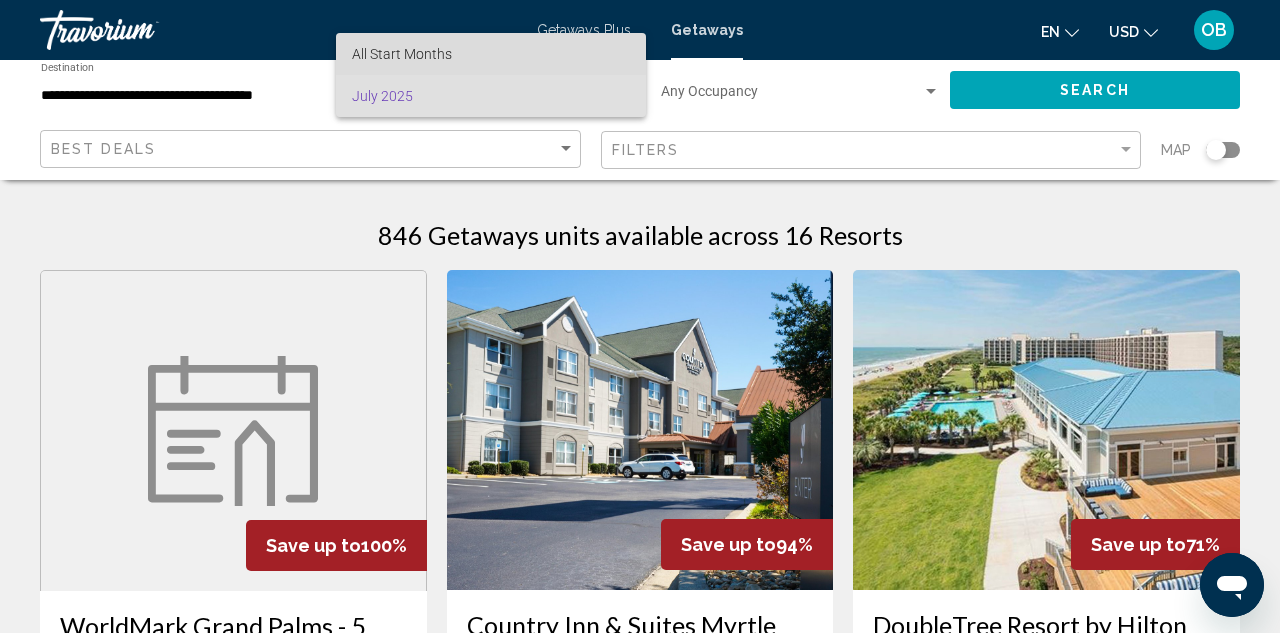 click on "All Start Months" at bounding box center [491, 54] 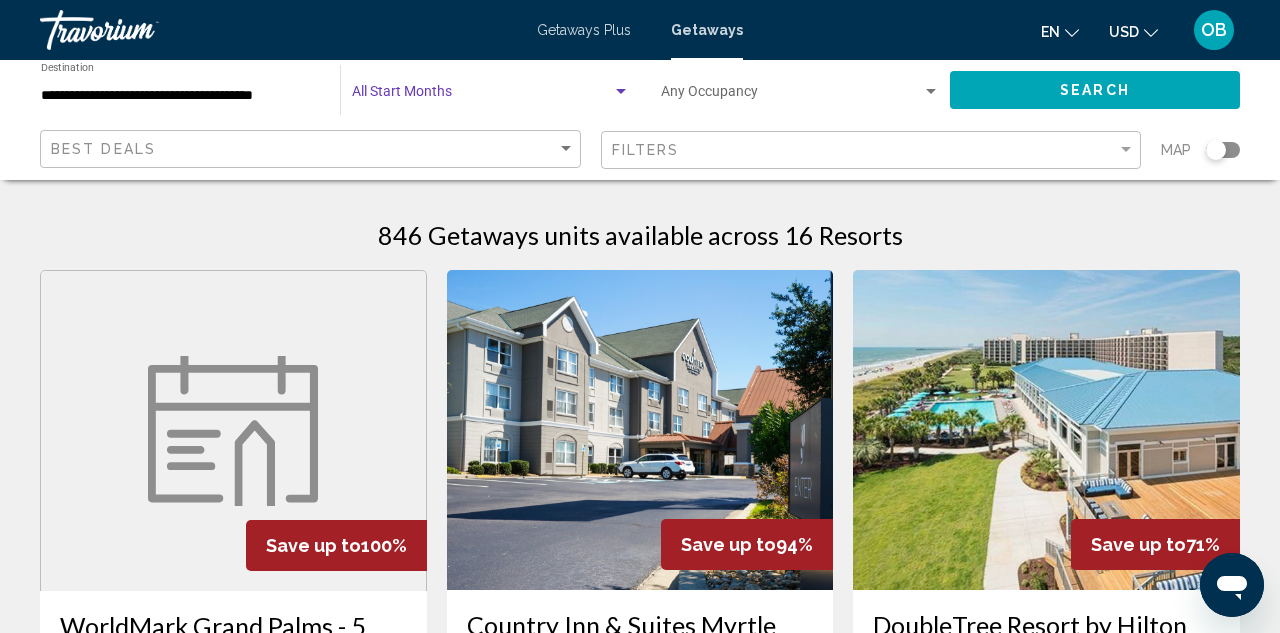 click on "Search" 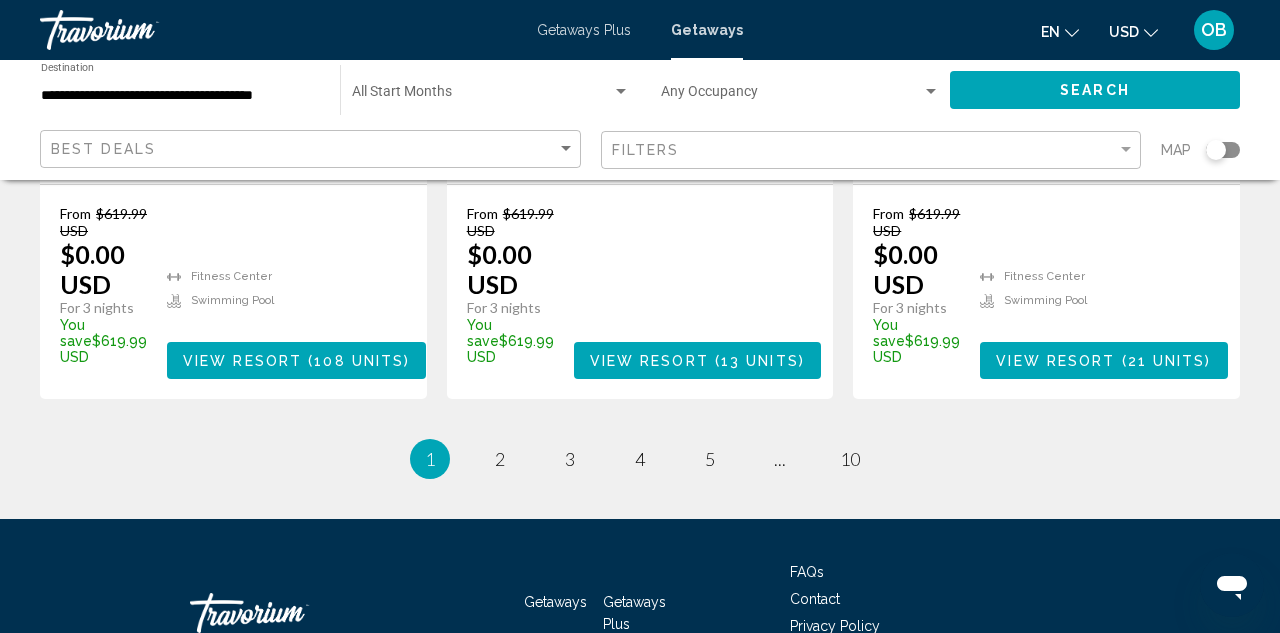 scroll, scrollTop: 2786, scrollLeft: 0, axis: vertical 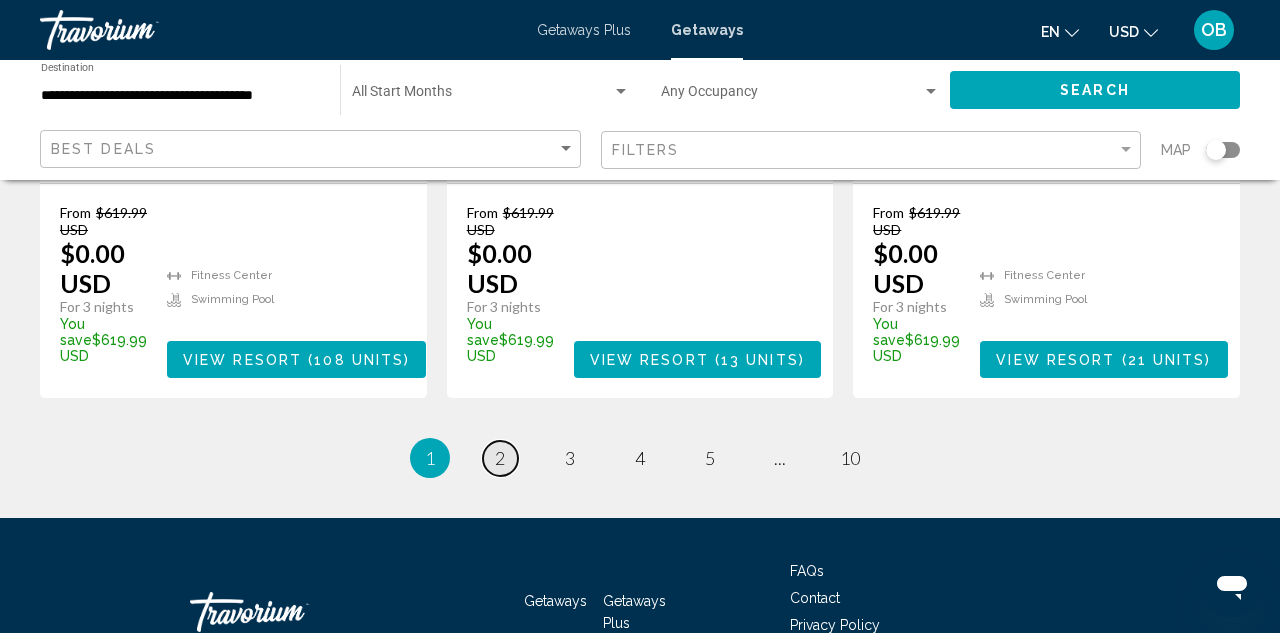 click on "2" at bounding box center (500, 458) 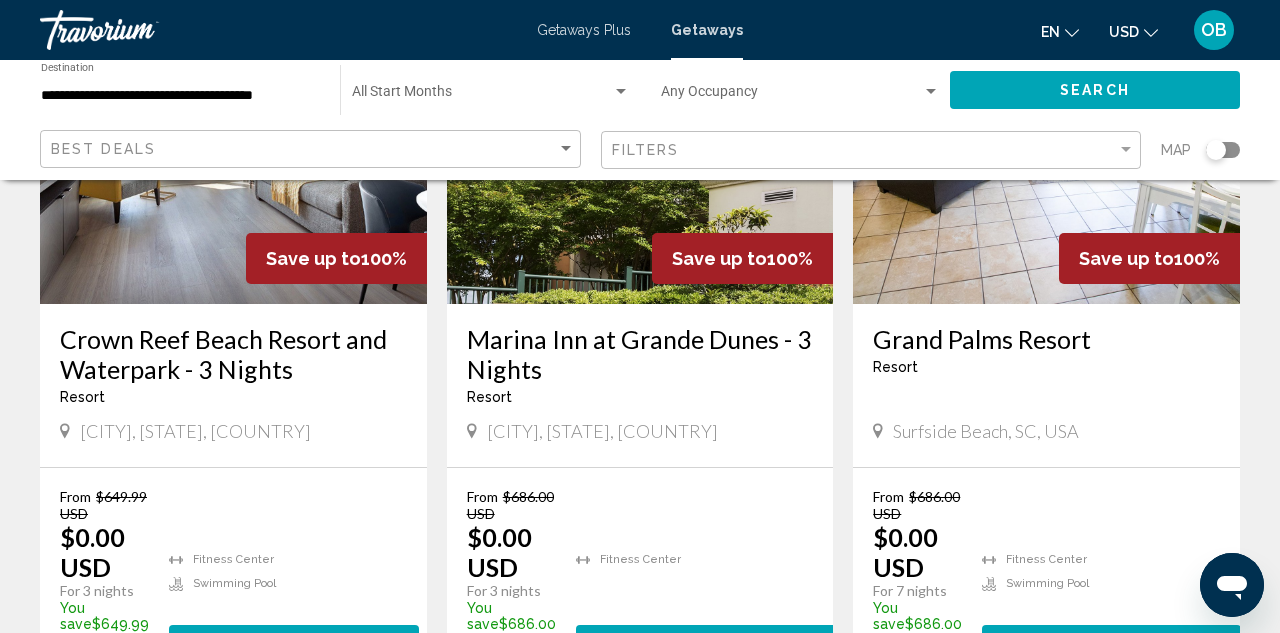scroll, scrollTop: 1023, scrollLeft: 0, axis: vertical 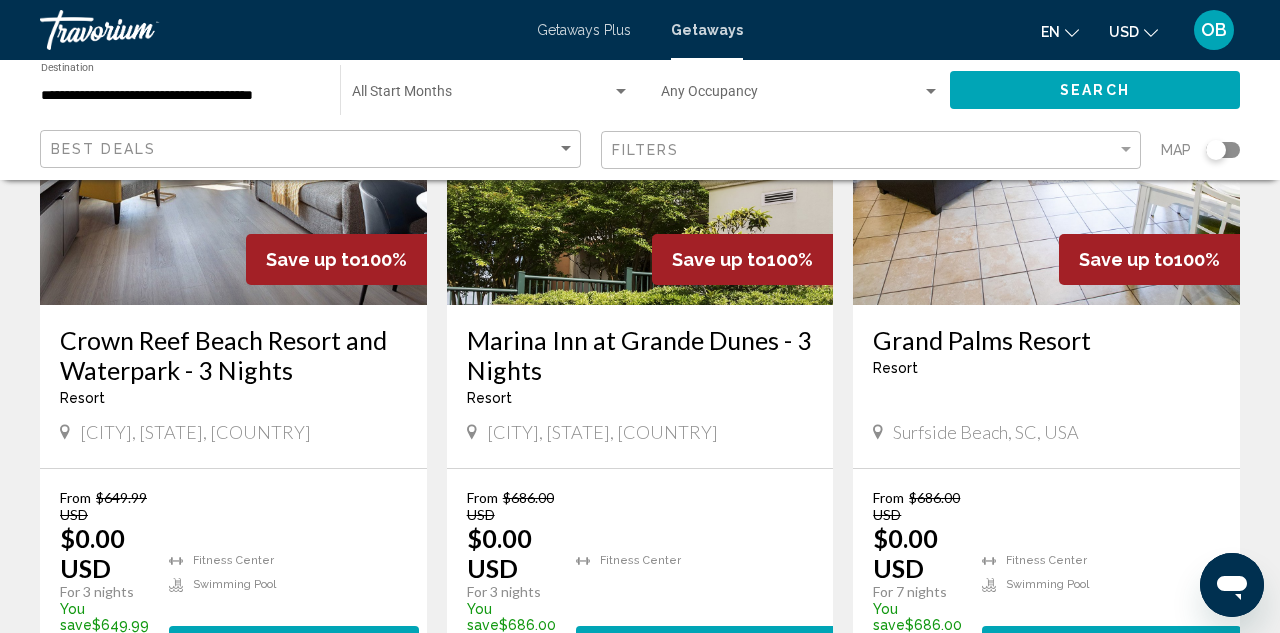 click on "Grand Palms Resort" at bounding box center (1046, 340) 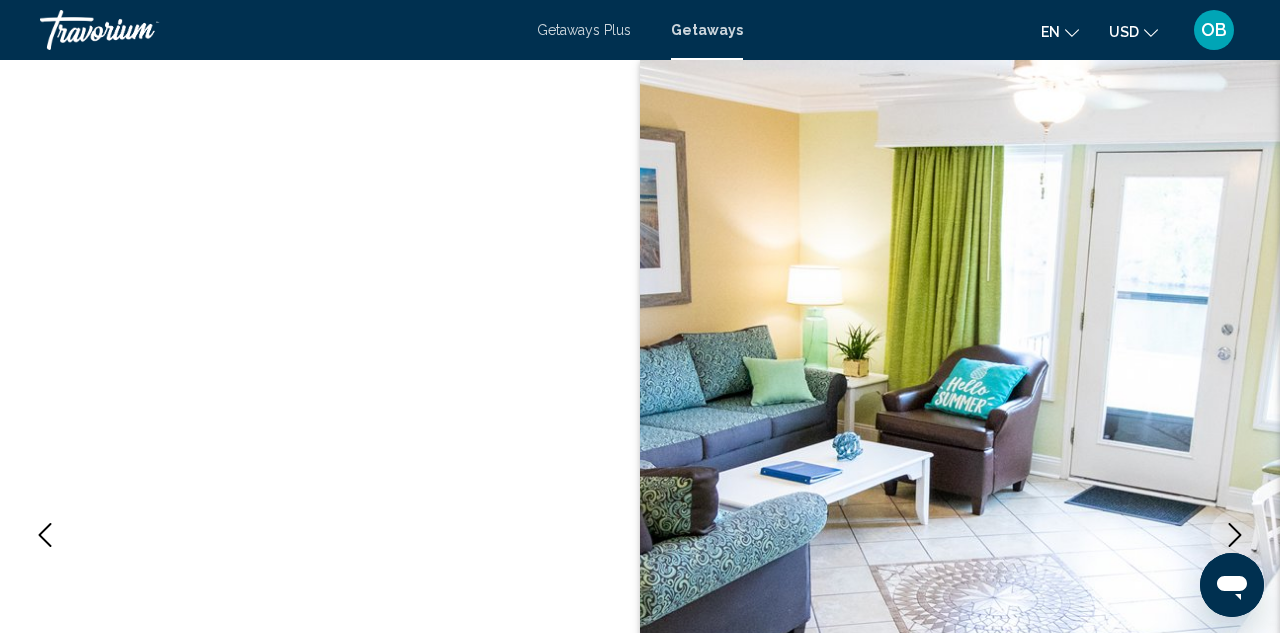scroll, scrollTop: 0, scrollLeft: 0, axis: both 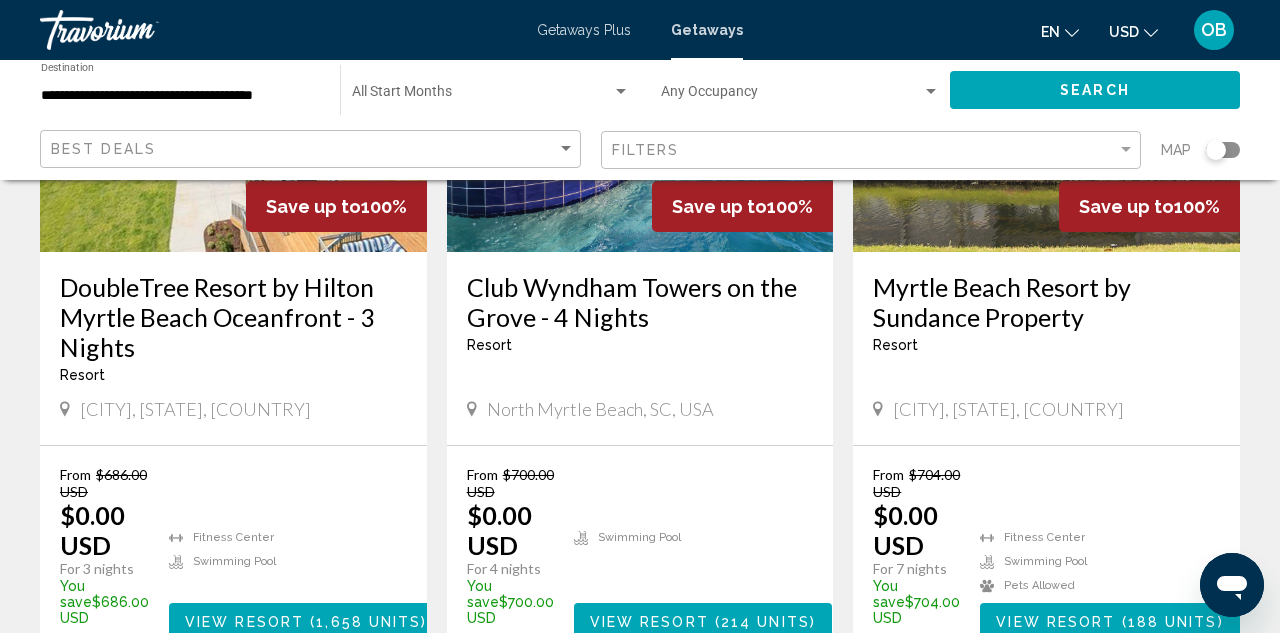 click on "Myrtle Beach Resort by Sundance Property" at bounding box center (1046, 302) 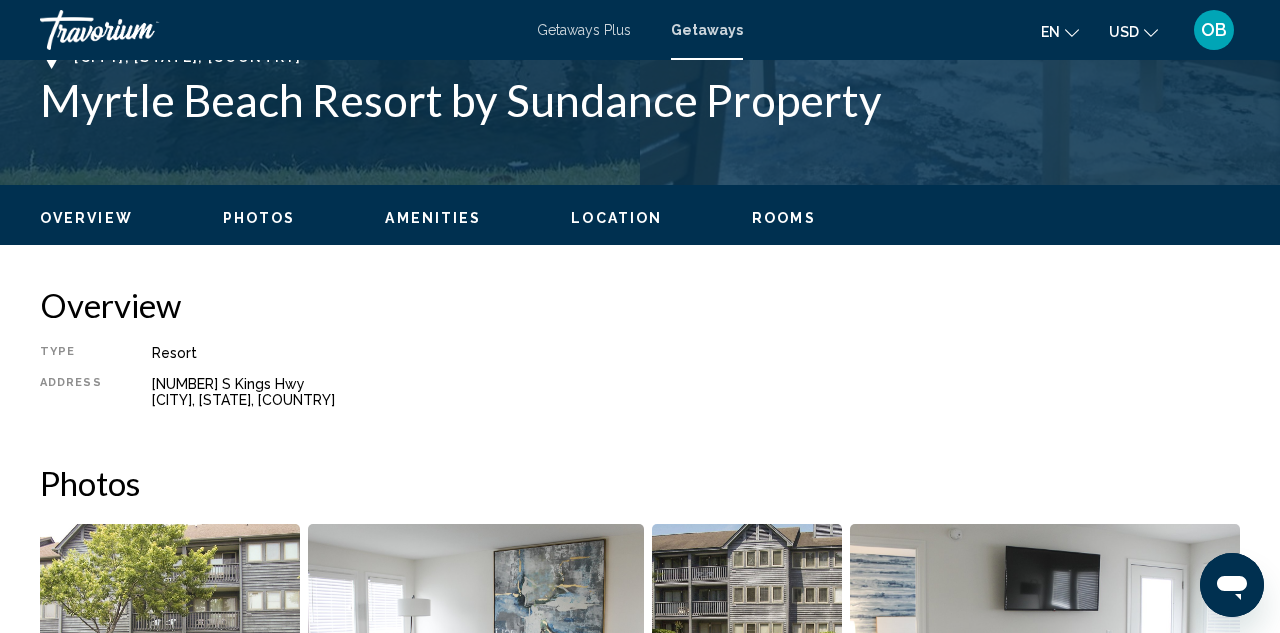 scroll, scrollTop: 825, scrollLeft: 0, axis: vertical 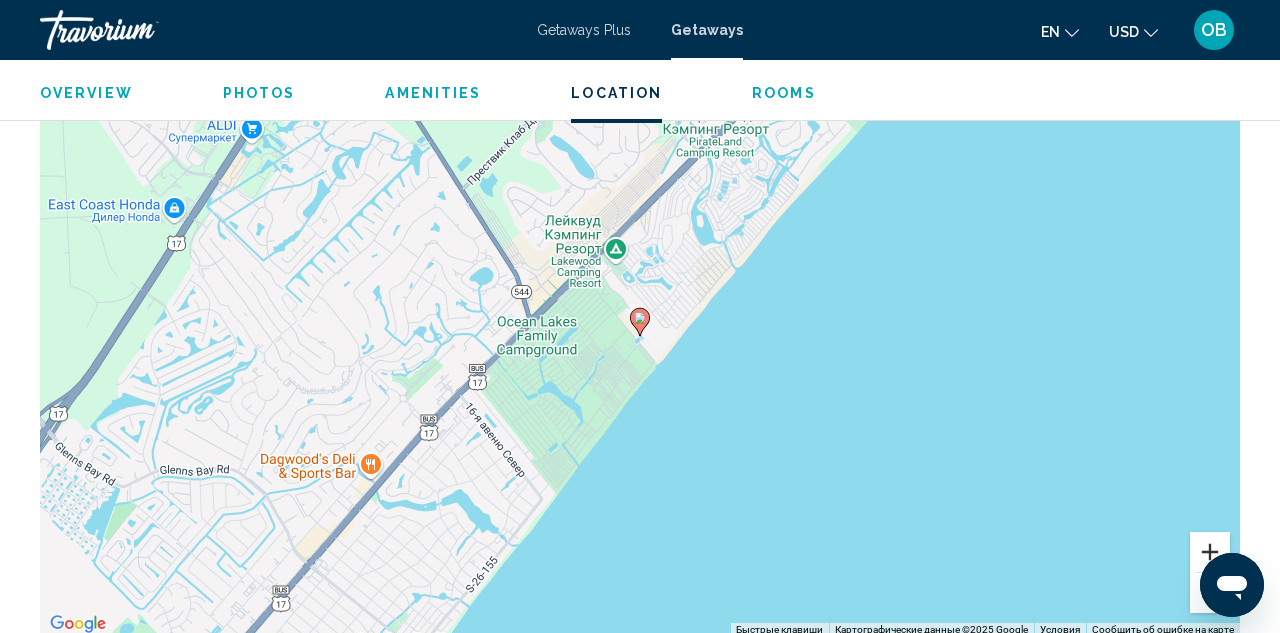click at bounding box center [1210, 552] 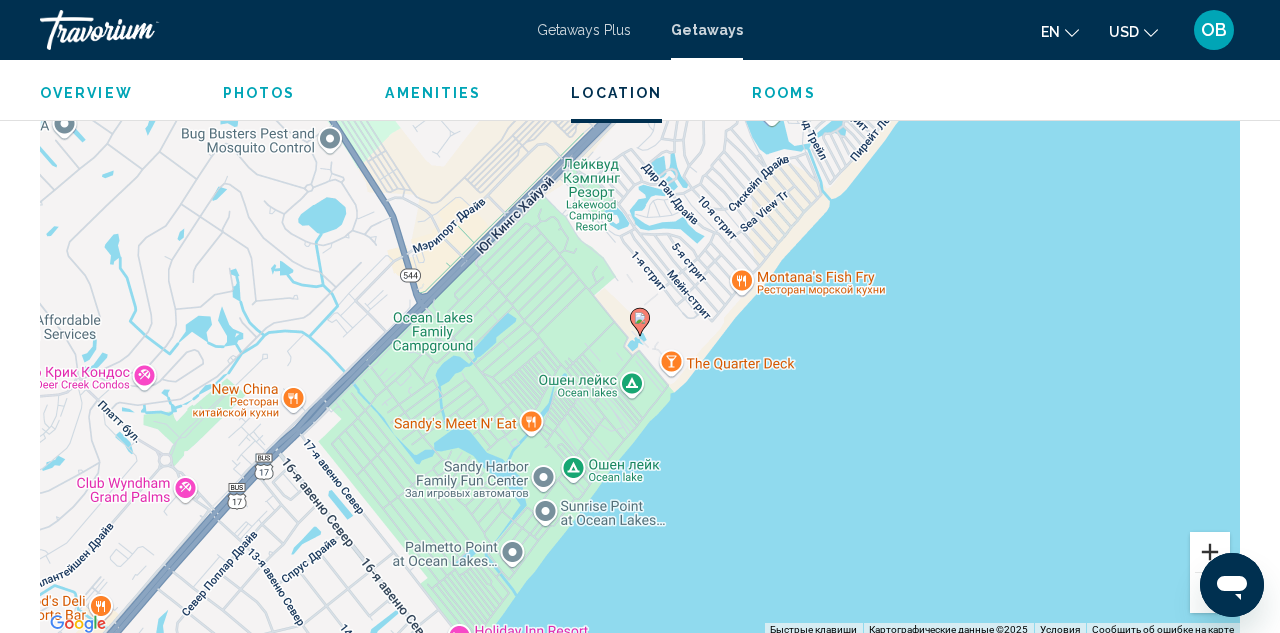 click at bounding box center [1210, 552] 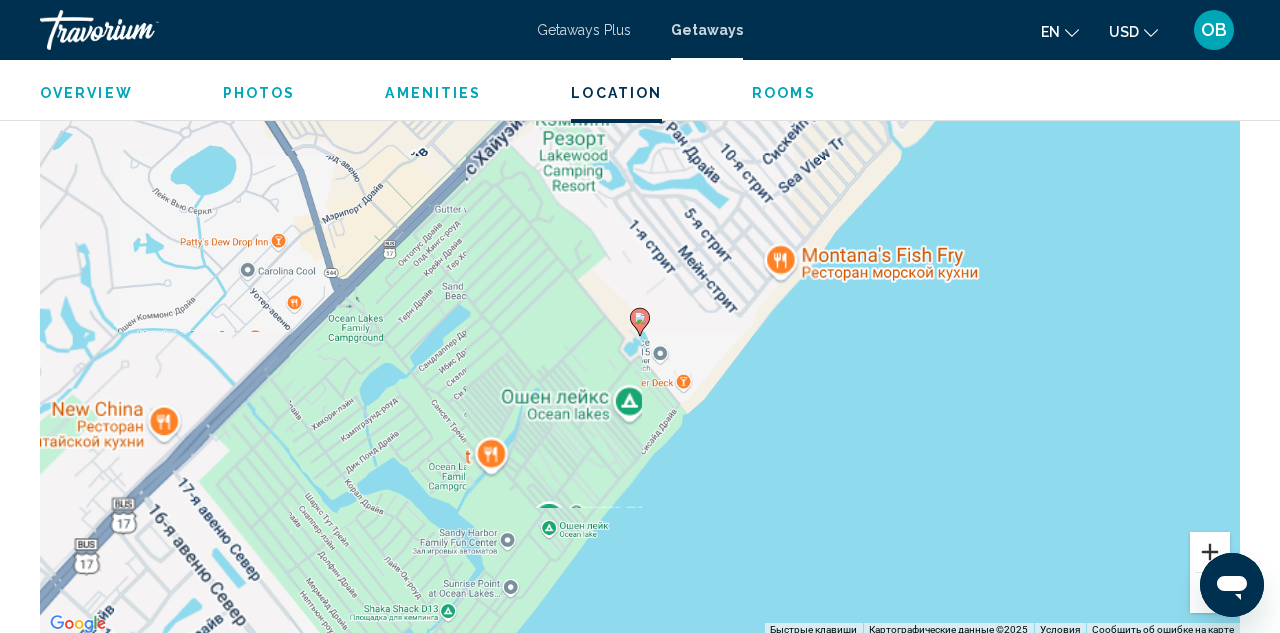 click at bounding box center (1210, 552) 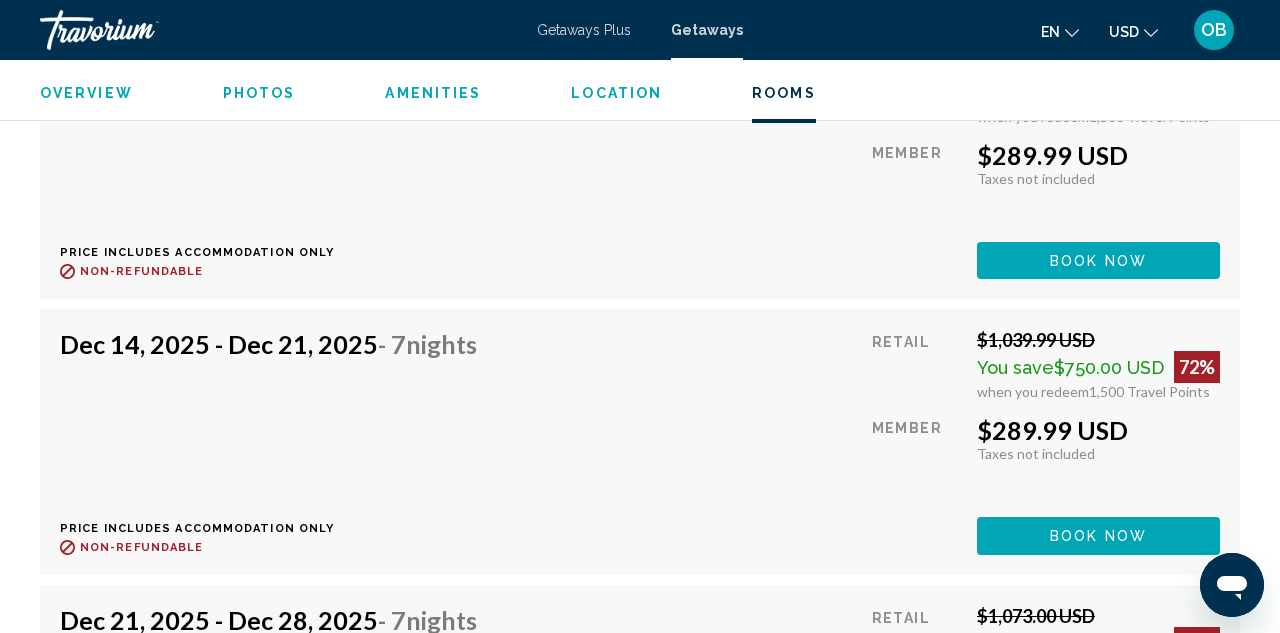 scroll, scrollTop: 10011, scrollLeft: 0, axis: vertical 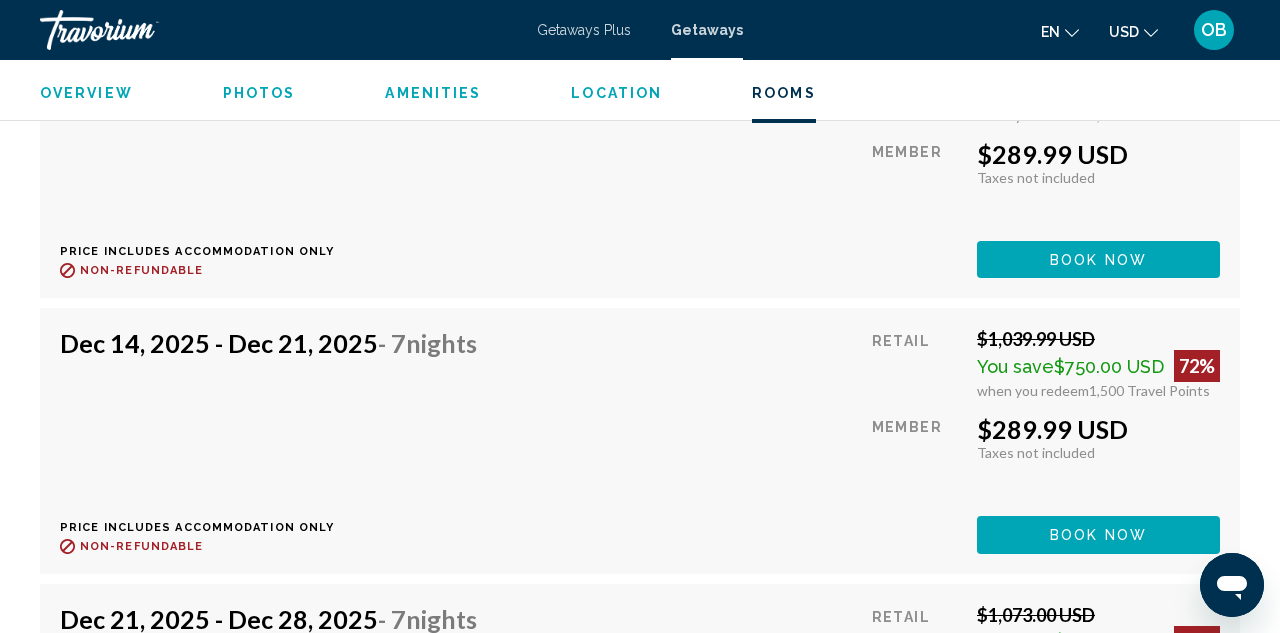 click on "Photos" at bounding box center (259, 93) 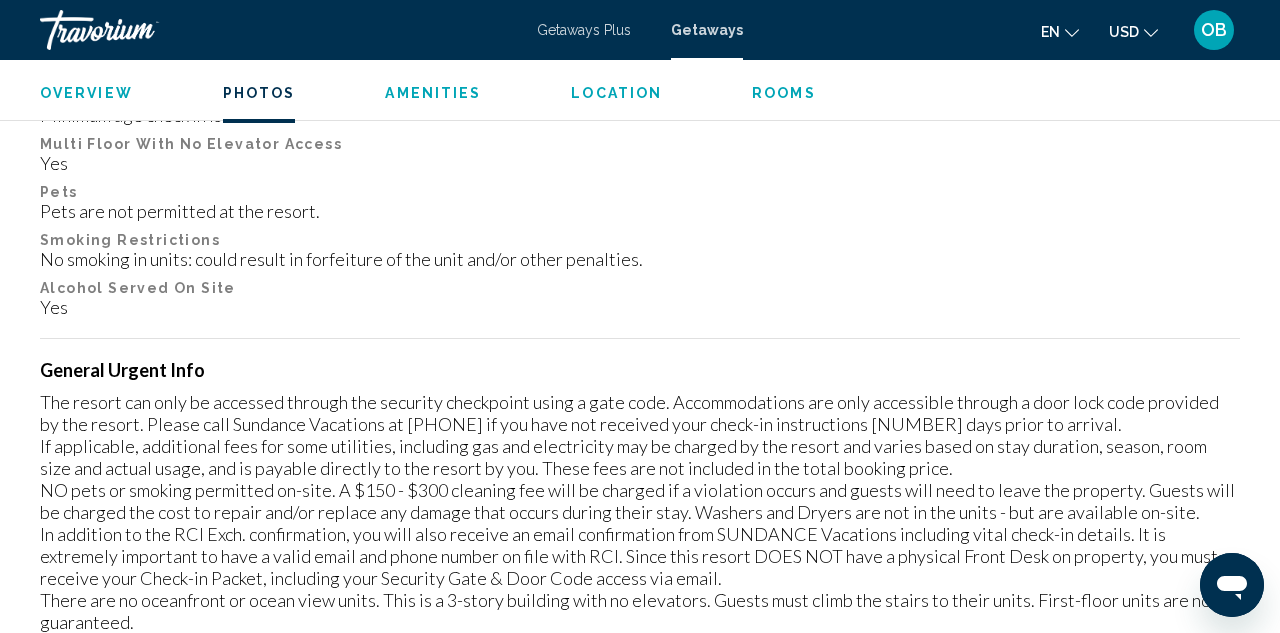 scroll, scrollTop: 1169, scrollLeft: 0, axis: vertical 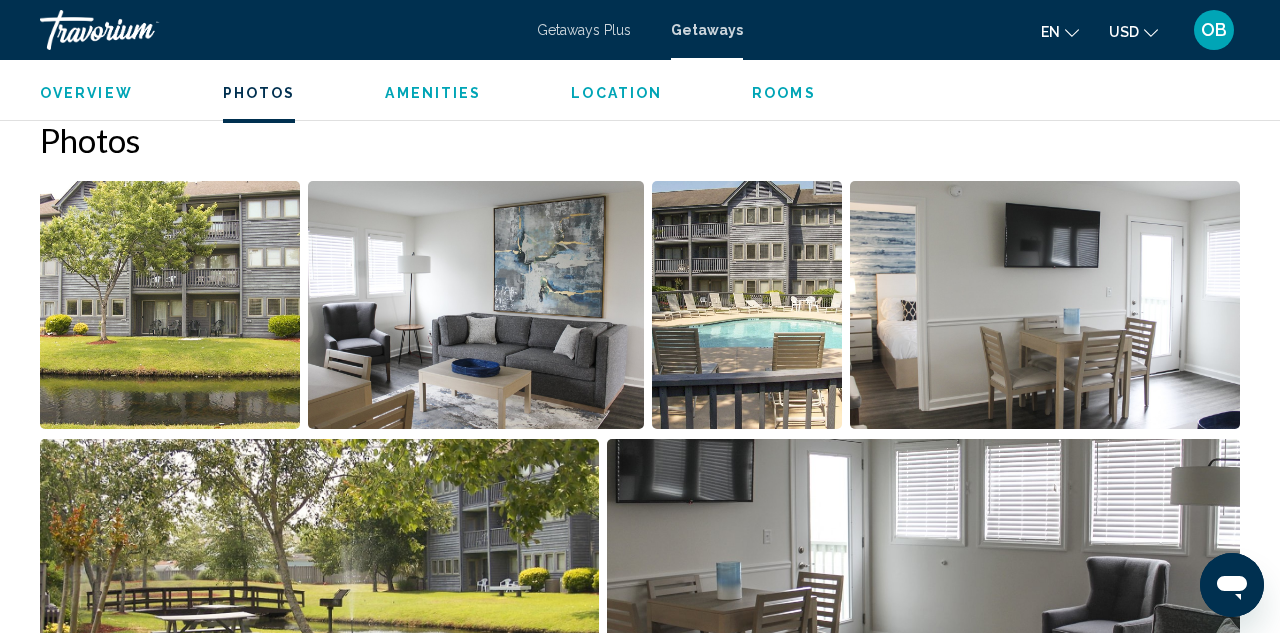 click at bounding box center (475, 305) 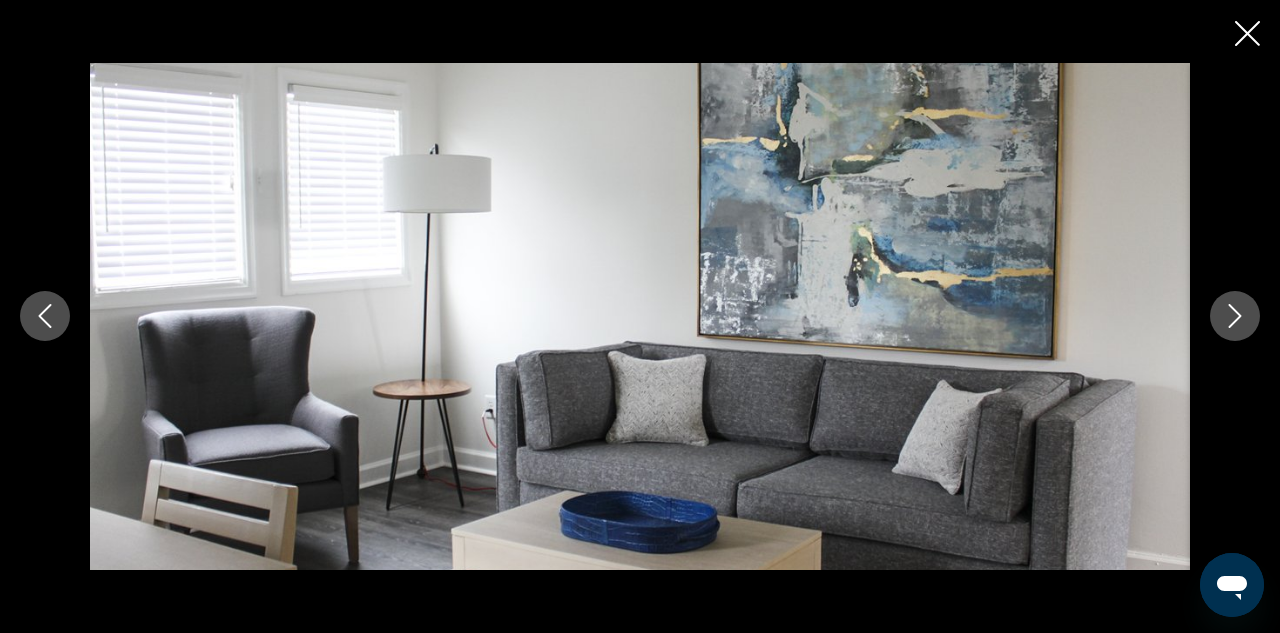 scroll, scrollTop: 1342, scrollLeft: 0, axis: vertical 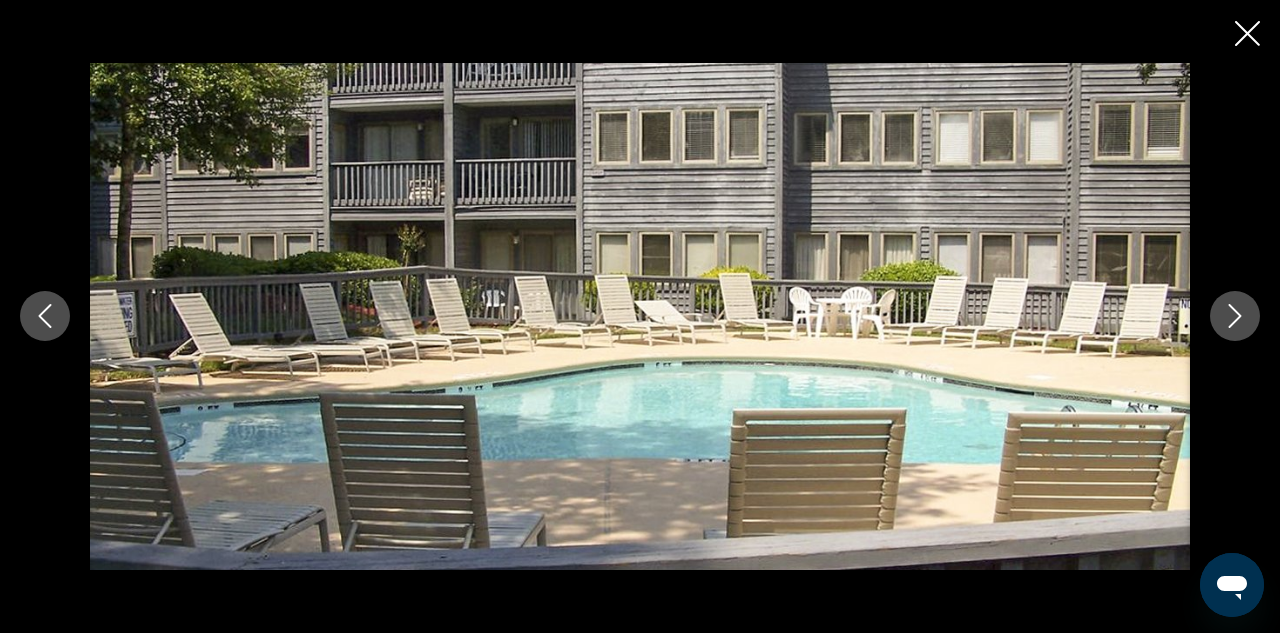 click 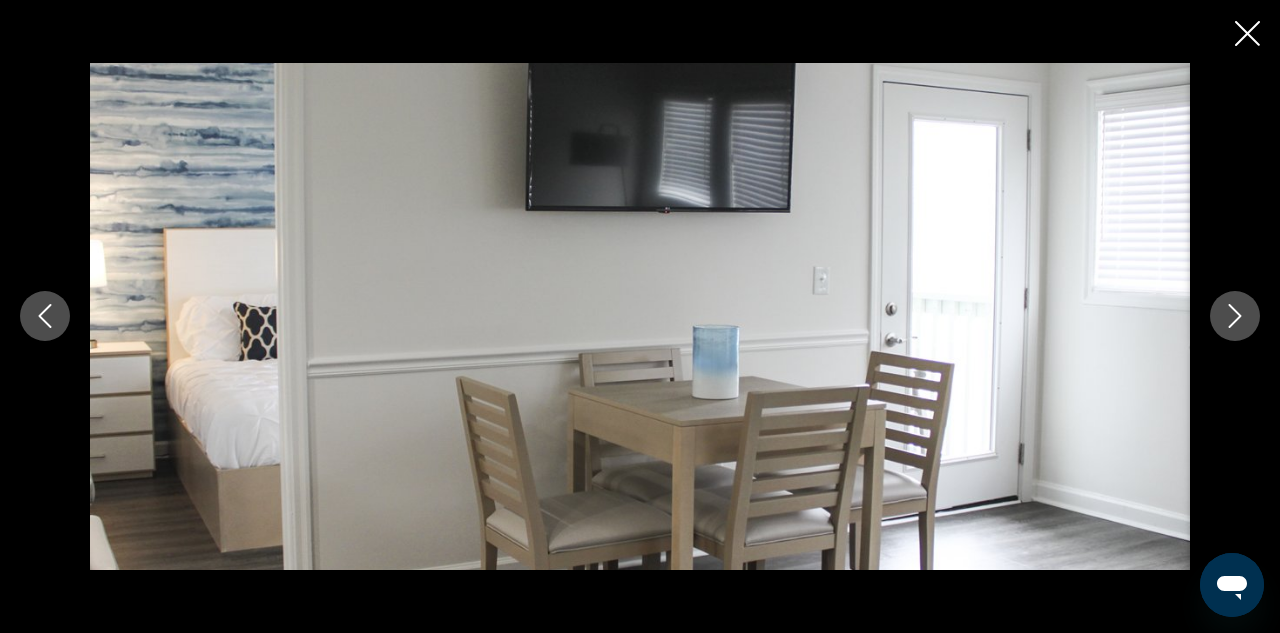 click 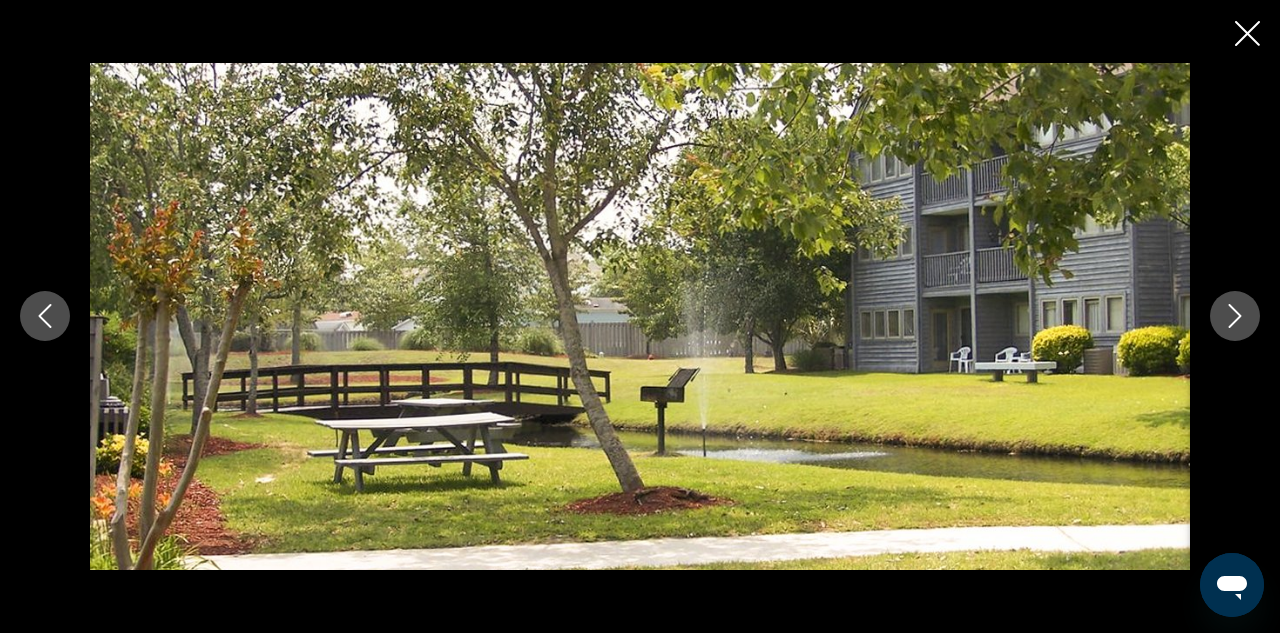 click 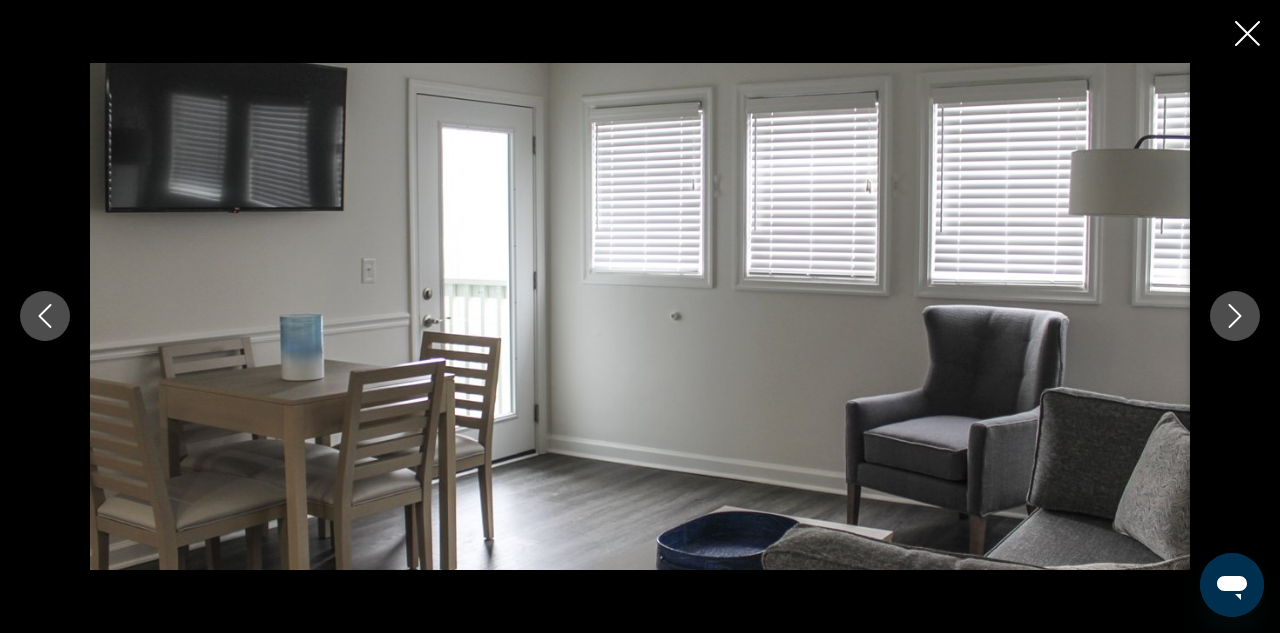 click 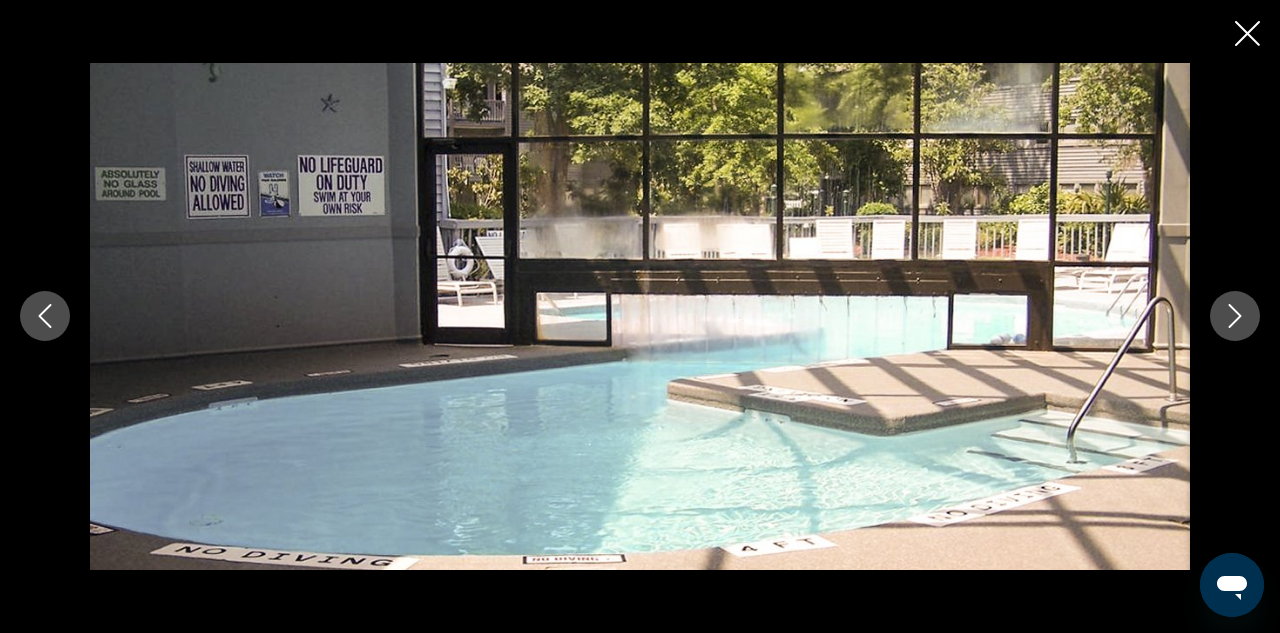 click 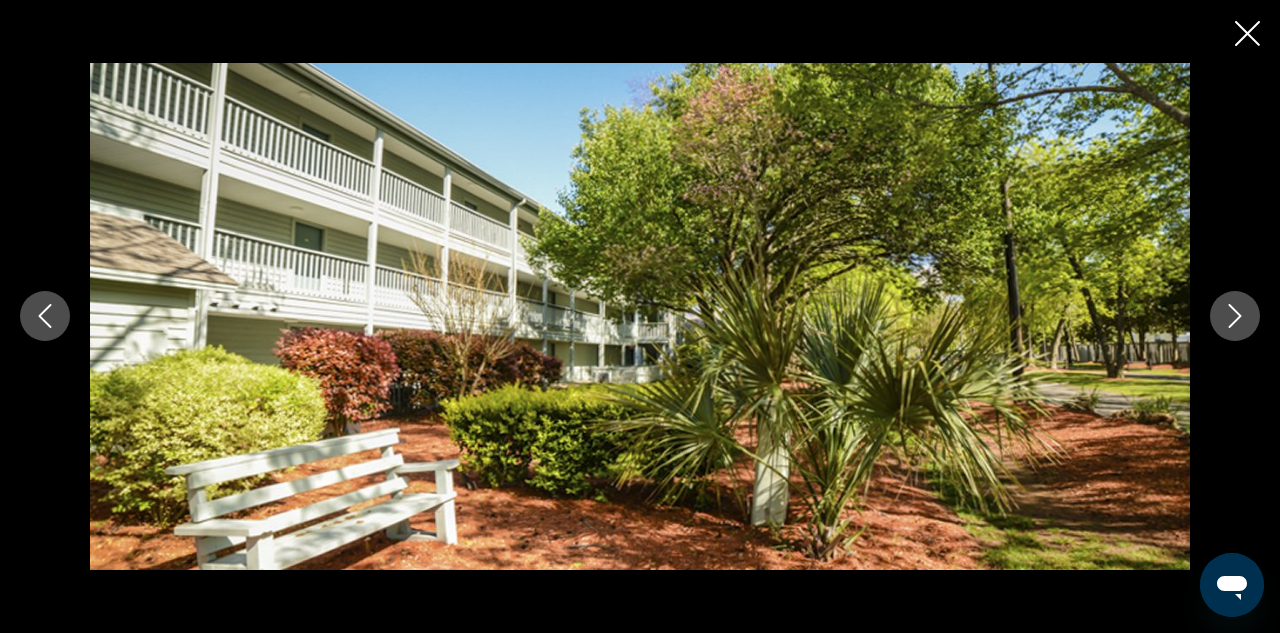 click 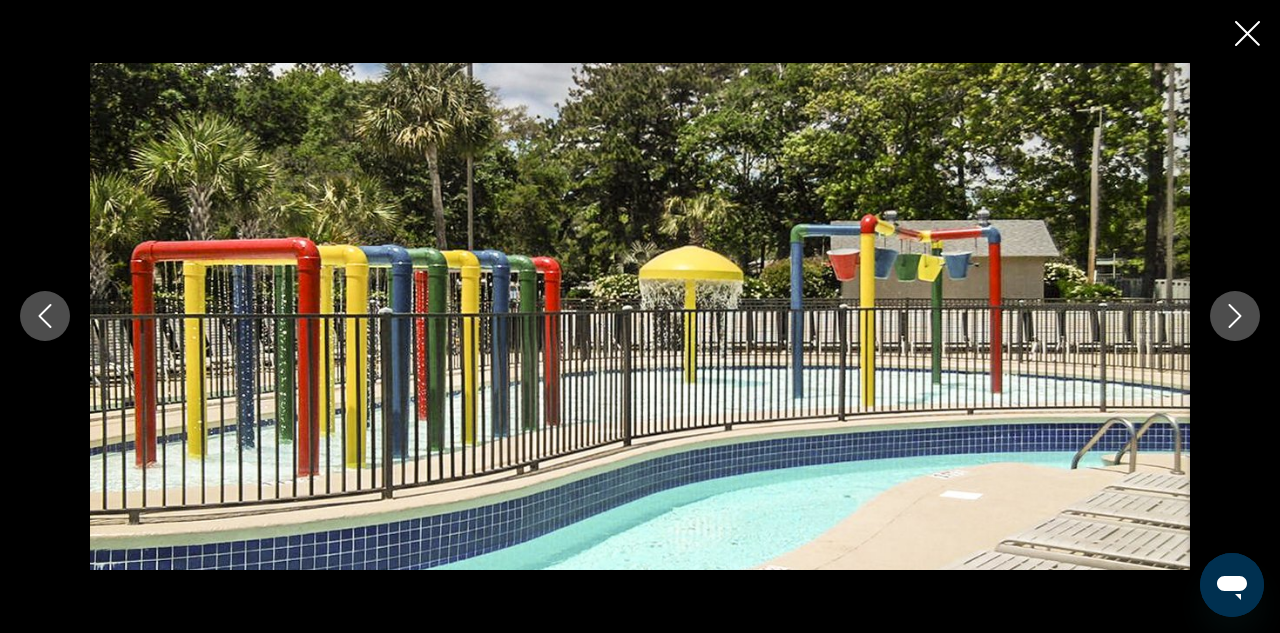 click 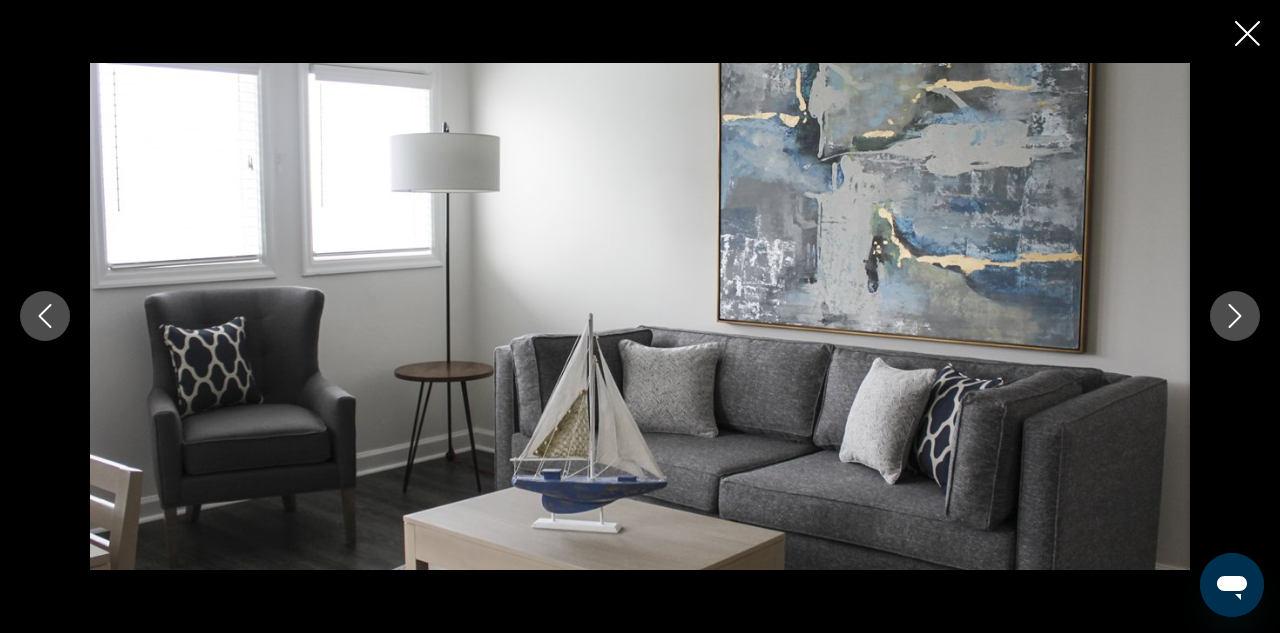 click 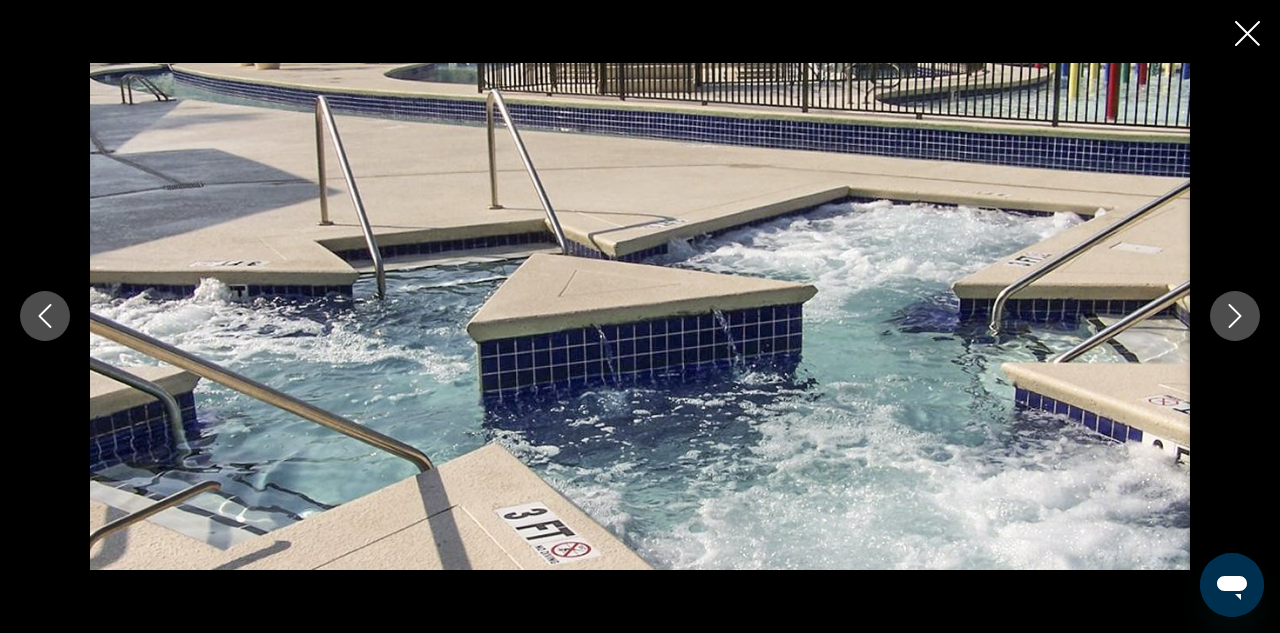 click 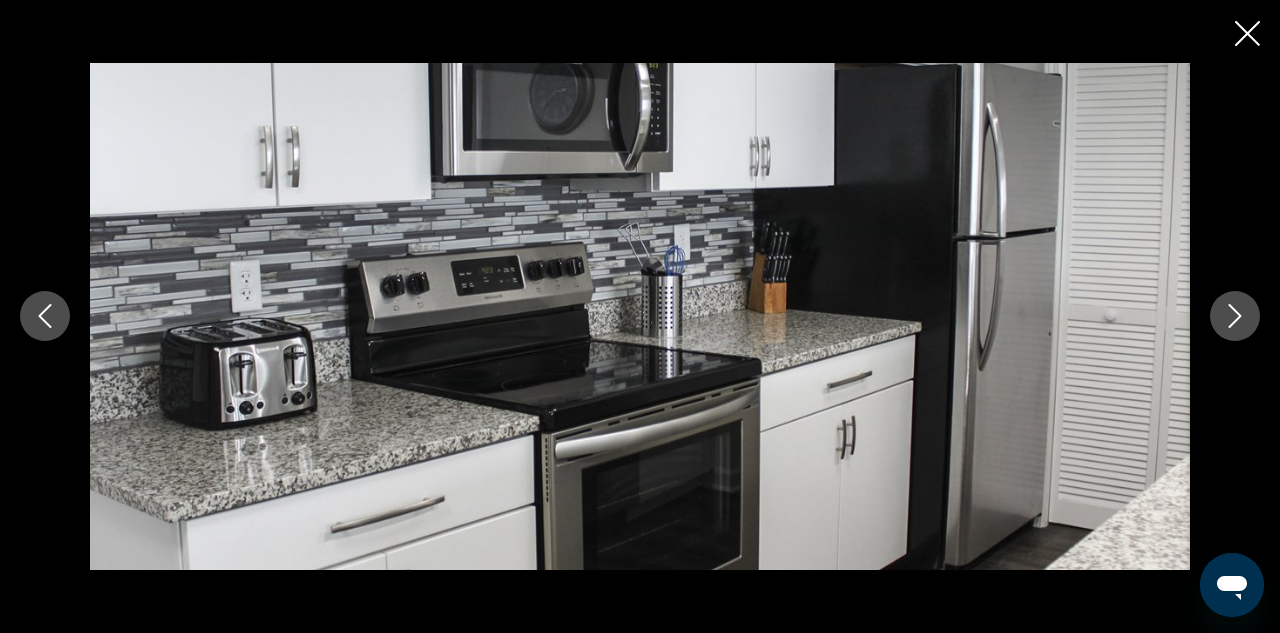 click 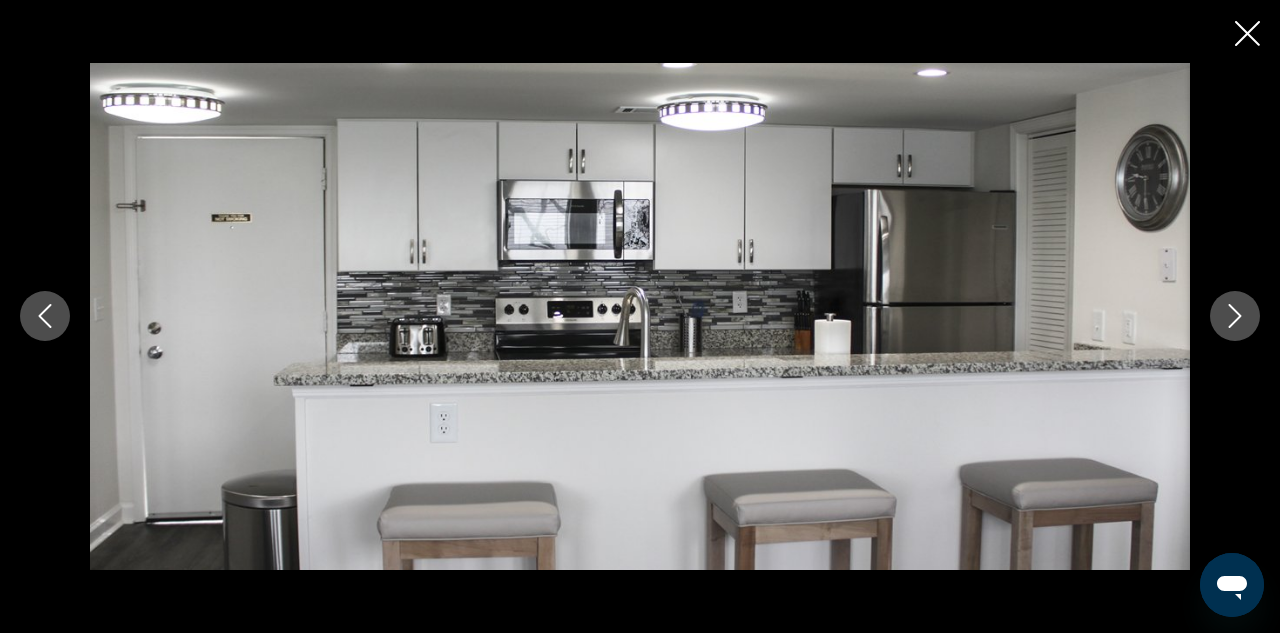 click 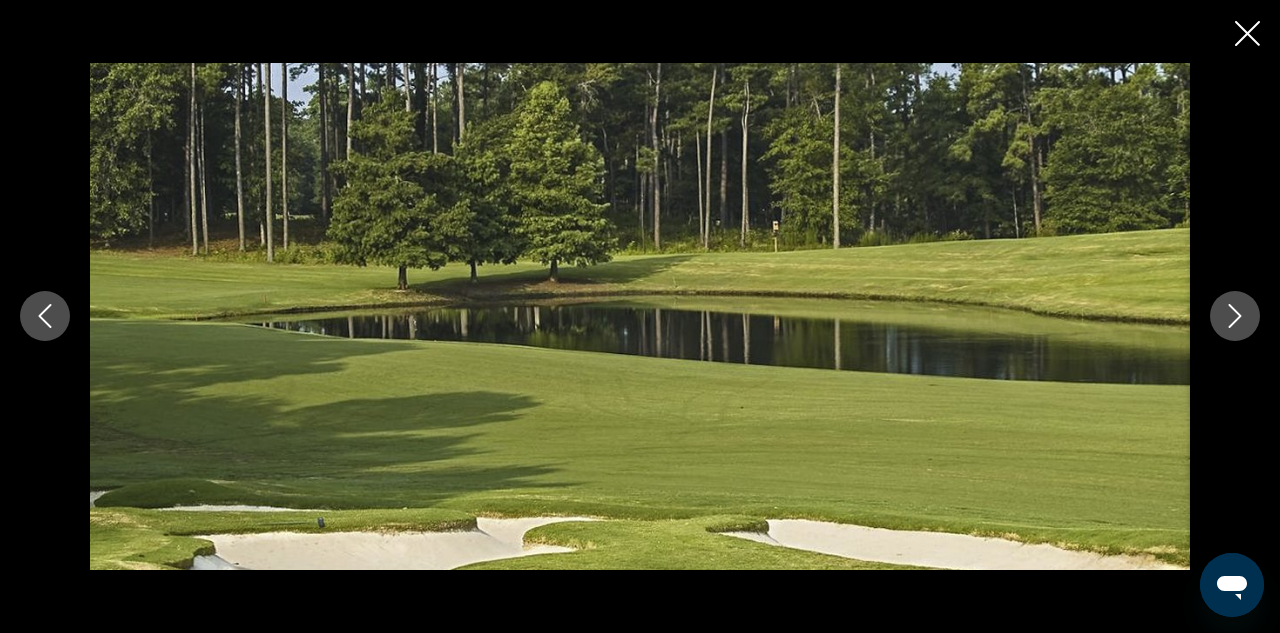 click 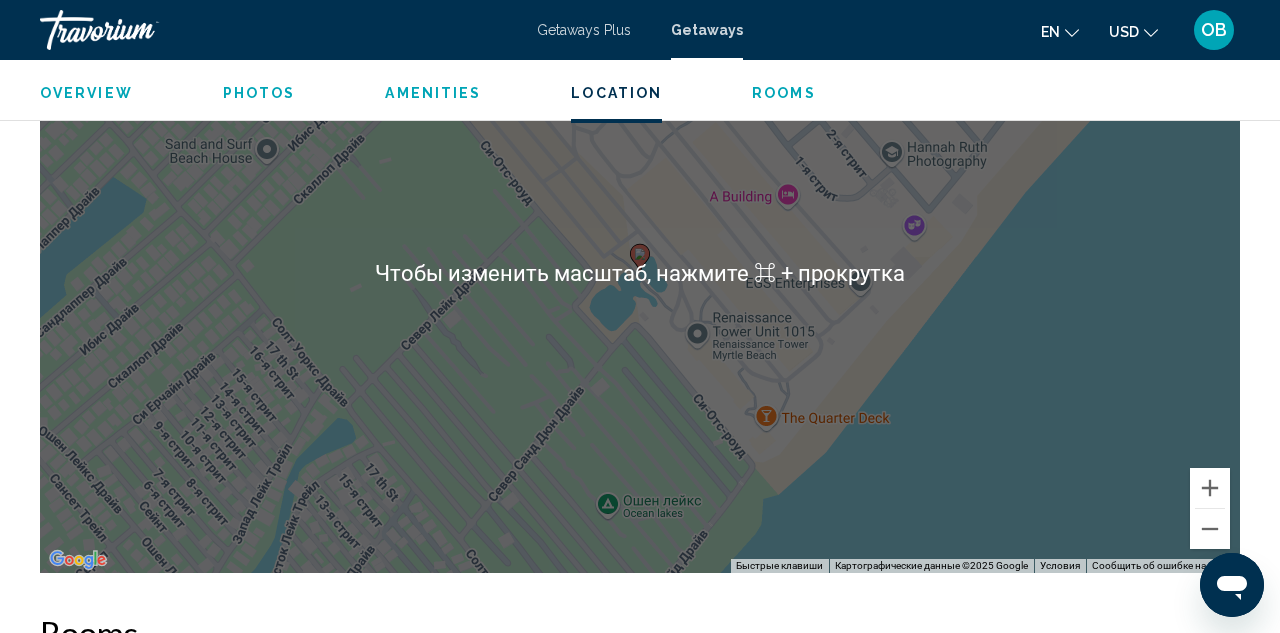 scroll, scrollTop: 3060, scrollLeft: 0, axis: vertical 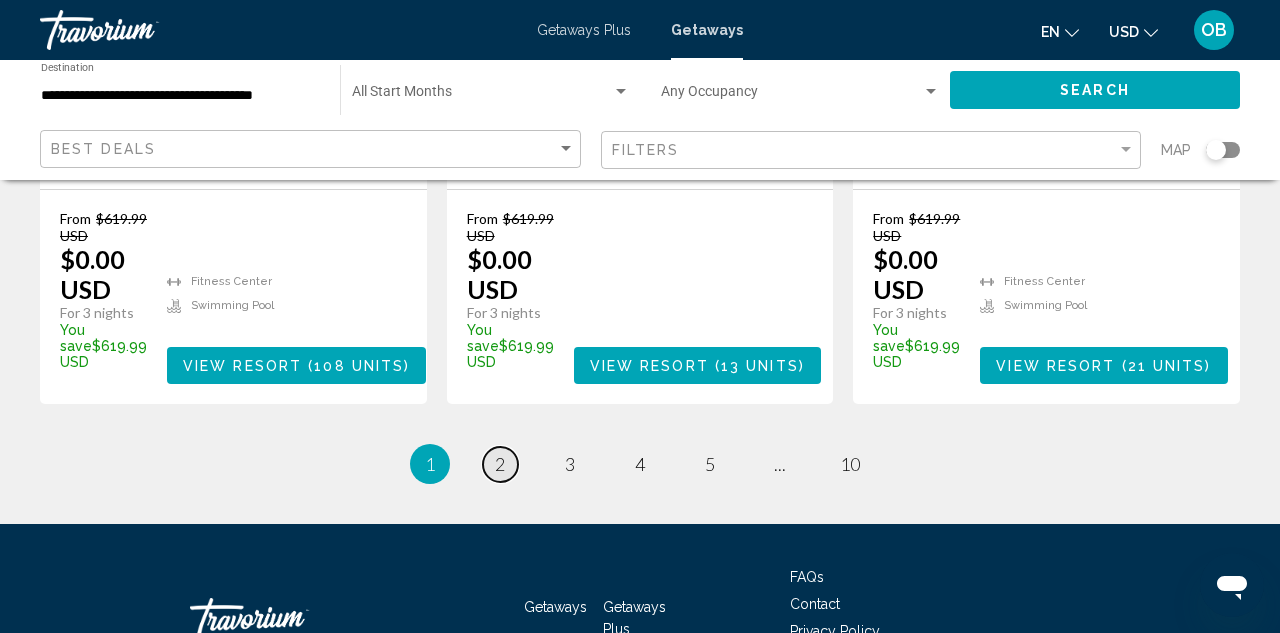 click on "2" at bounding box center (500, 464) 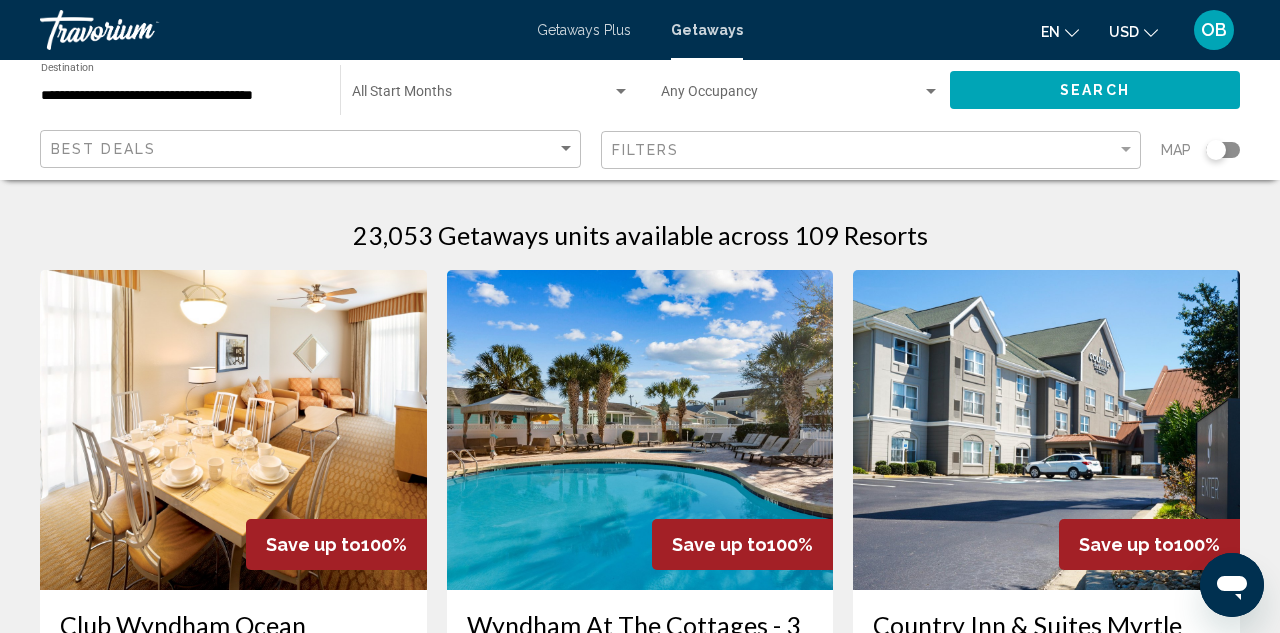 click on "Filters" 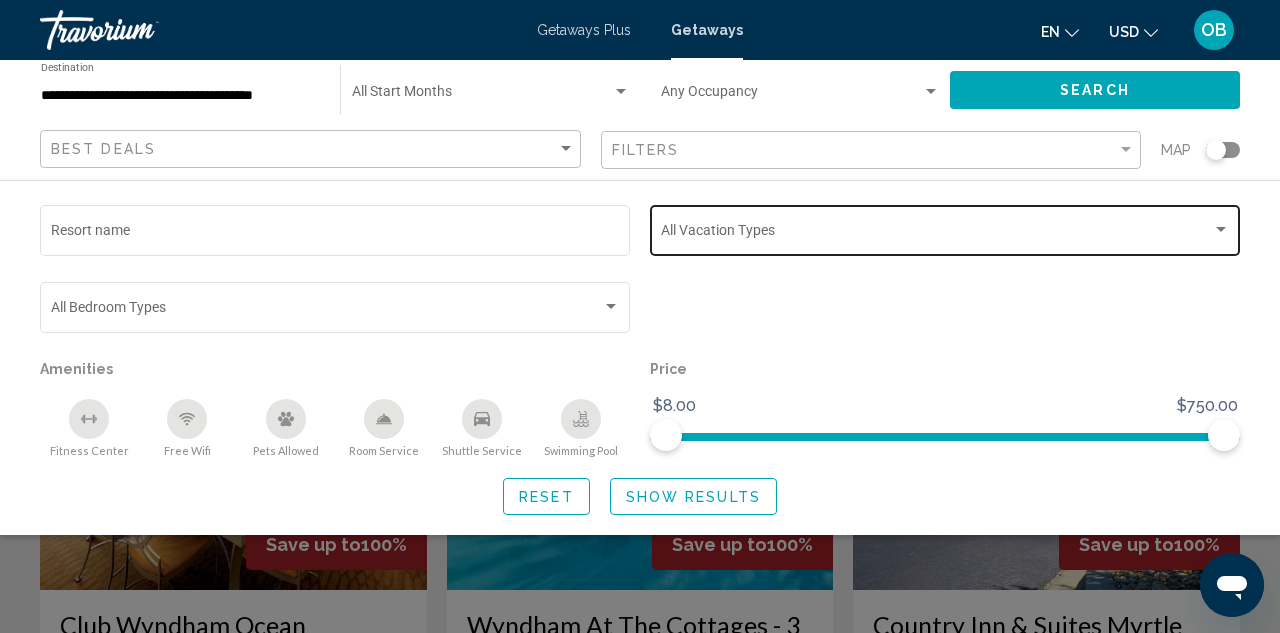 click on "Vacation Types All Vacation Types" 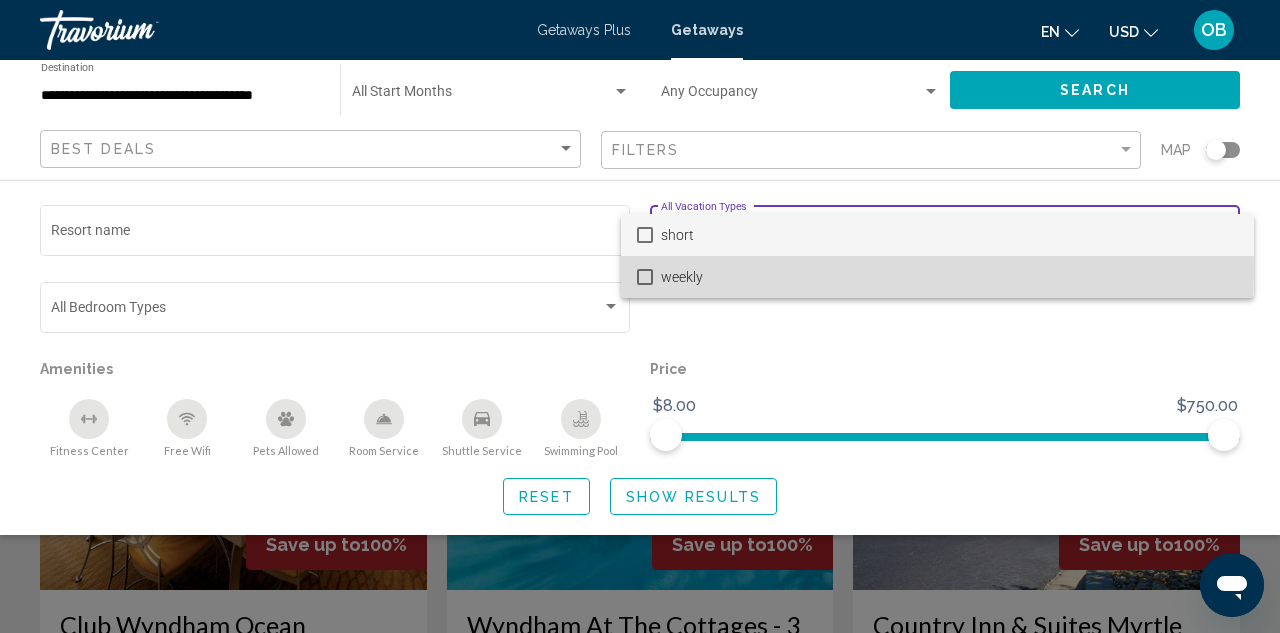 click on "weekly" at bounding box center (949, 277) 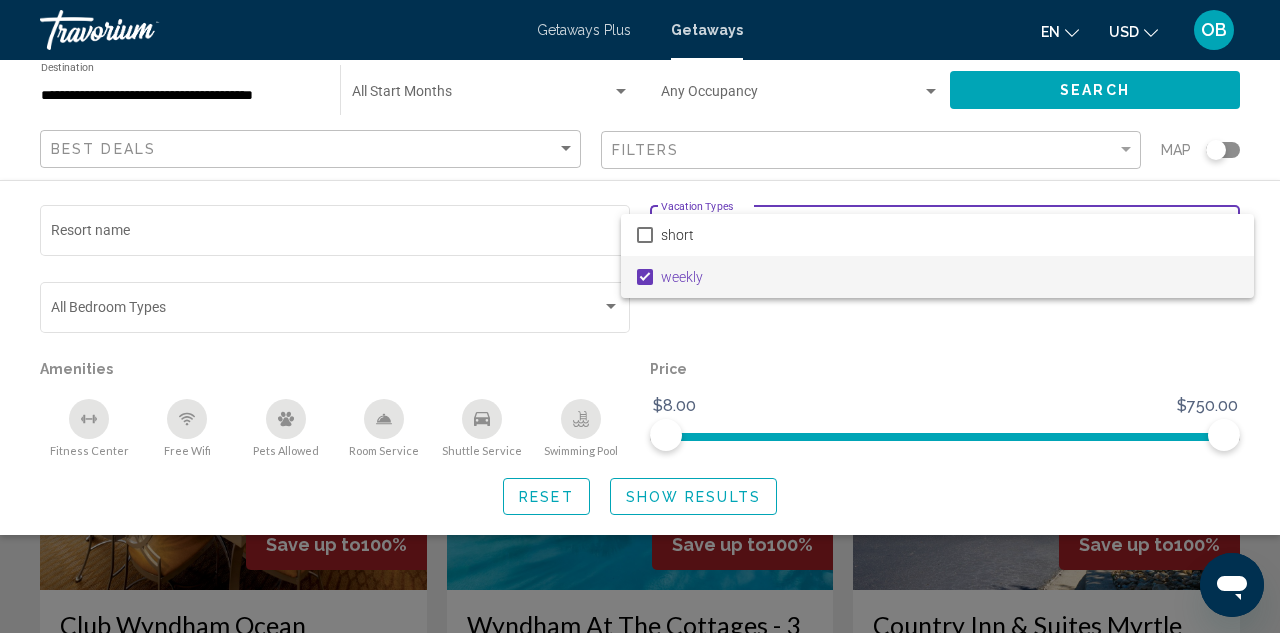 click at bounding box center [640, 316] 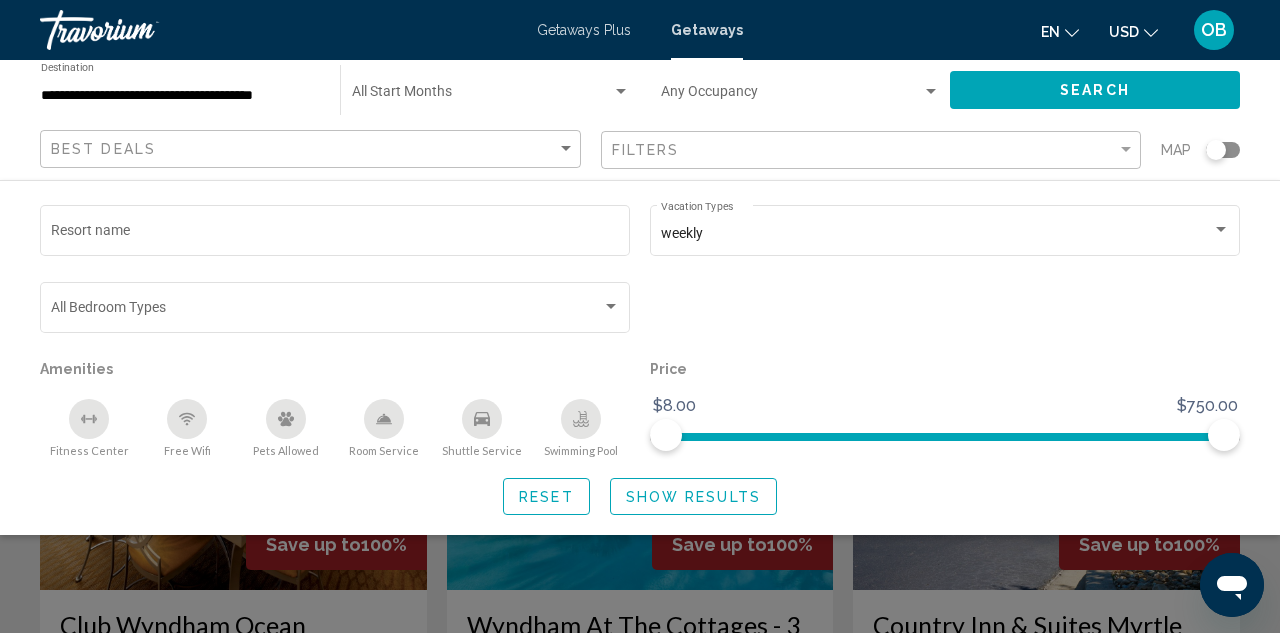 click on "Show Results" 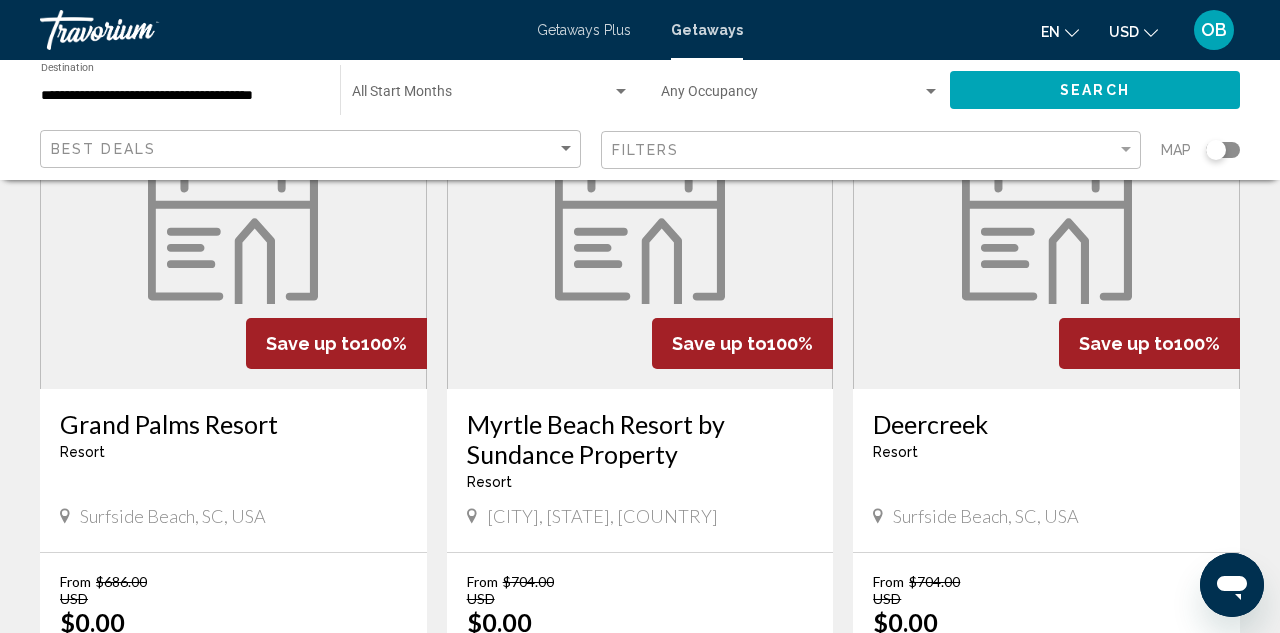 scroll, scrollTop: 205, scrollLeft: 0, axis: vertical 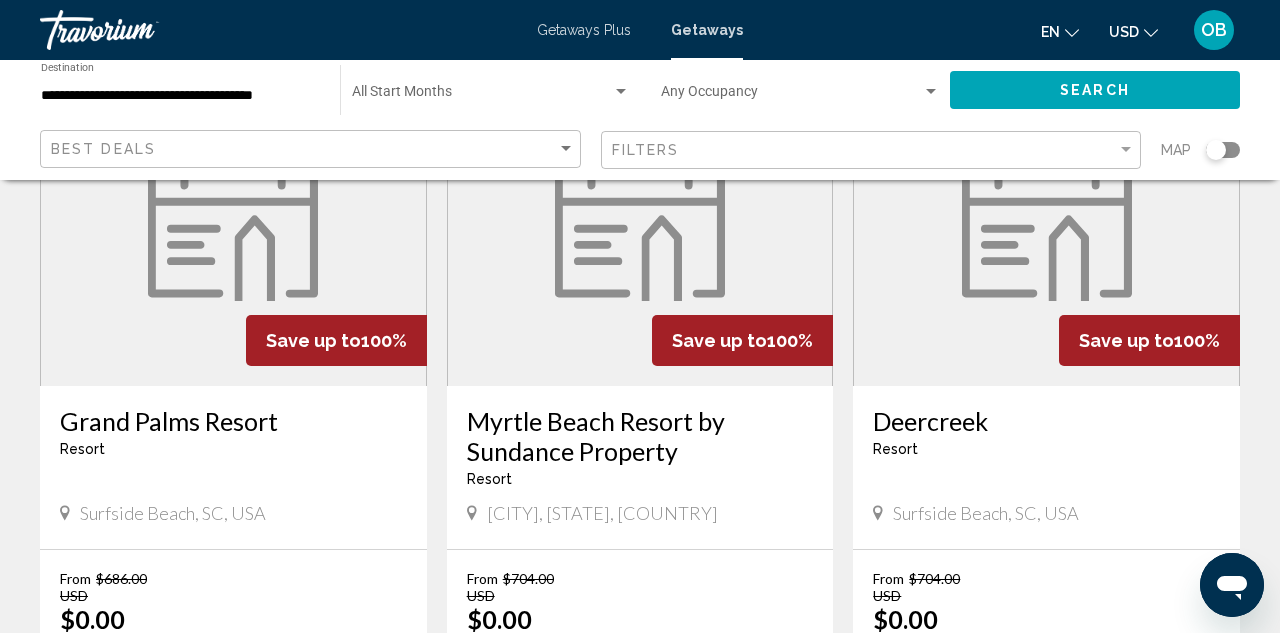 click on "Grand Palms Resort" at bounding box center [233, 421] 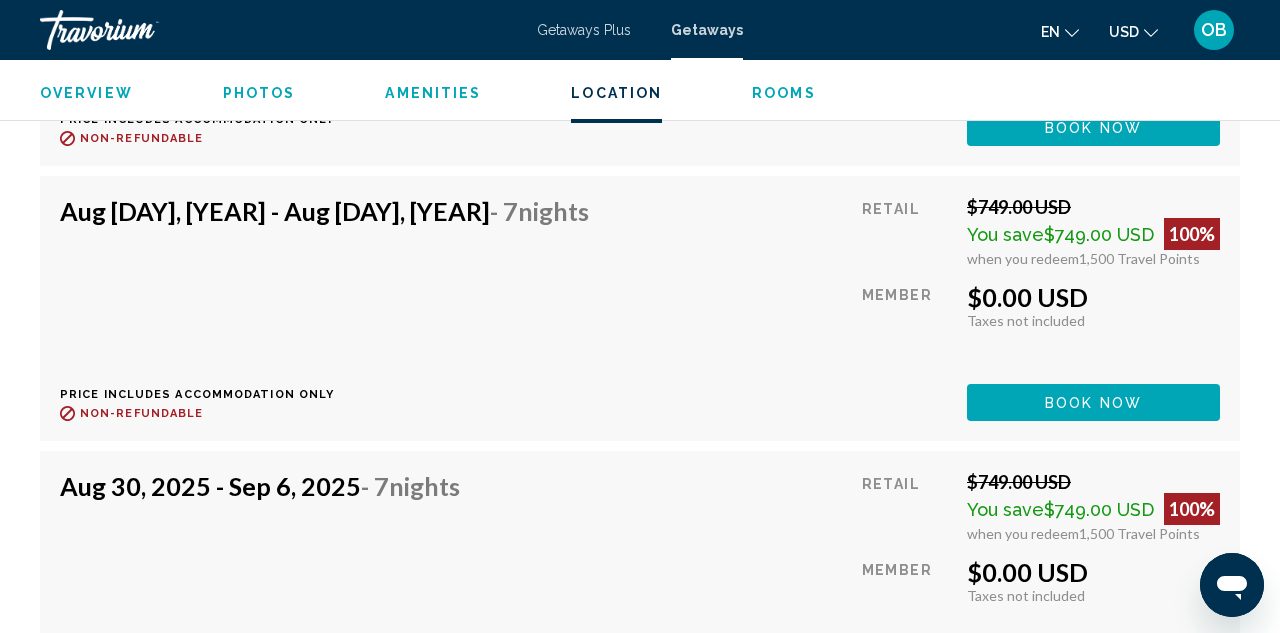 scroll, scrollTop: 5640, scrollLeft: 0, axis: vertical 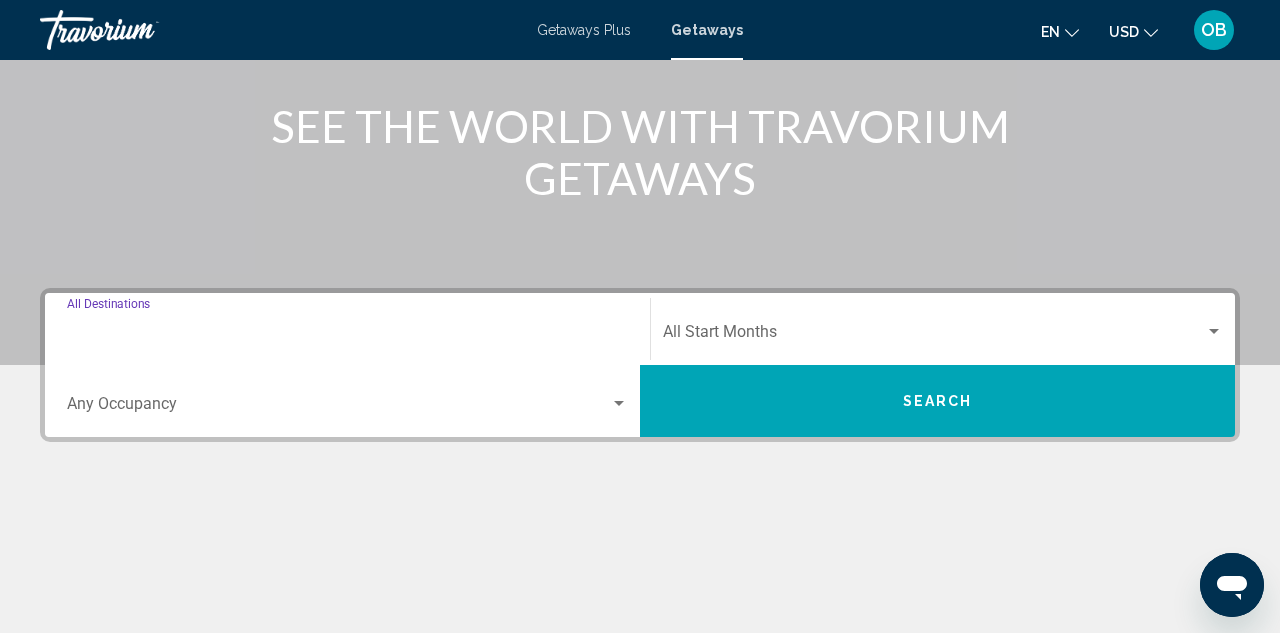 click on "Destination All Destinations" at bounding box center [347, 336] 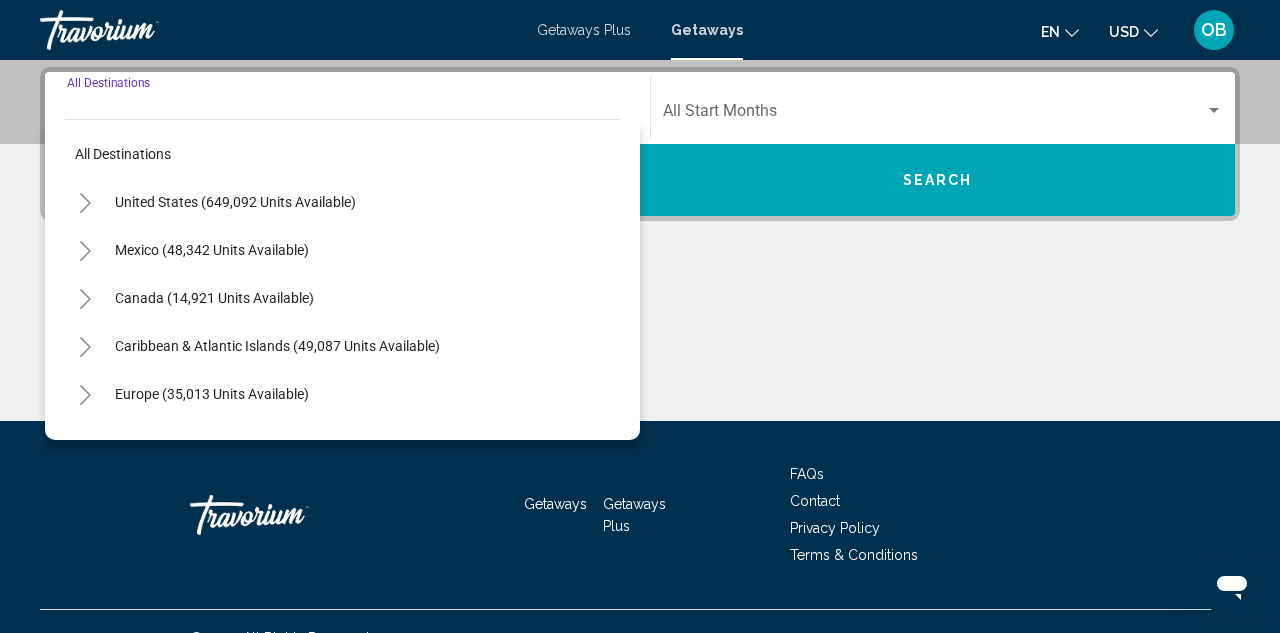 scroll, scrollTop: 458, scrollLeft: 0, axis: vertical 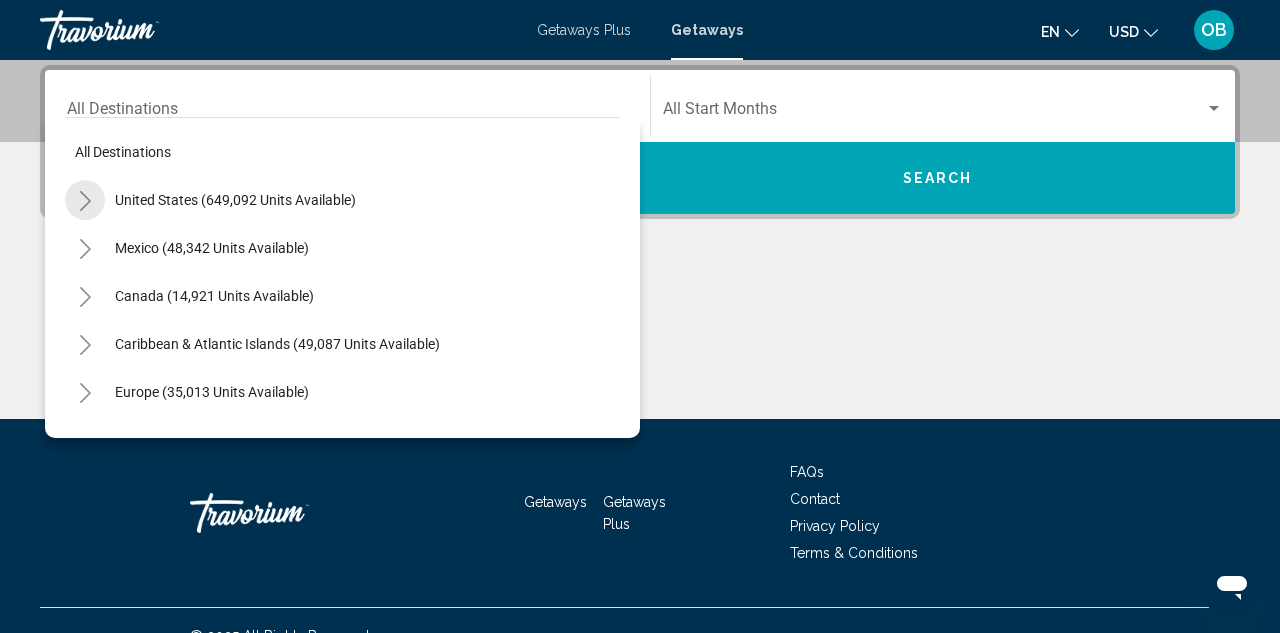click 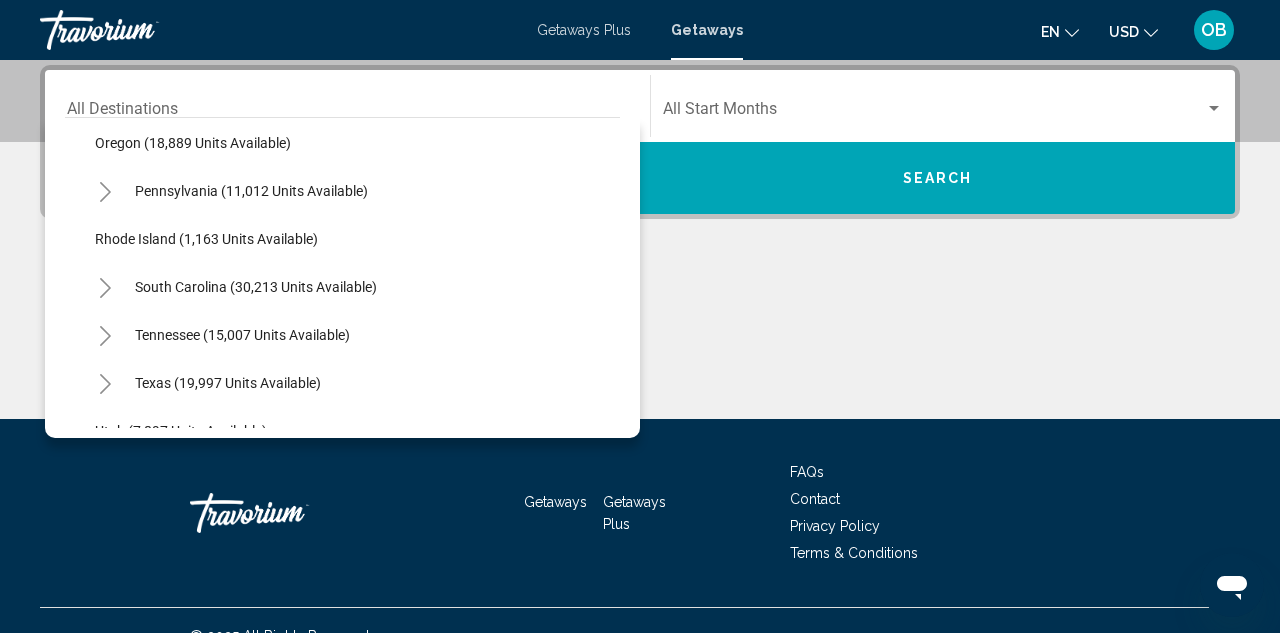 scroll, scrollTop: 1645, scrollLeft: 0, axis: vertical 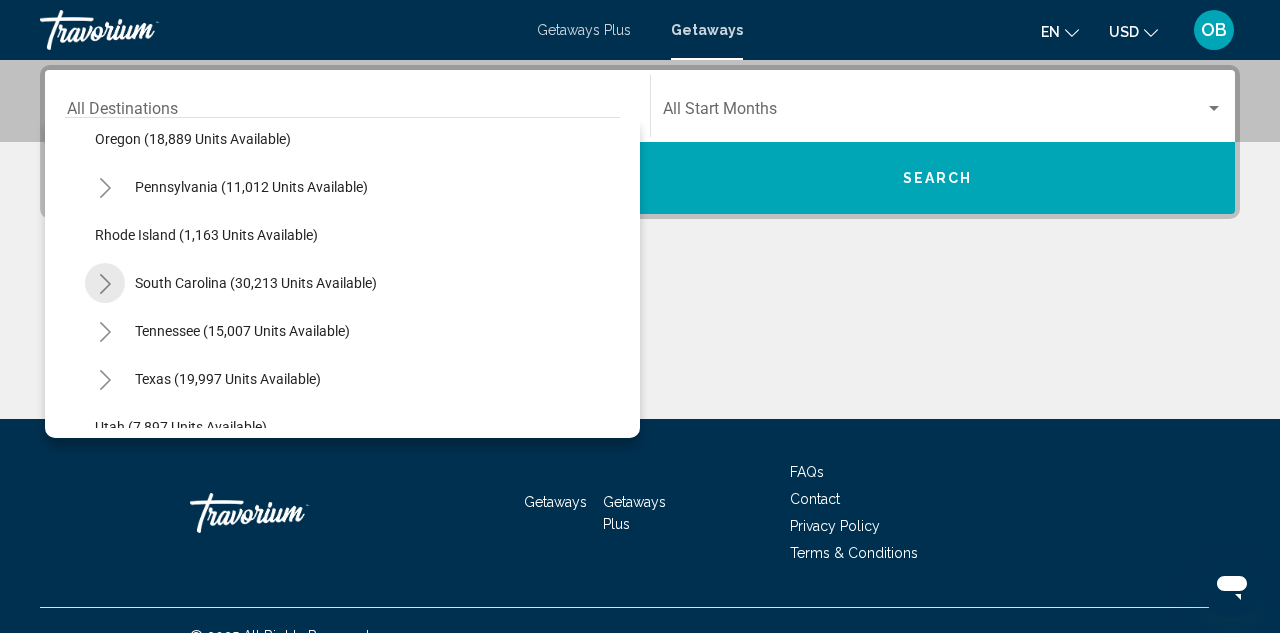 click 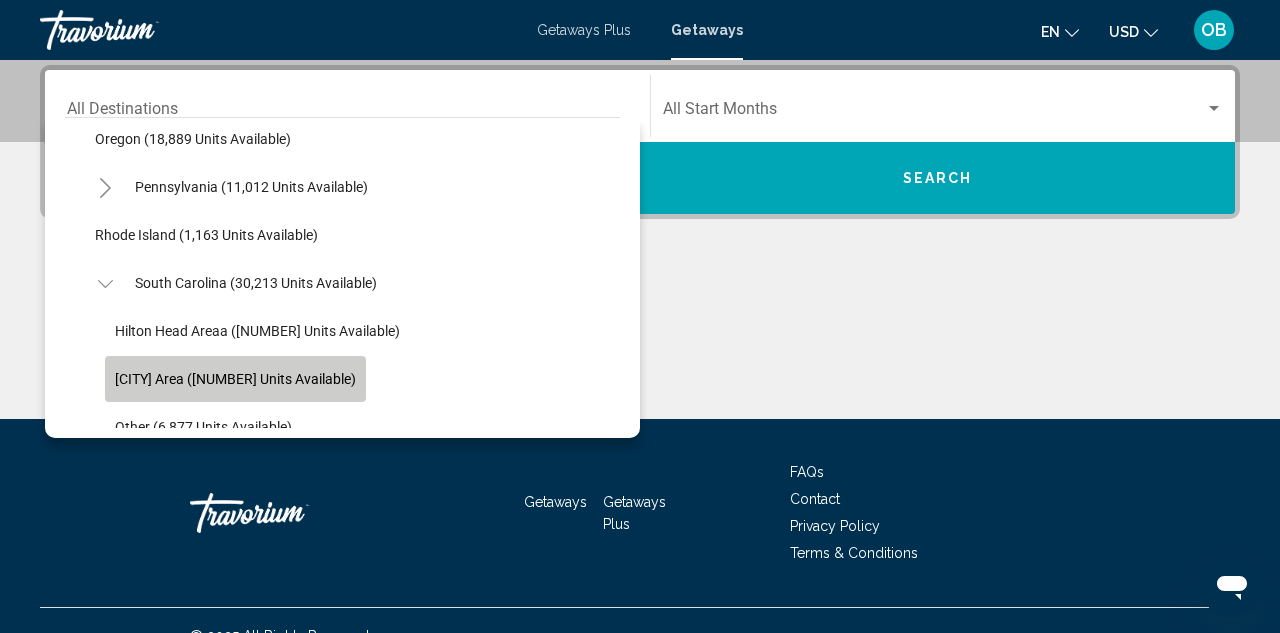 click on "[CITY] Area ([NUMBER] units available)" 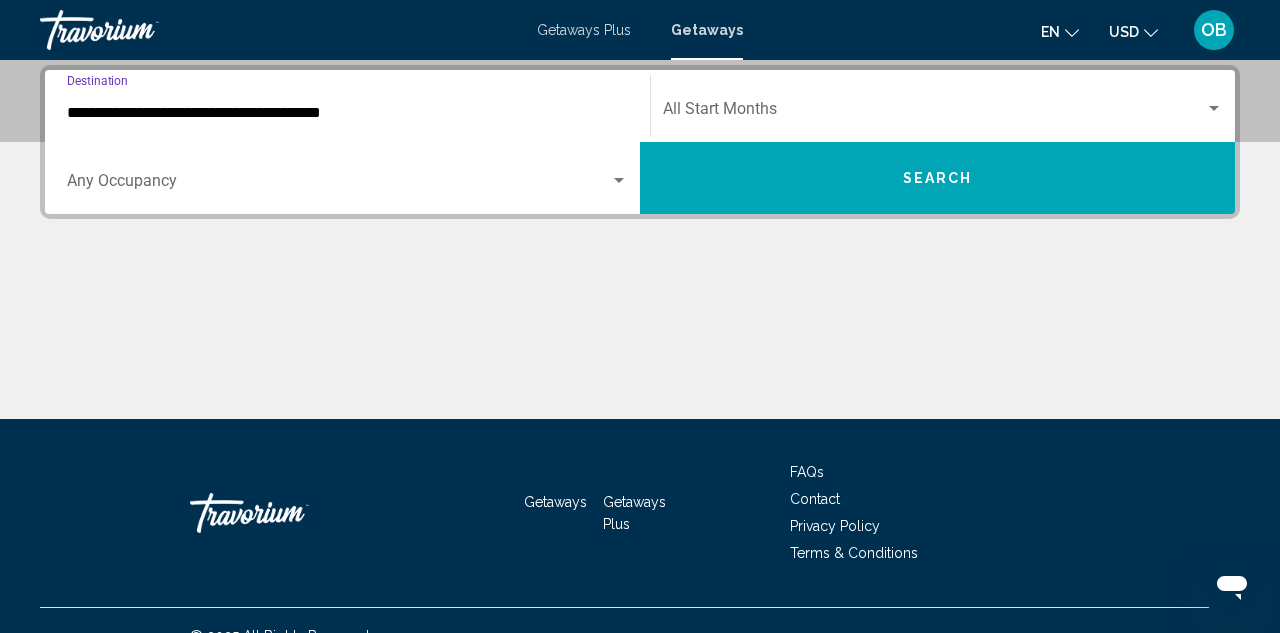 click at bounding box center (338, 185) 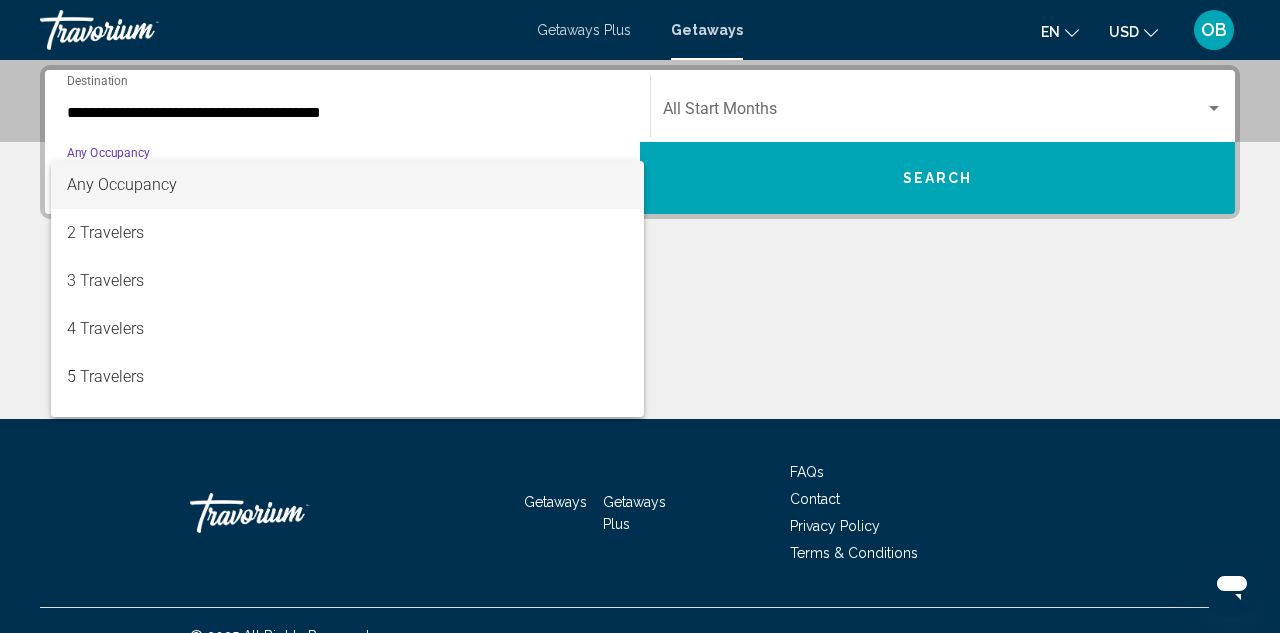 click at bounding box center [640, 316] 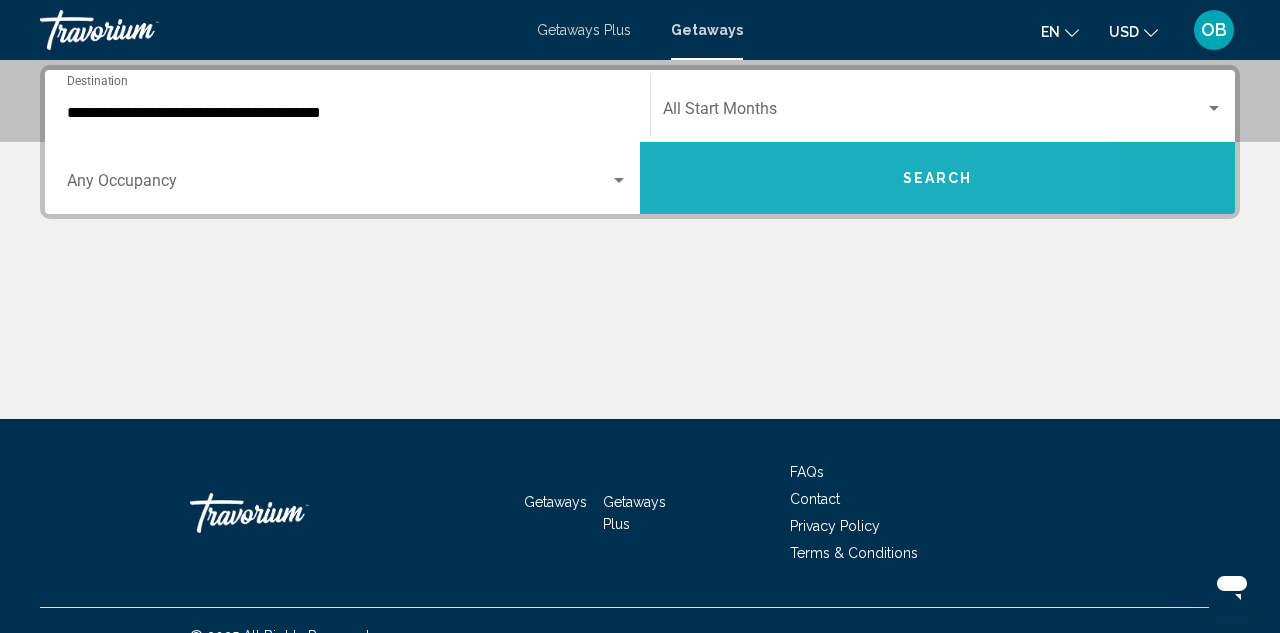 click on "Search" at bounding box center (937, 178) 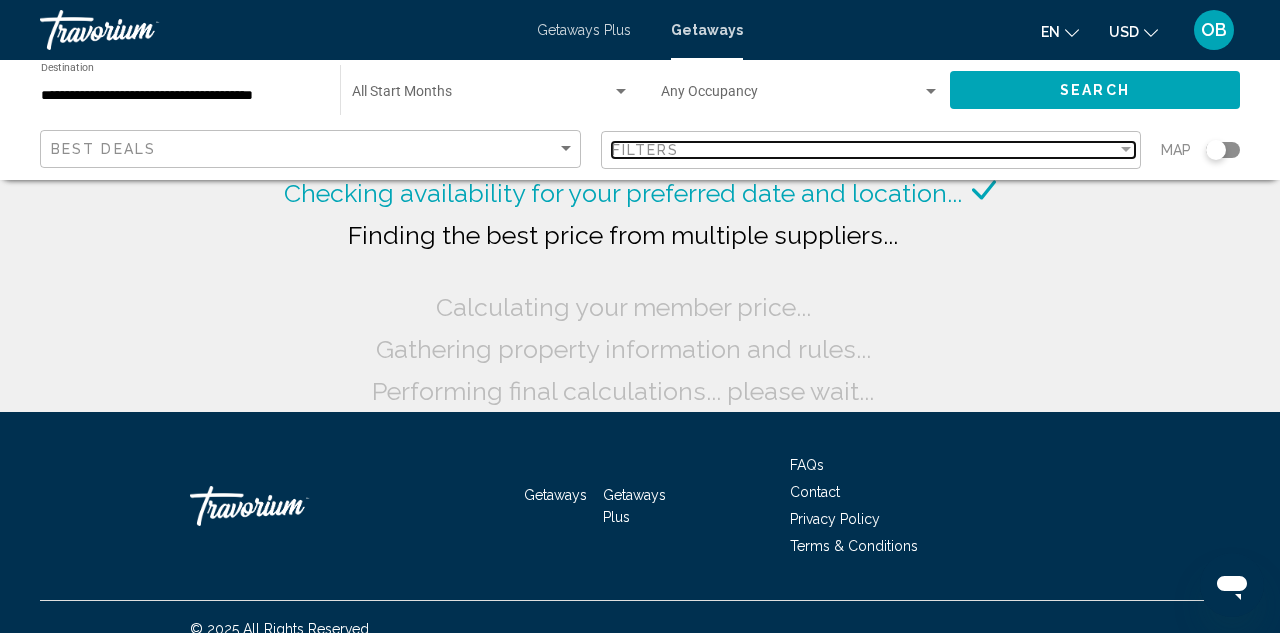 click on "Filters" at bounding box center [865, 150] 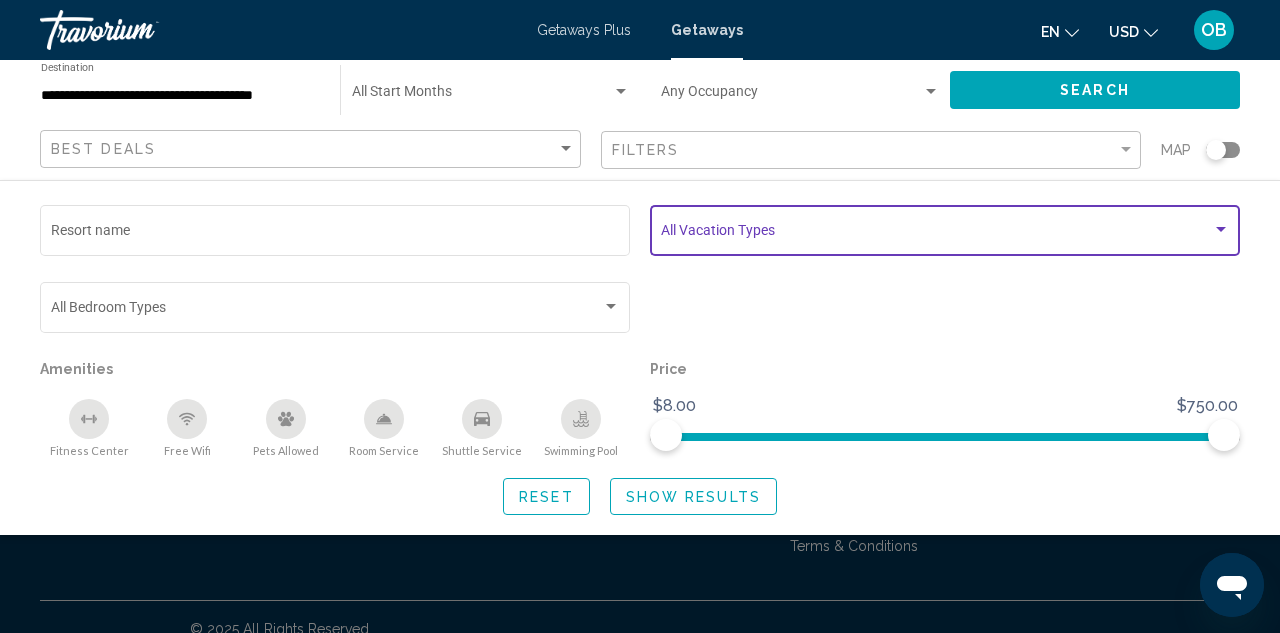 click at bounding box center (936, 234) 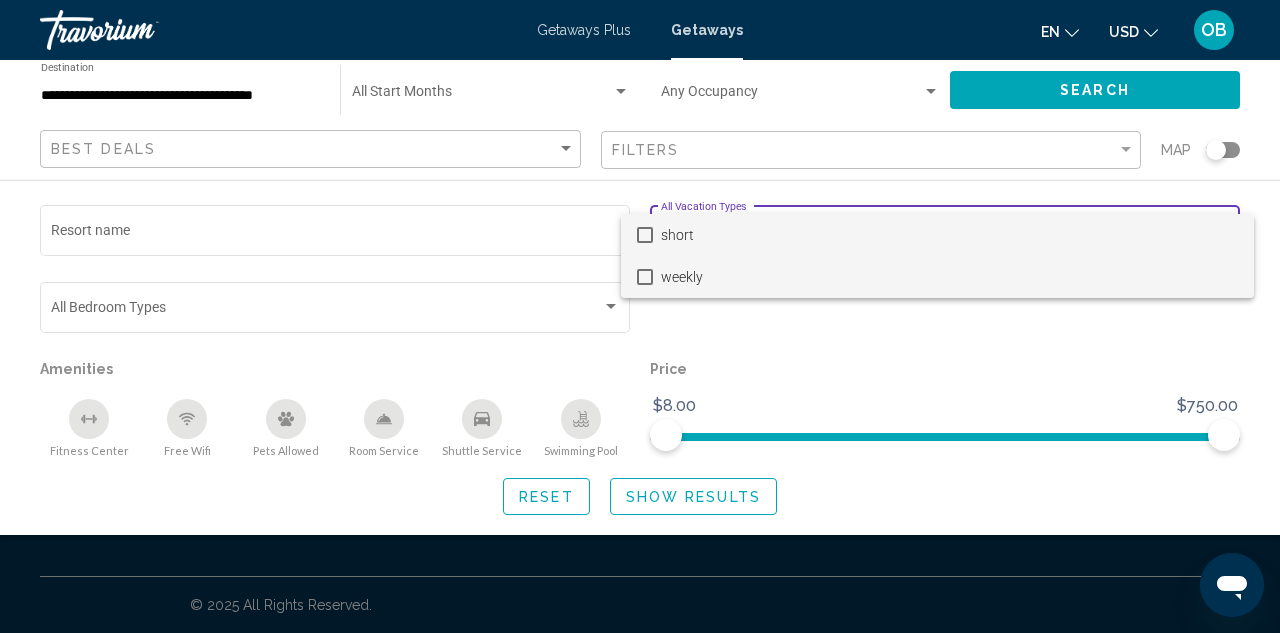 click on "weekly" at bounding box center (949, 277) 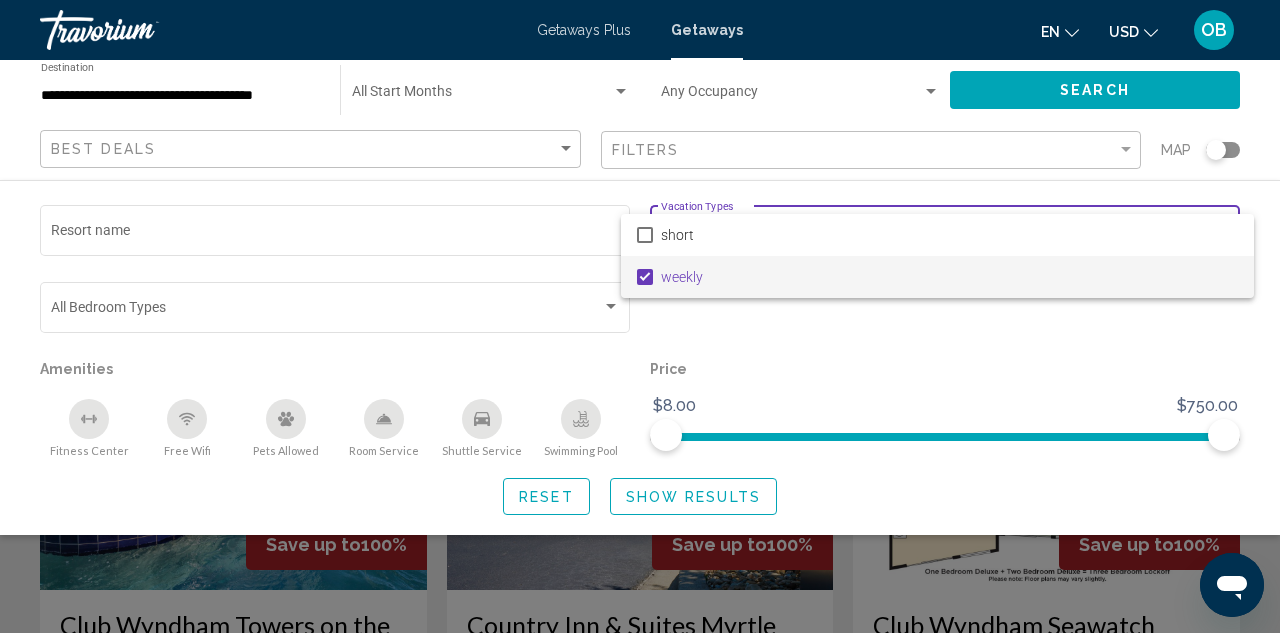 click at bounding box center [640, 316] 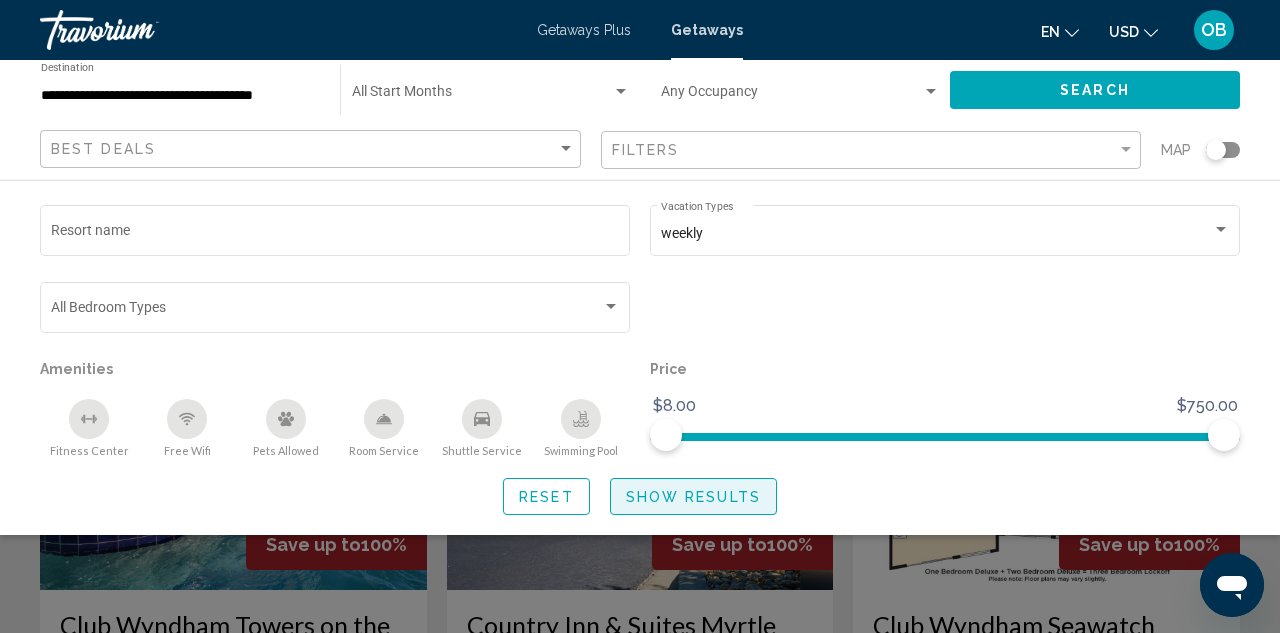 click on "Show Results" 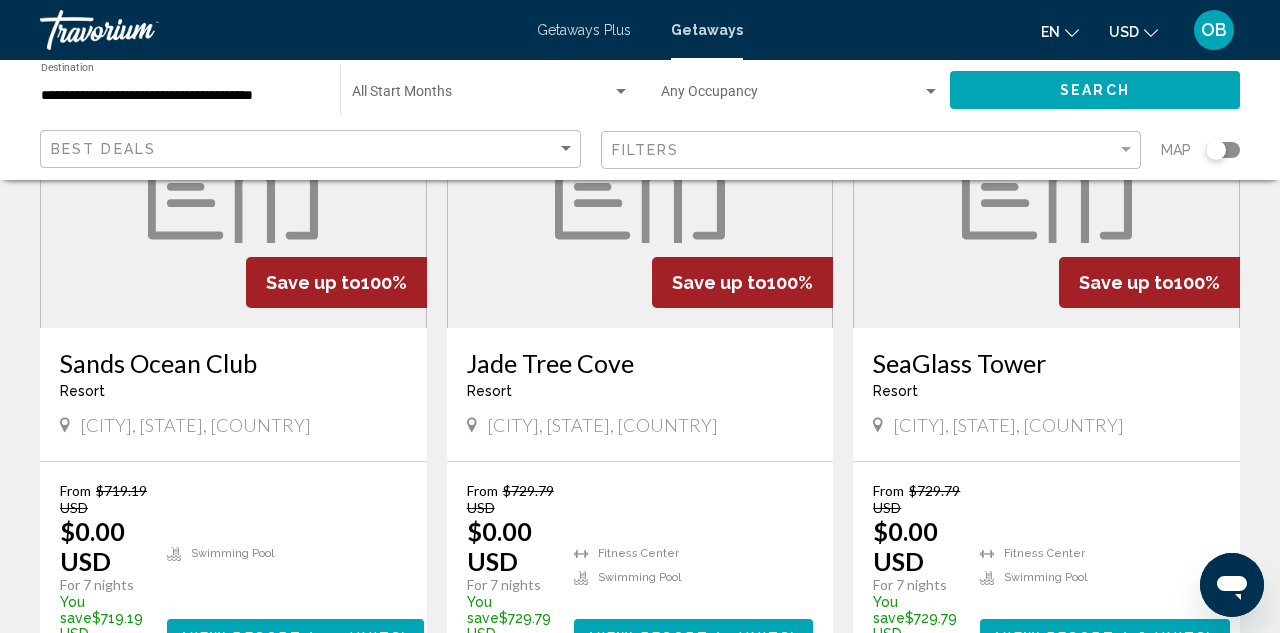scroll, scrollTop: 1727, scrollLeft: 0, axis: vertical 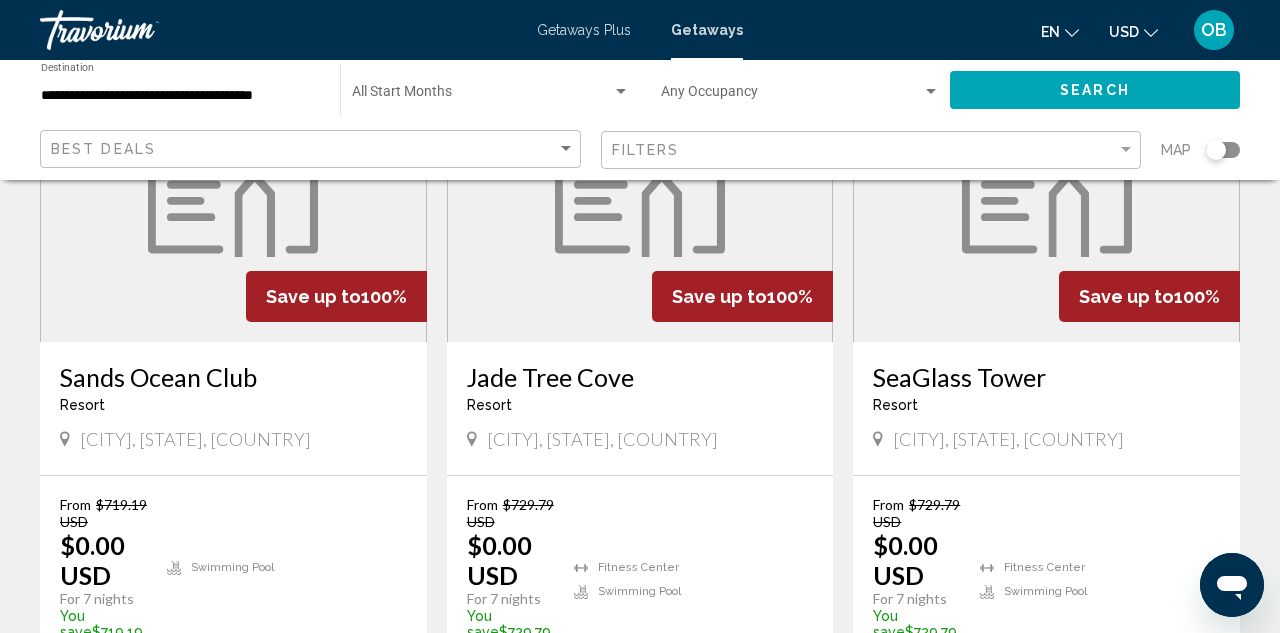 click on "Sands Ocean Club" at bounding box center (233, 377) 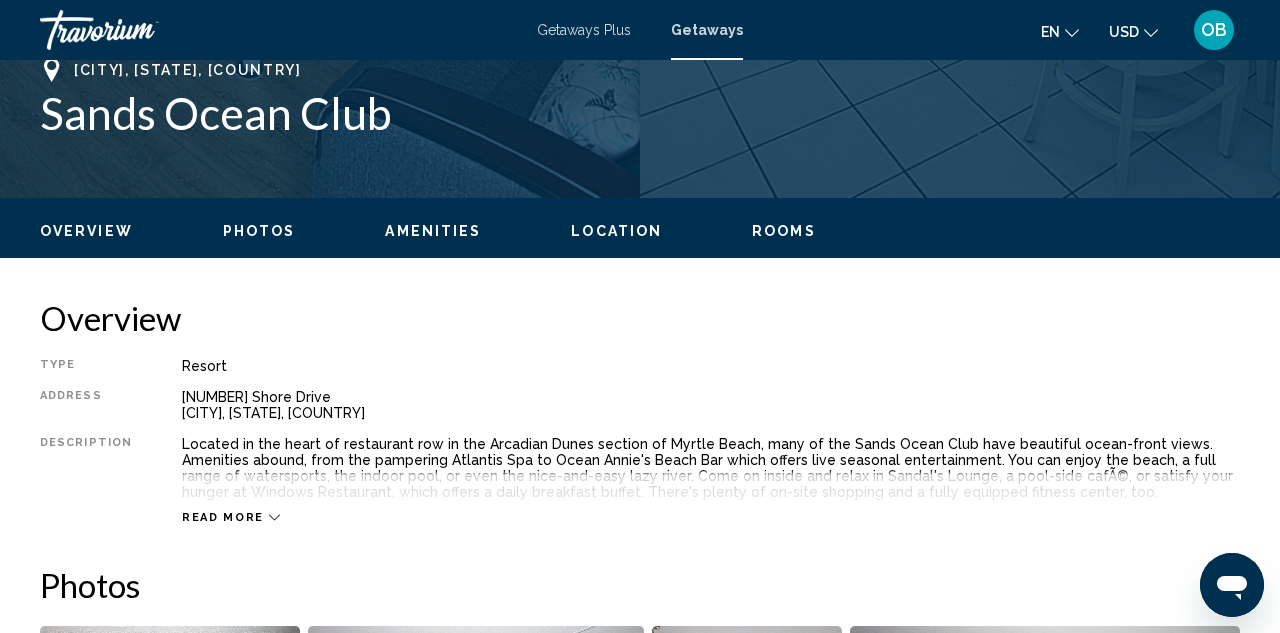 scroll, scrollTop: 825, scrollLeft: 0, axis: vertical 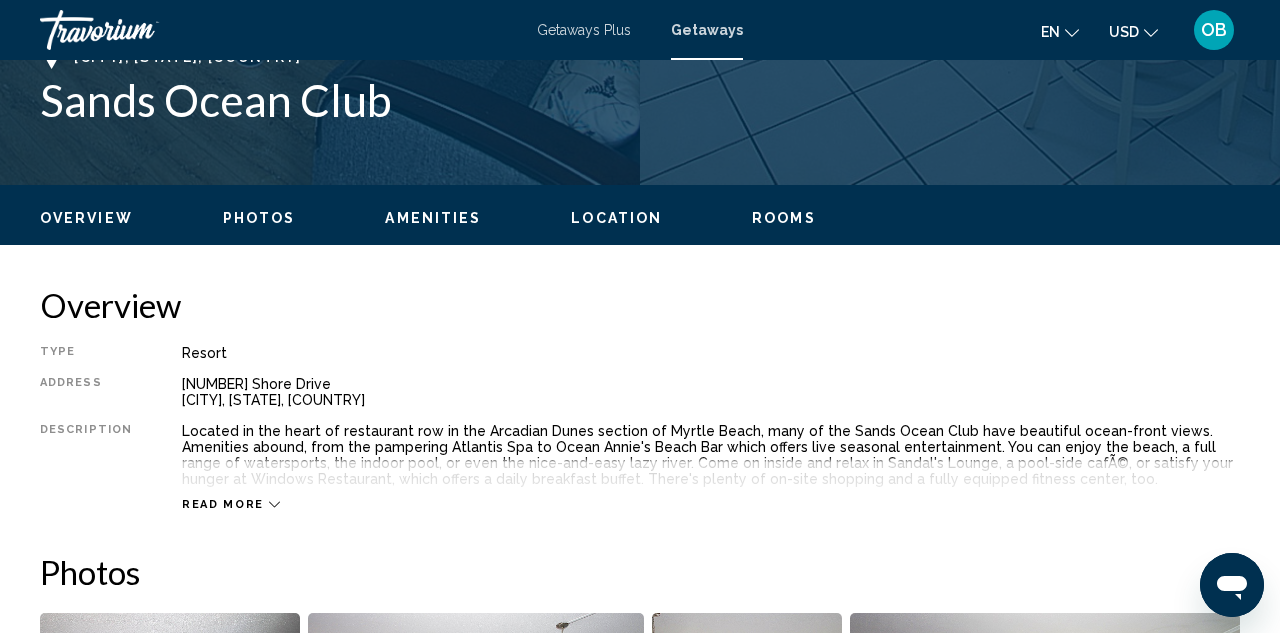 click on "Photos" at bounding box center (259, 218) 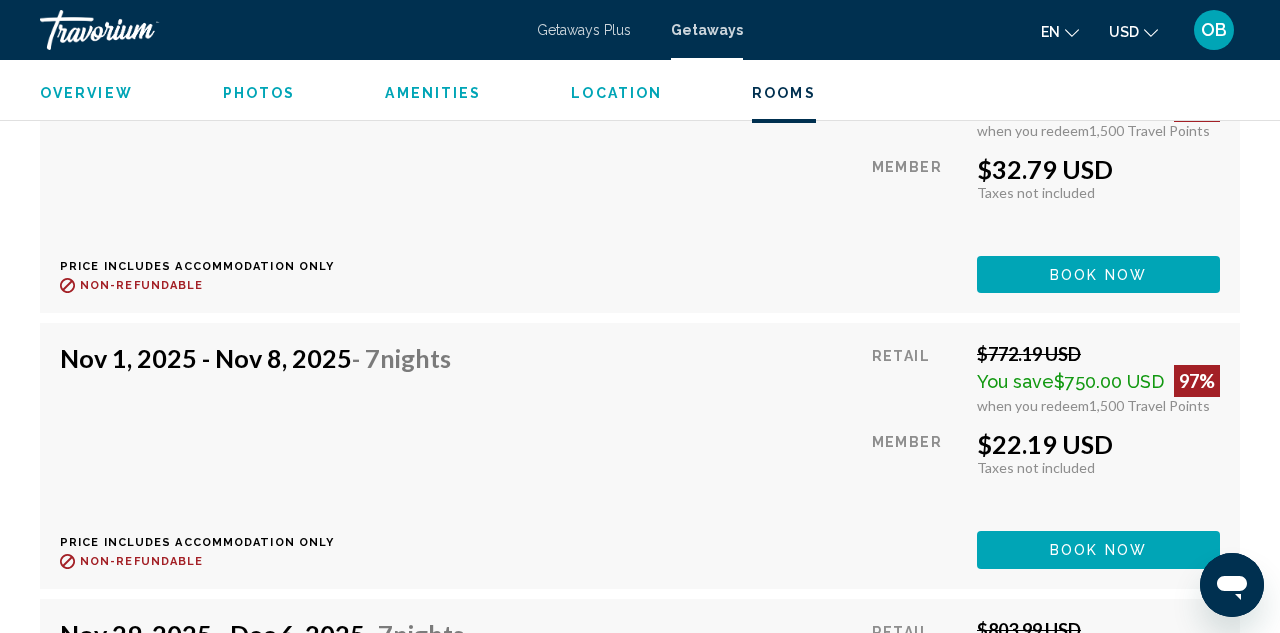 scroll, scrollTop: 4353, scrollLeft: 0, axis: vertical 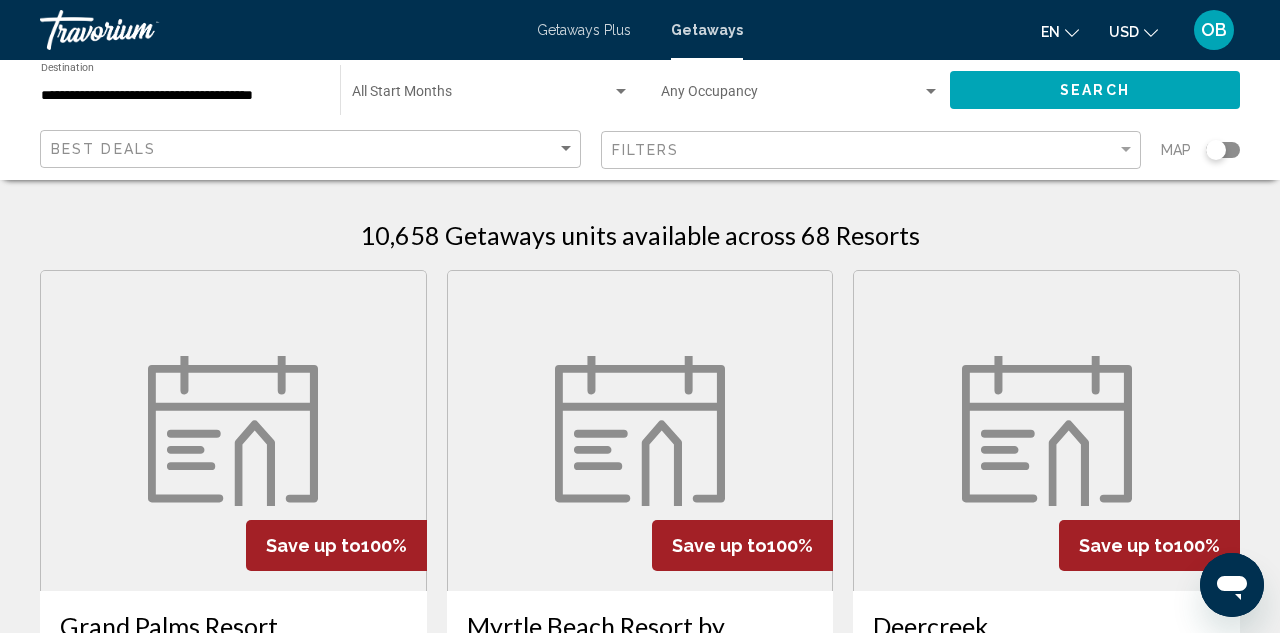 click on "Filters" 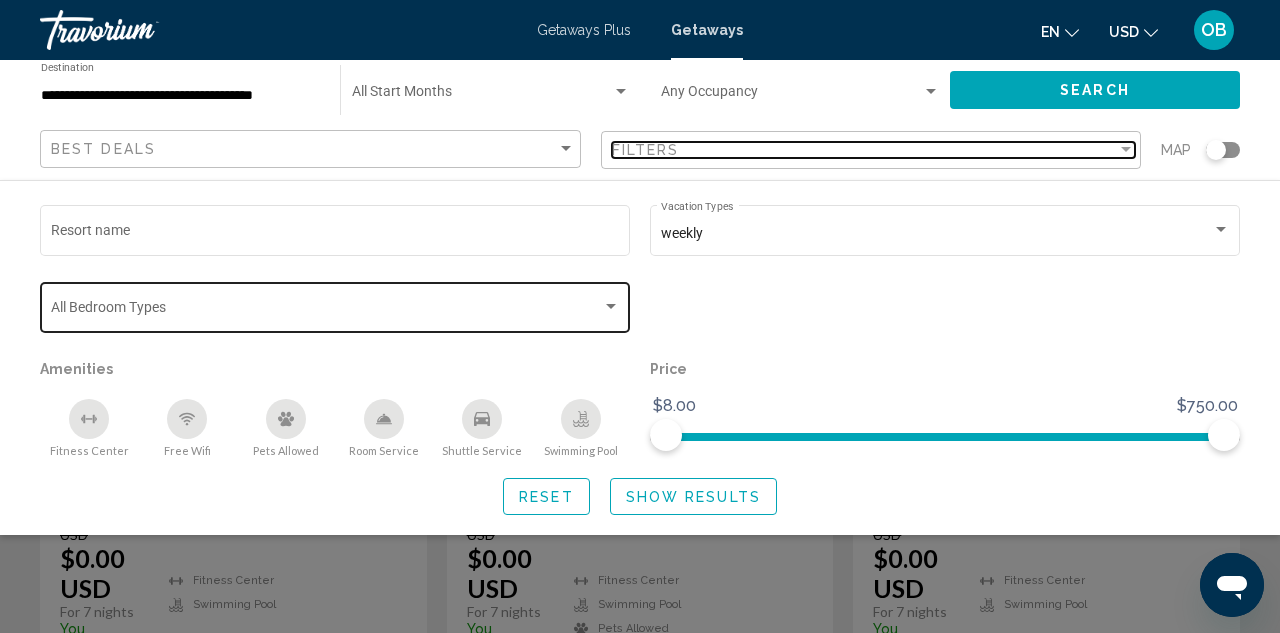 scroll, scrollTop: 340, scrollLeft: 0, axis: vertical 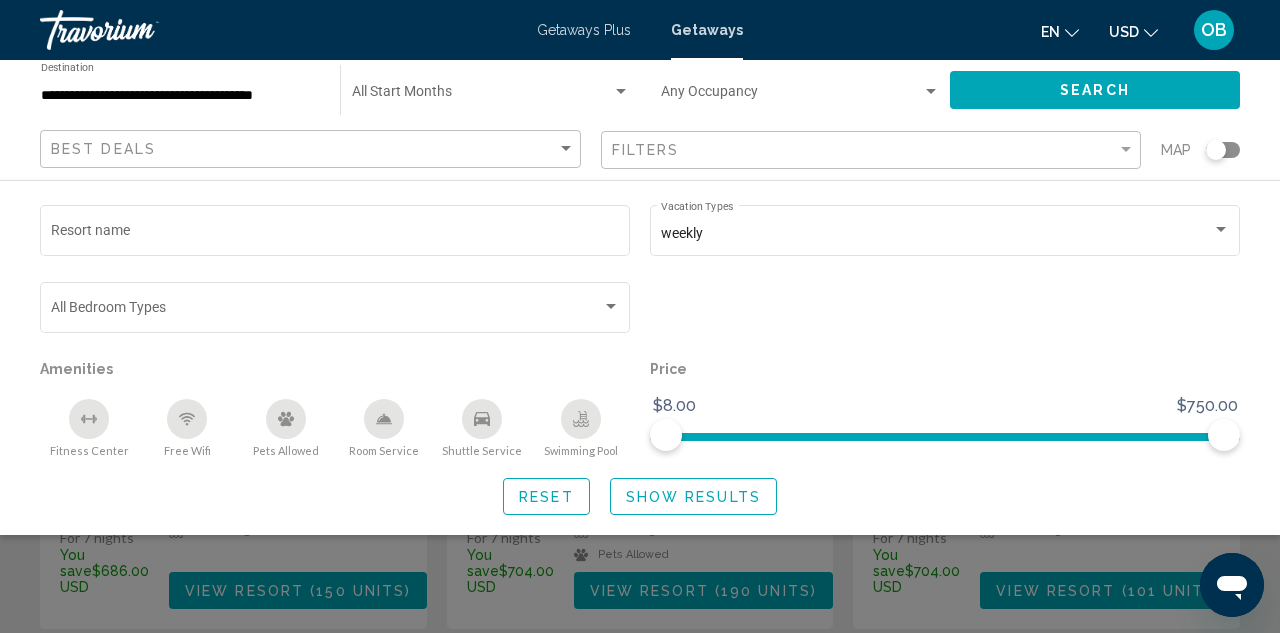 click 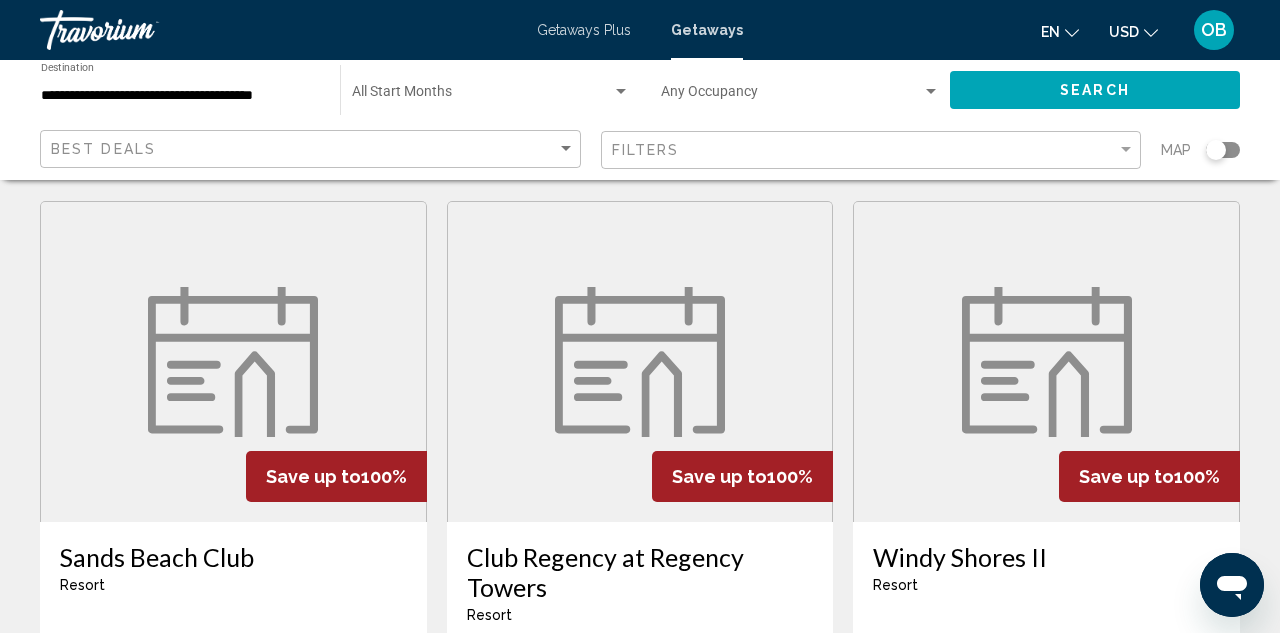 scroll, scrollTop: 738, scrollLeft: 0, axis: vertical 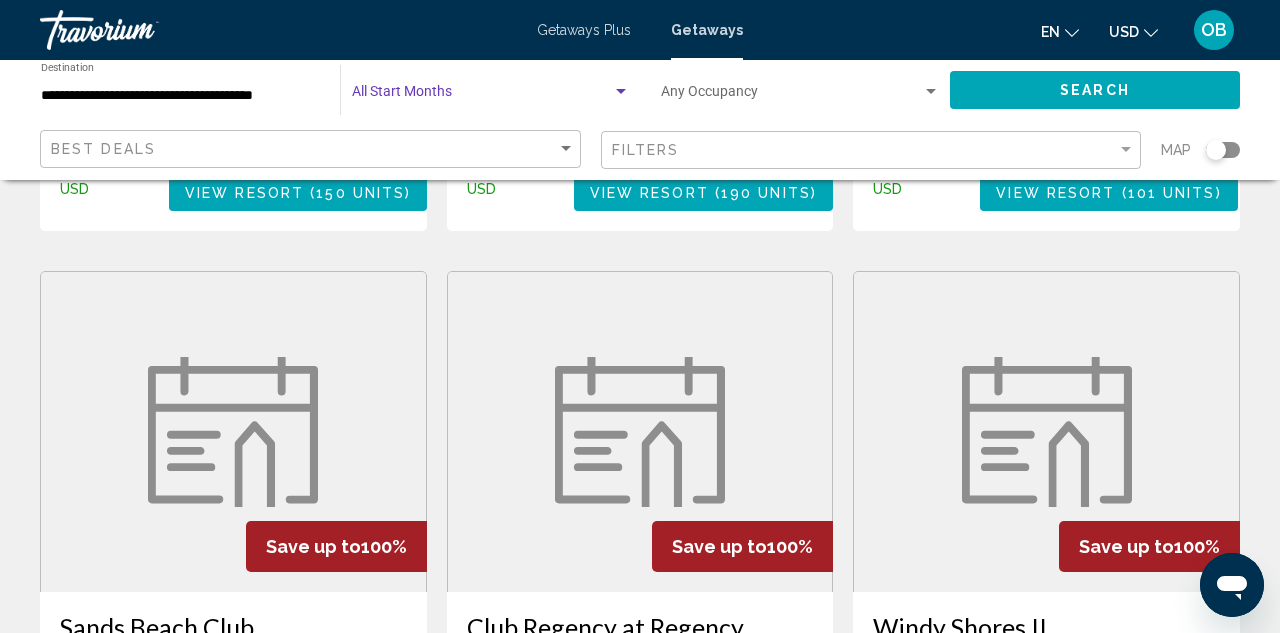 click at bounding box center [491, 96] 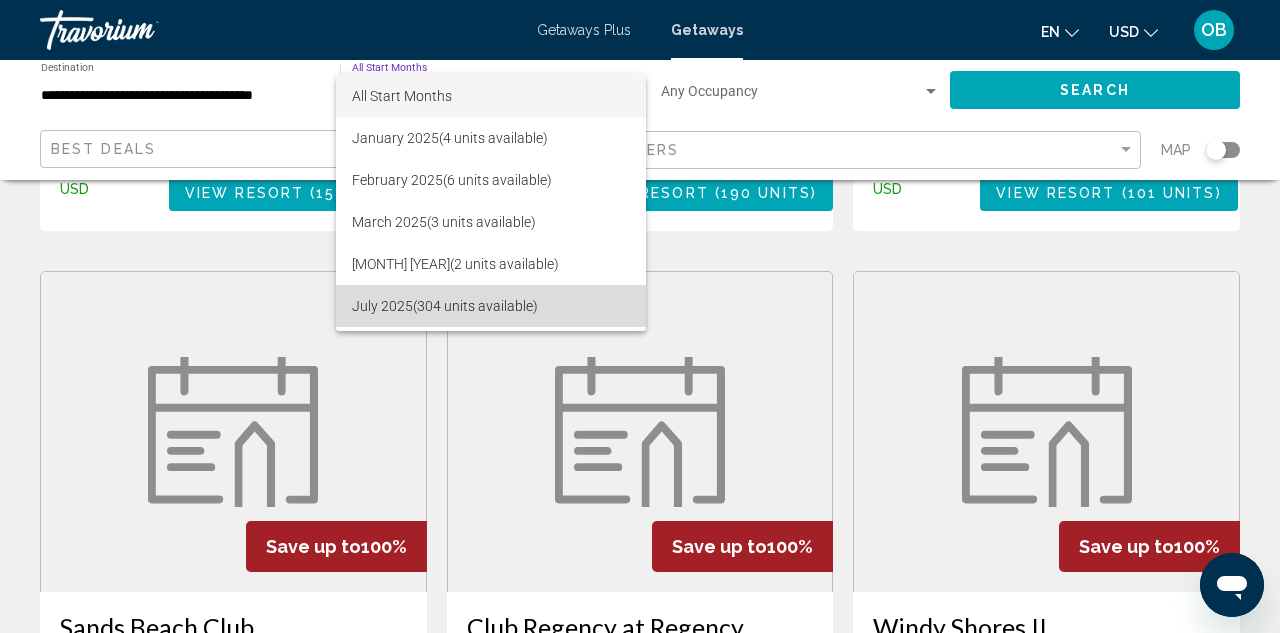 click on "July [YEAR]  ([NUMBER] units available)" at bounding box center [491, 306] 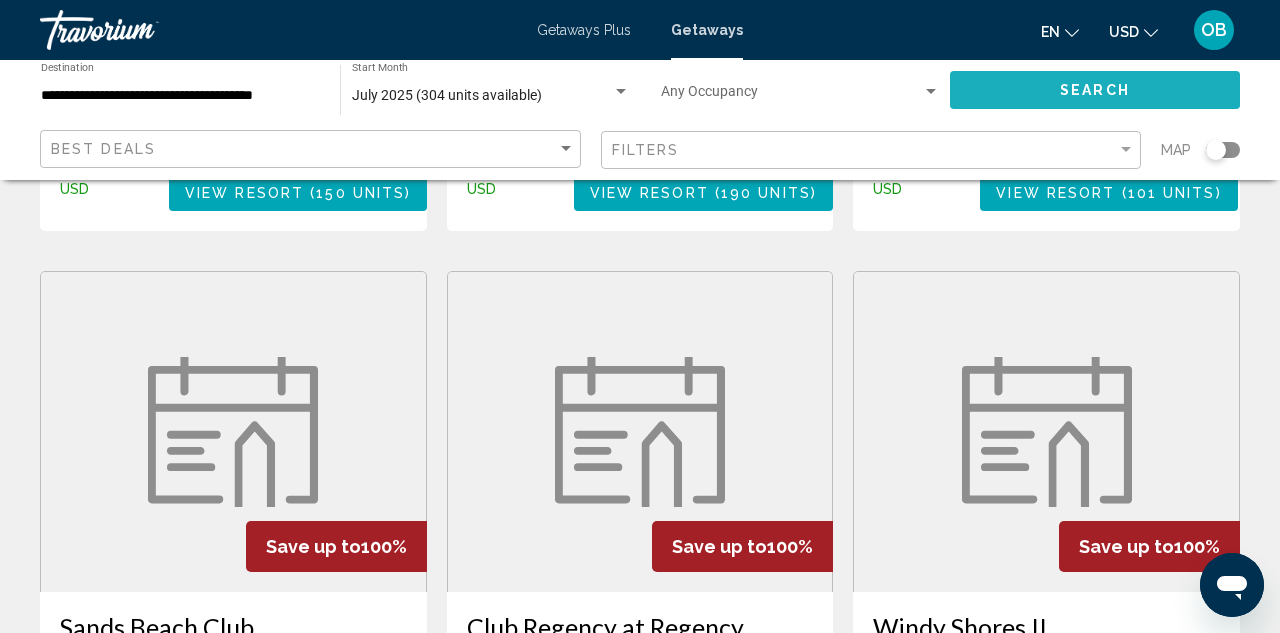 click on "Search" 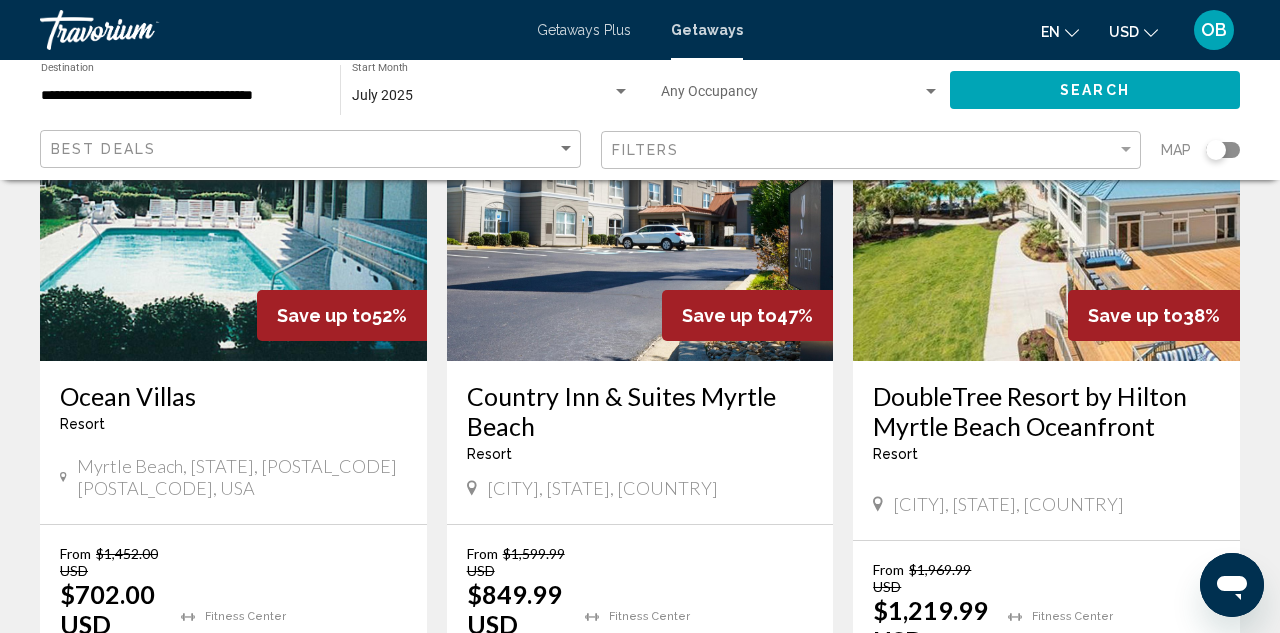 scroll, scrollTop: 200, scrollLeft: 0, axis: vertical 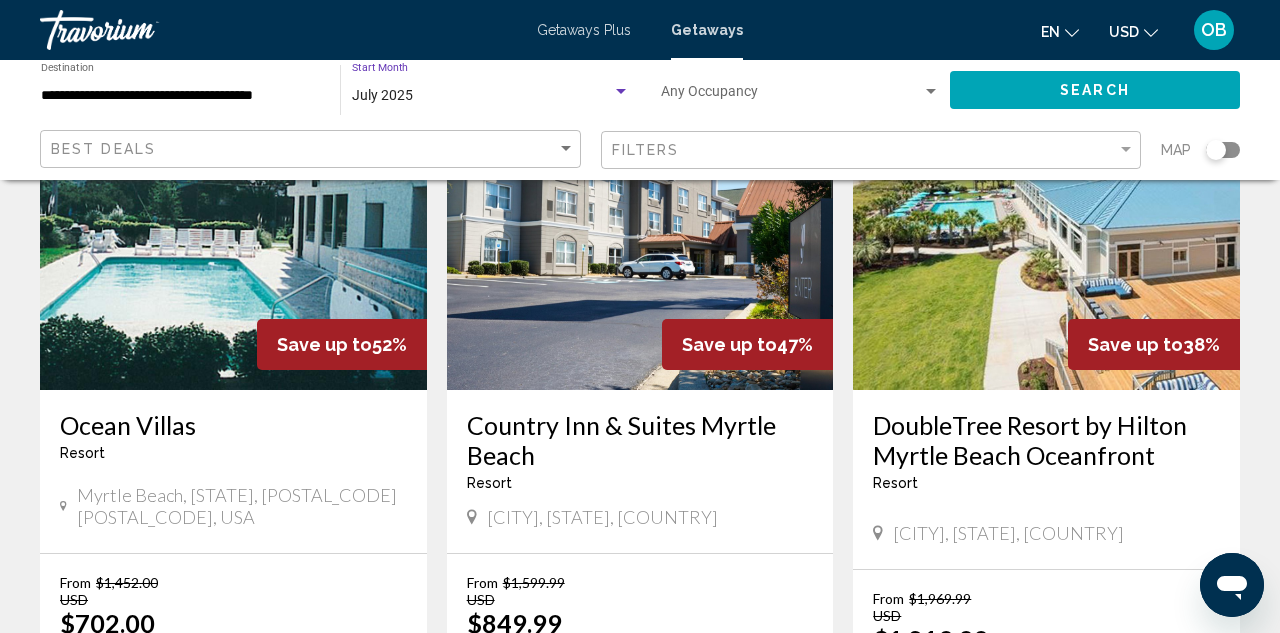 click on "July 2025" at bounding box center [482, 96] 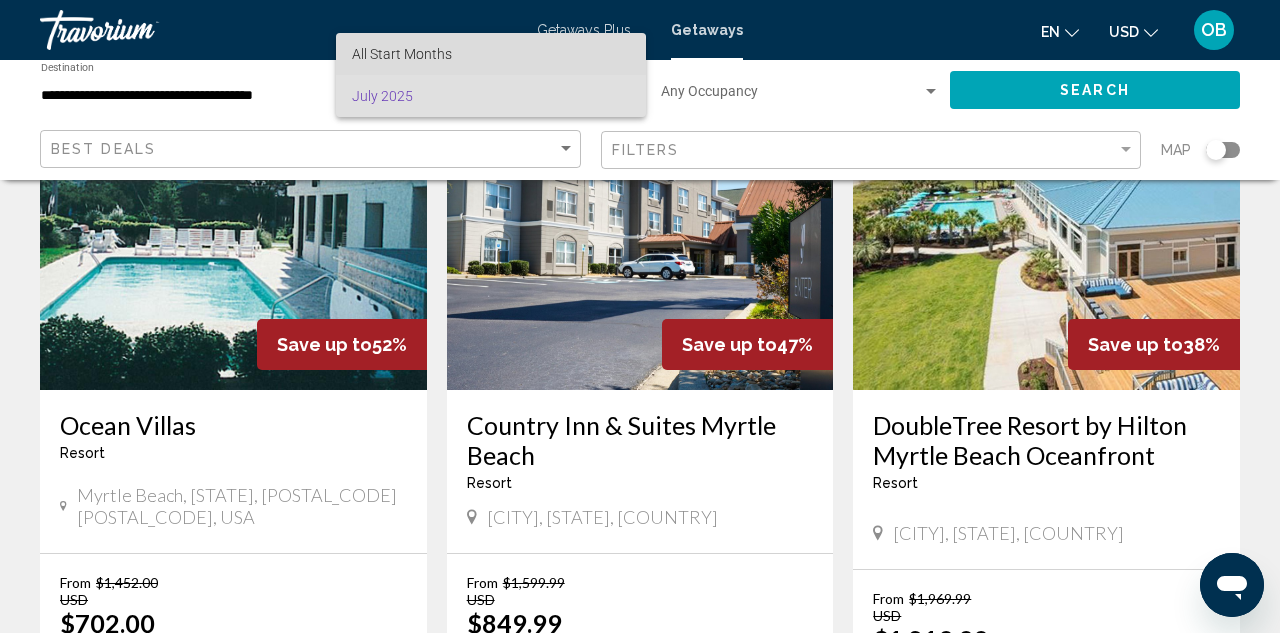 click on "All Start Months" at bounding box center (491, 54) 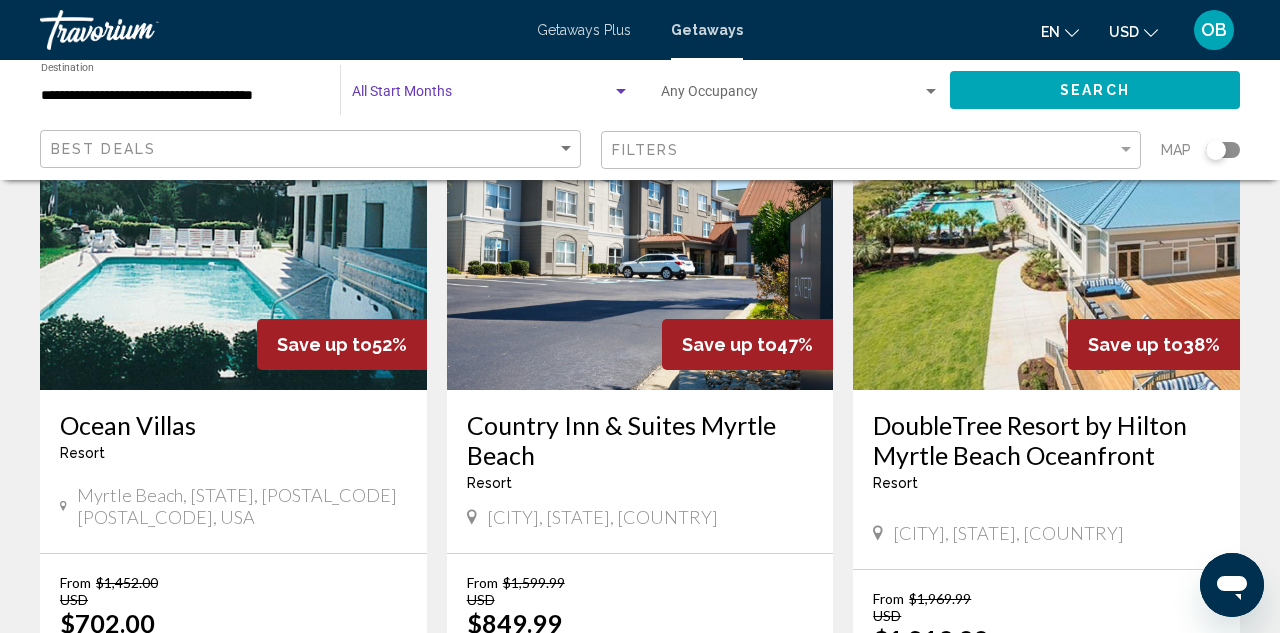 click at bounding box center [482, 96] 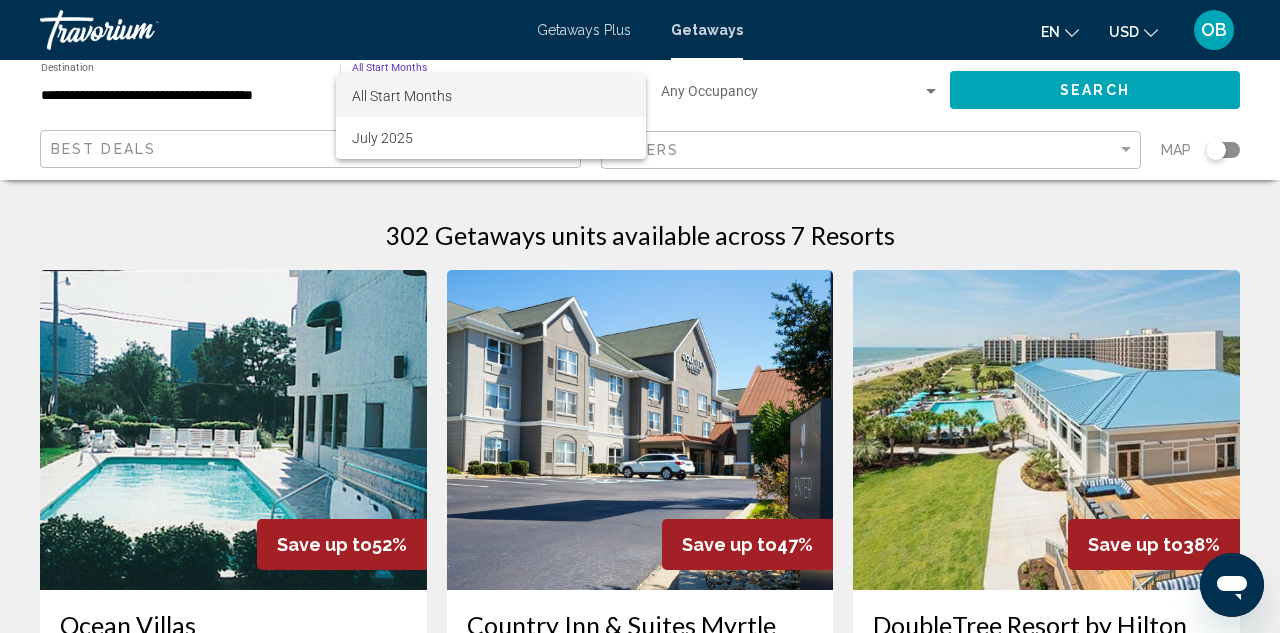 scroll, scrollTop: 0, scrollLeft: 0, axis: both 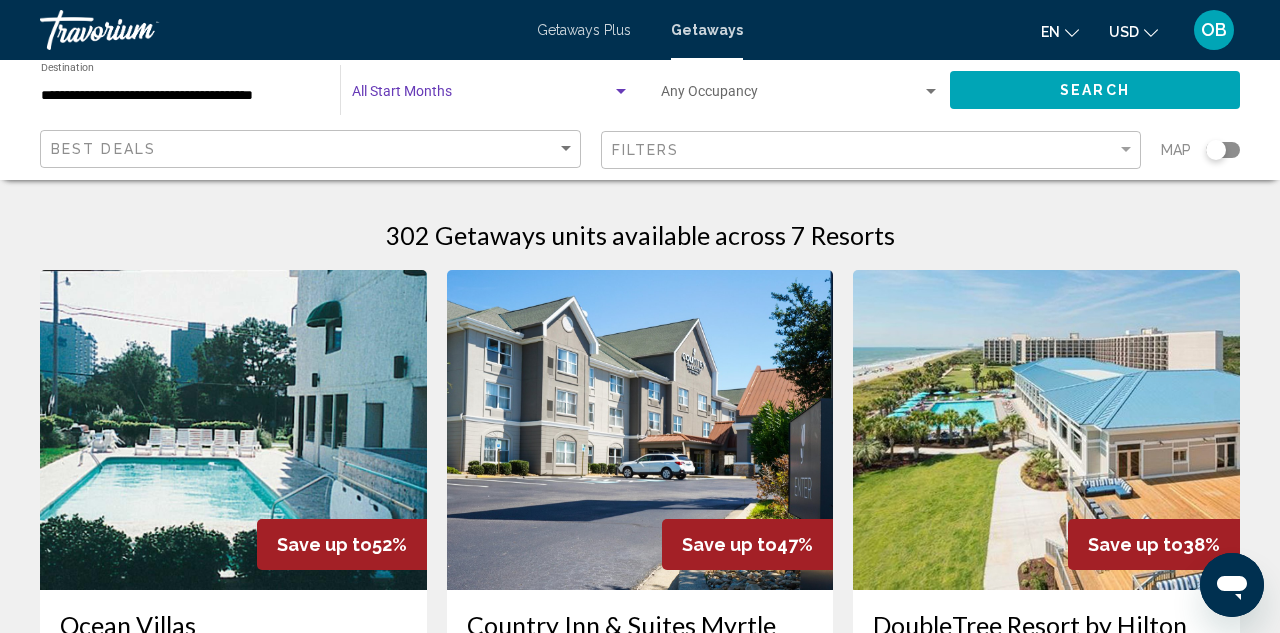 click at bounding box center [482, 96] 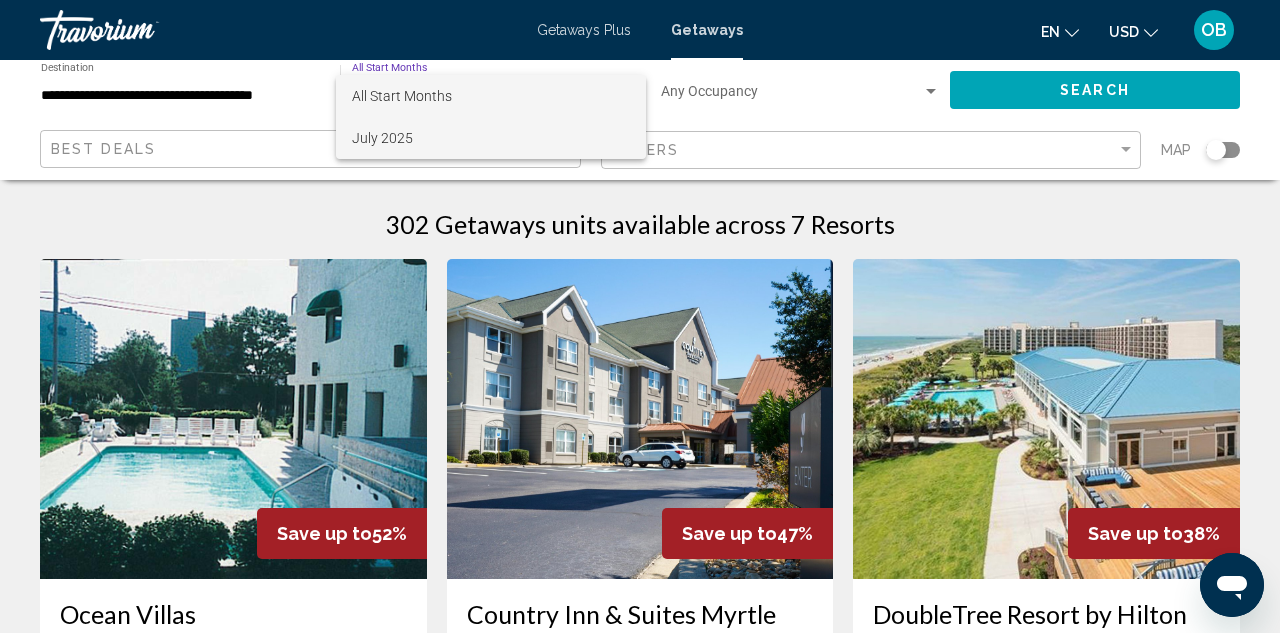 scroll, scrollTop: 13, scrollLeft: 0, axis: vertical 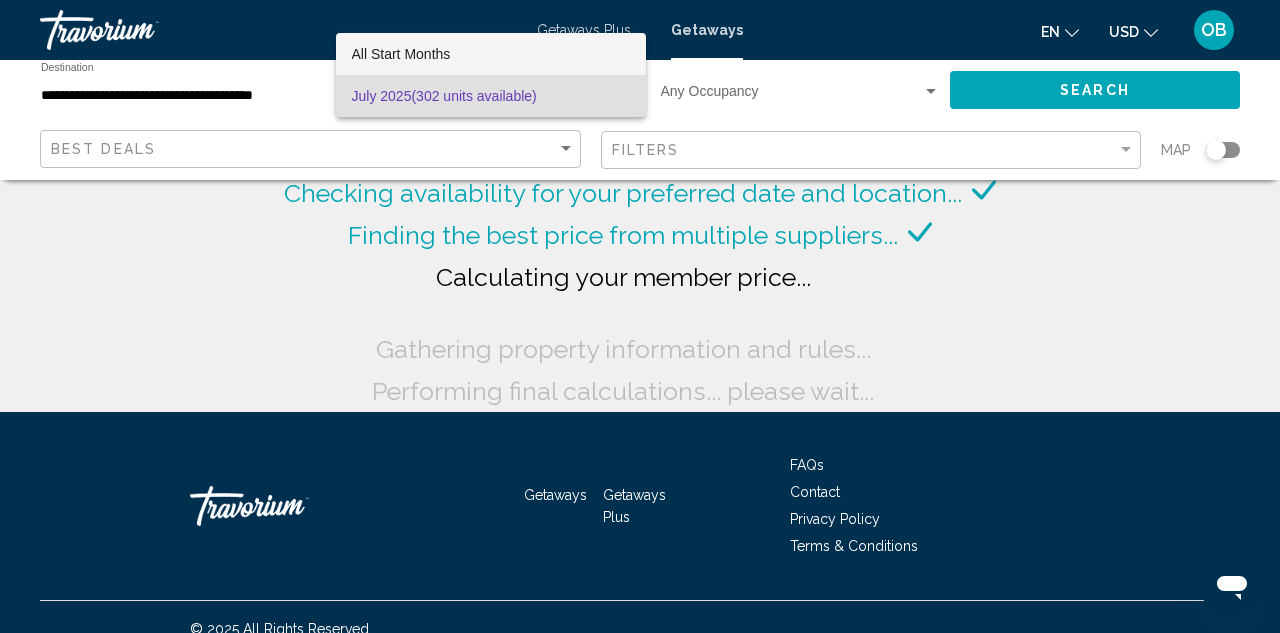 click on "All Start Months" at bounding box center [491, 54] 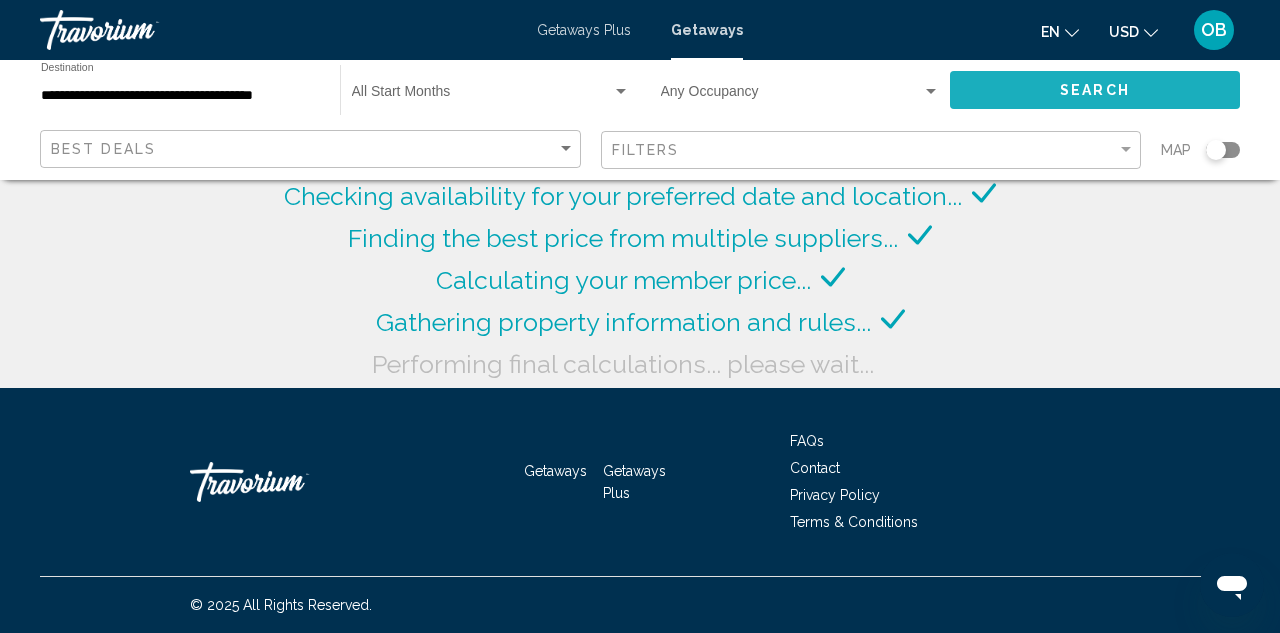 click on "Search" 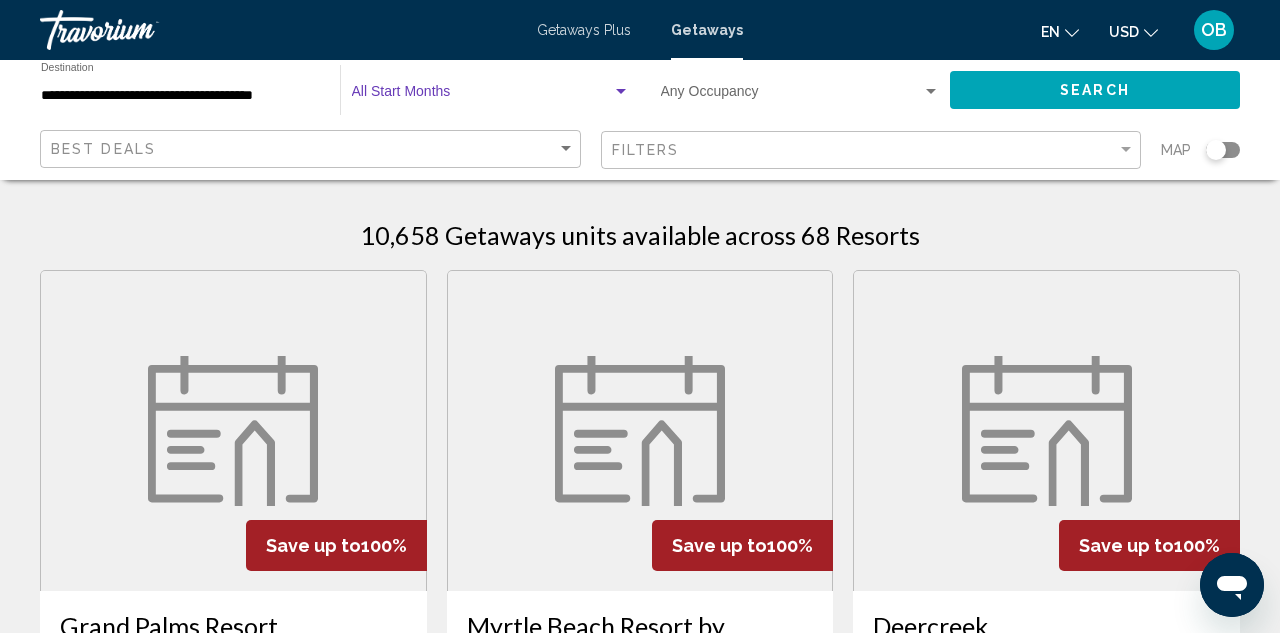 click at bounding box center [482, 96] 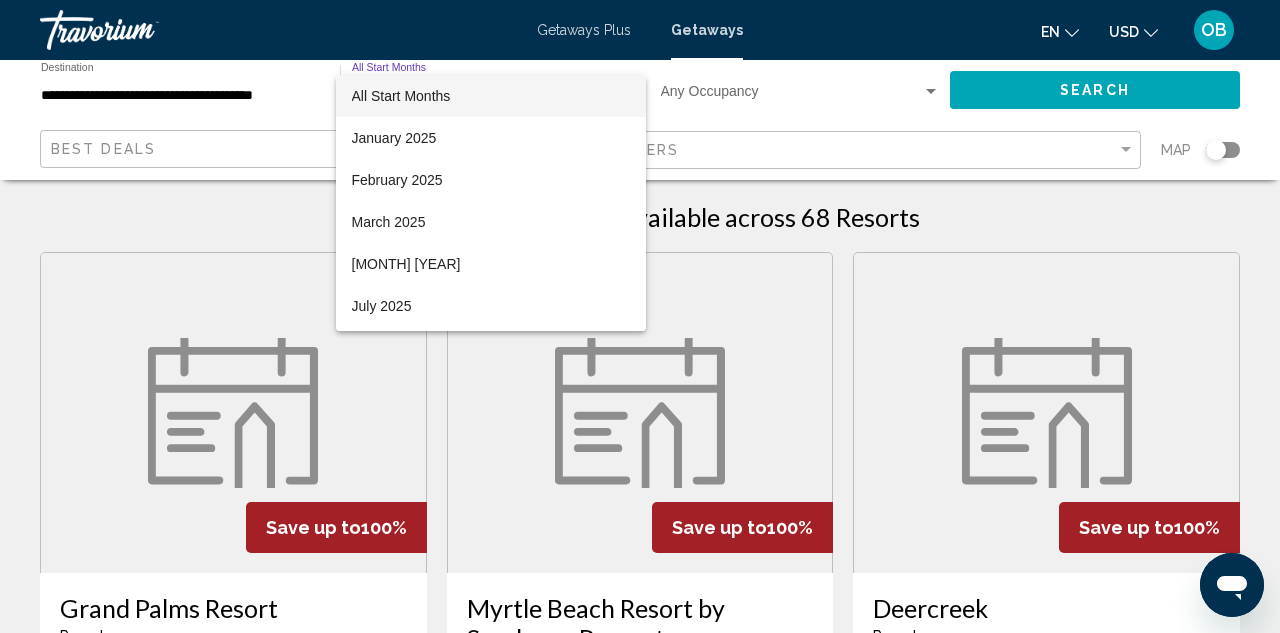 scroll, scrollTop: 27, scrollLeft: 0, axis: vertical 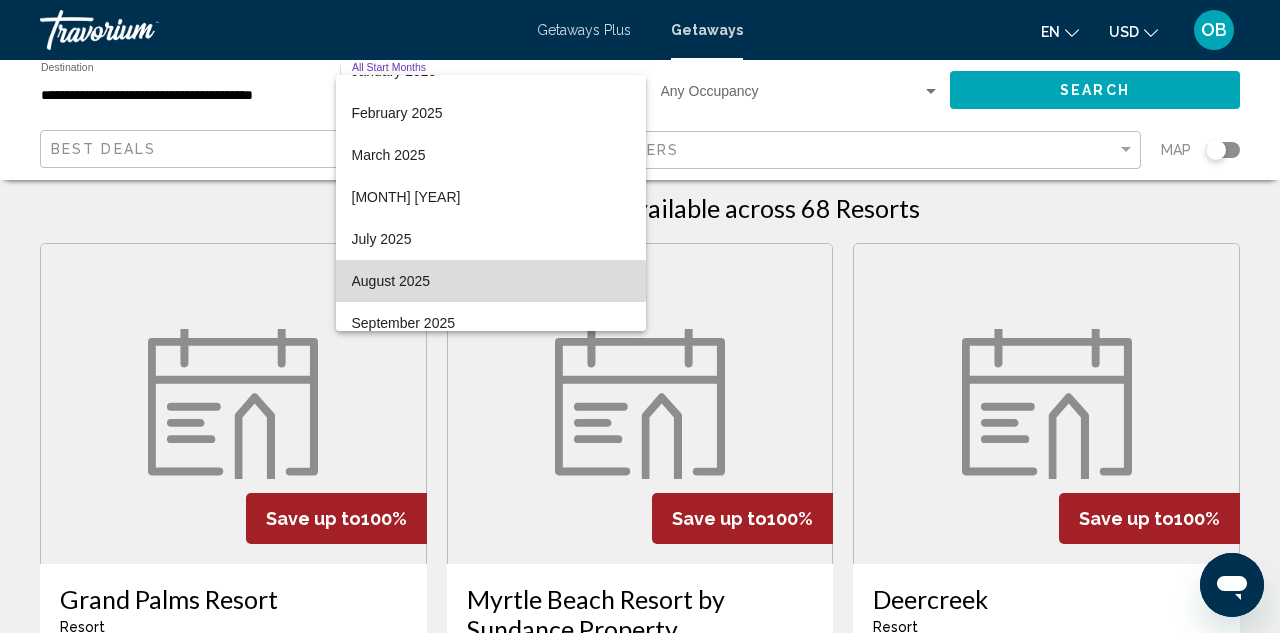 click on "August 2025" at bounding box center [491, 281] 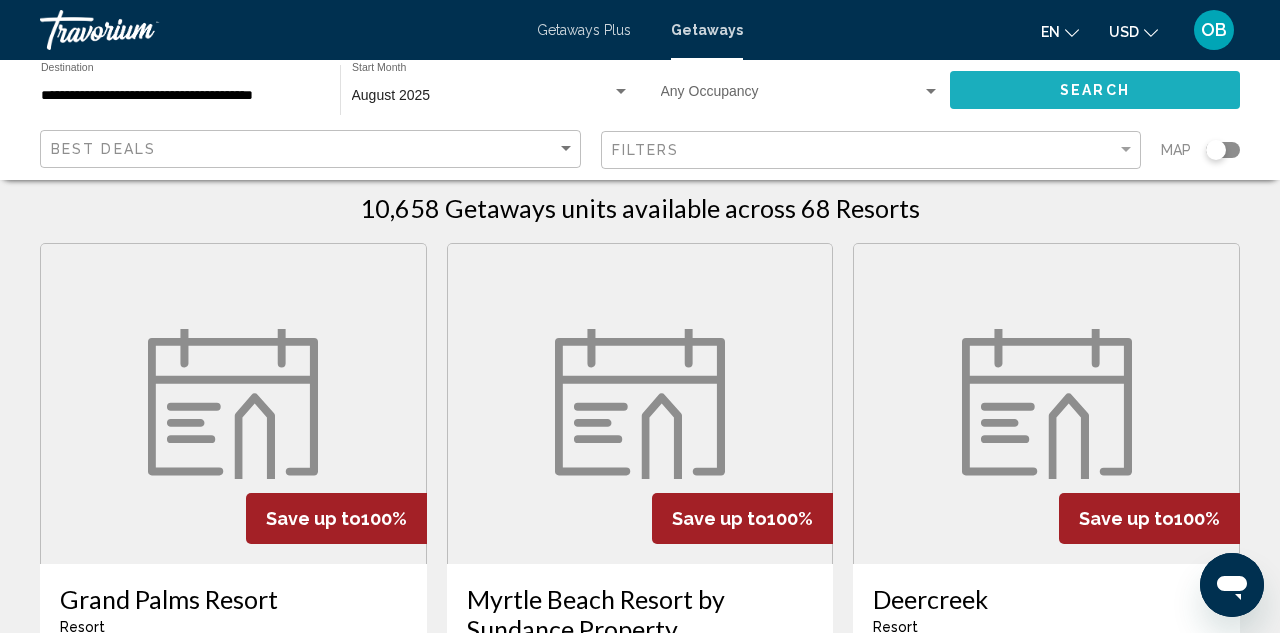 click on "Search" 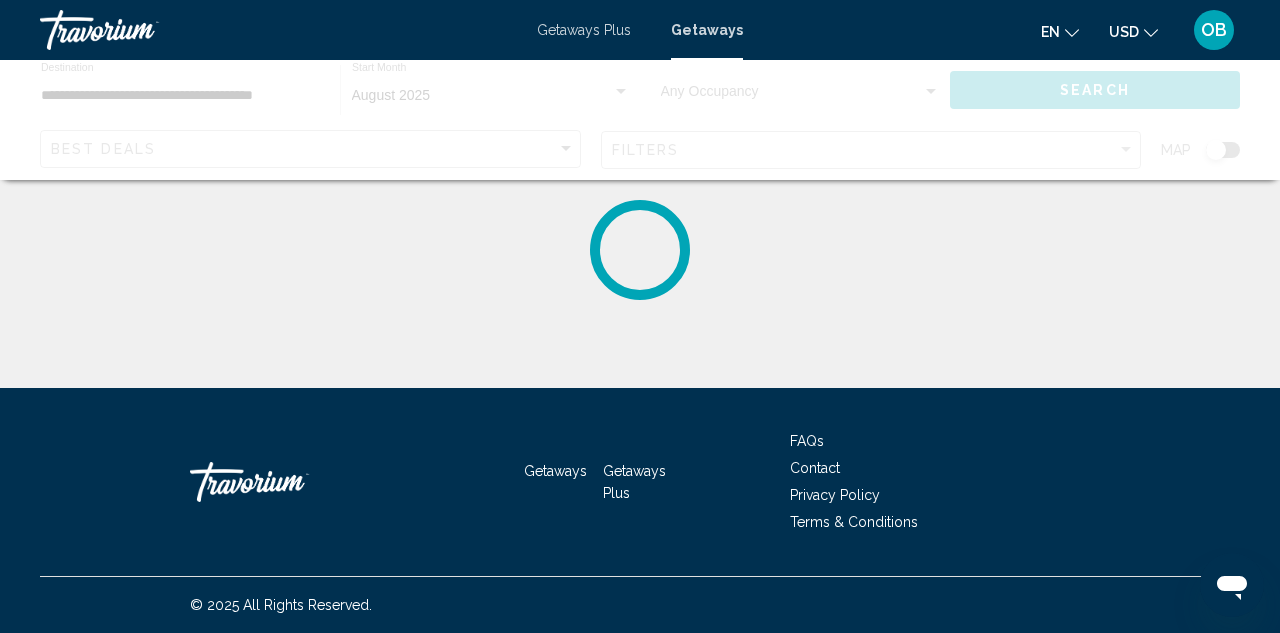 scroll, scrollTop: 0, scrollLeft: 0, axis: both 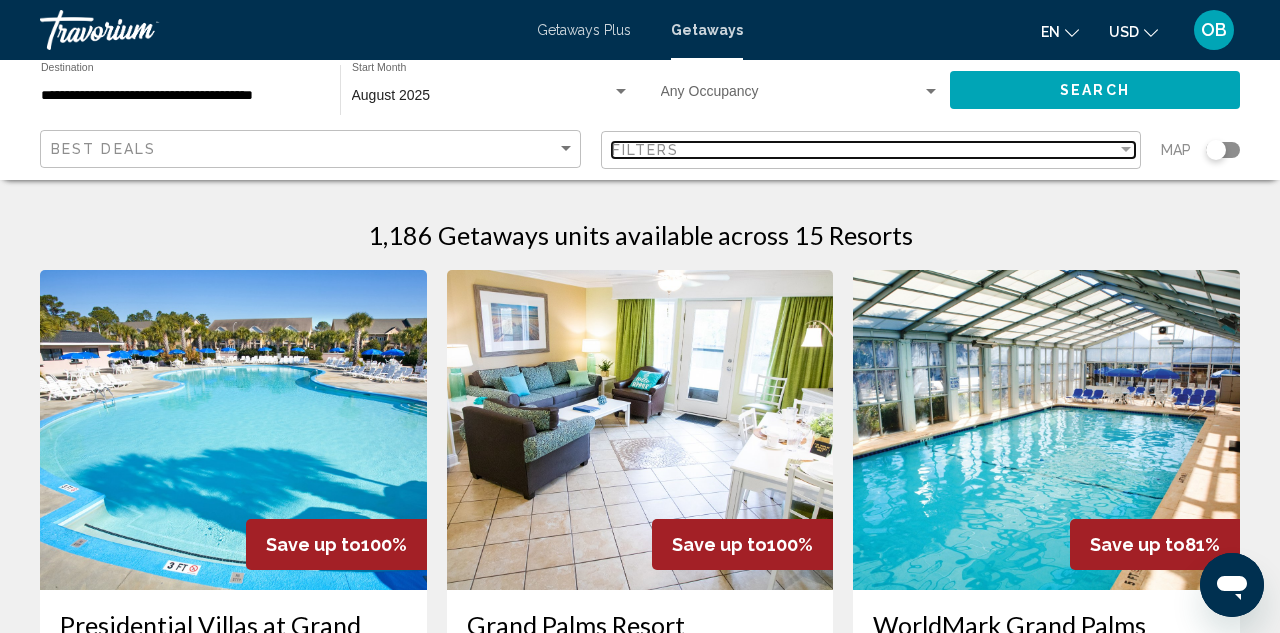 click on "Filters" at bounding box center [865, 150] 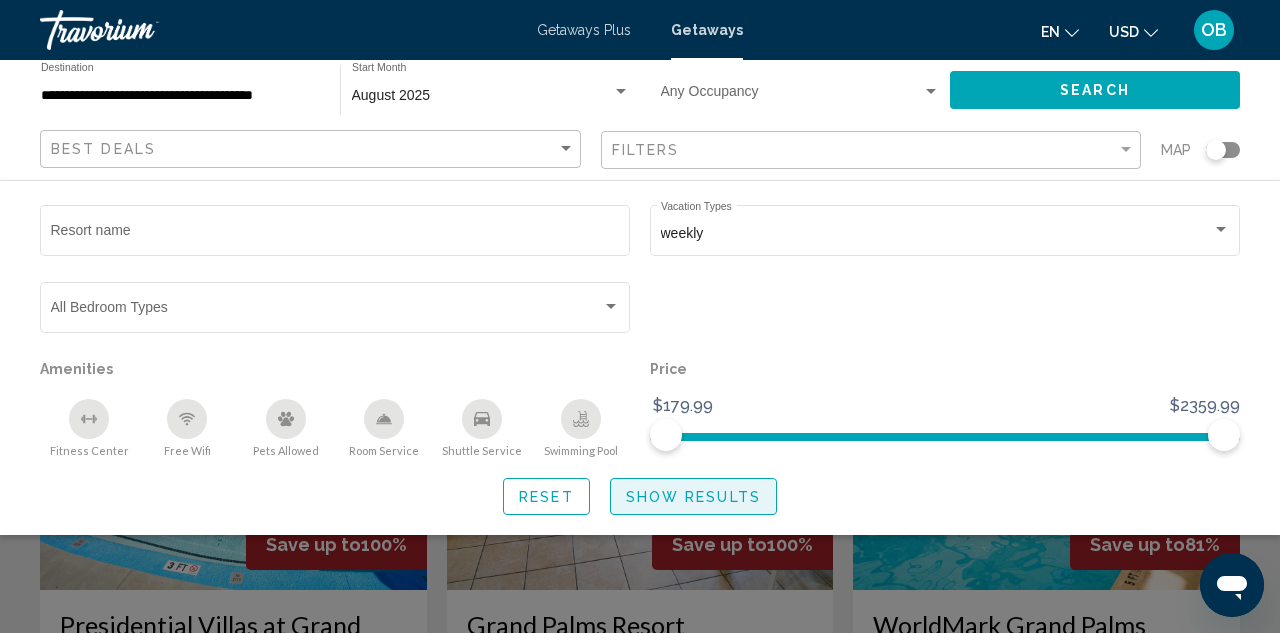 click on "Show Results" 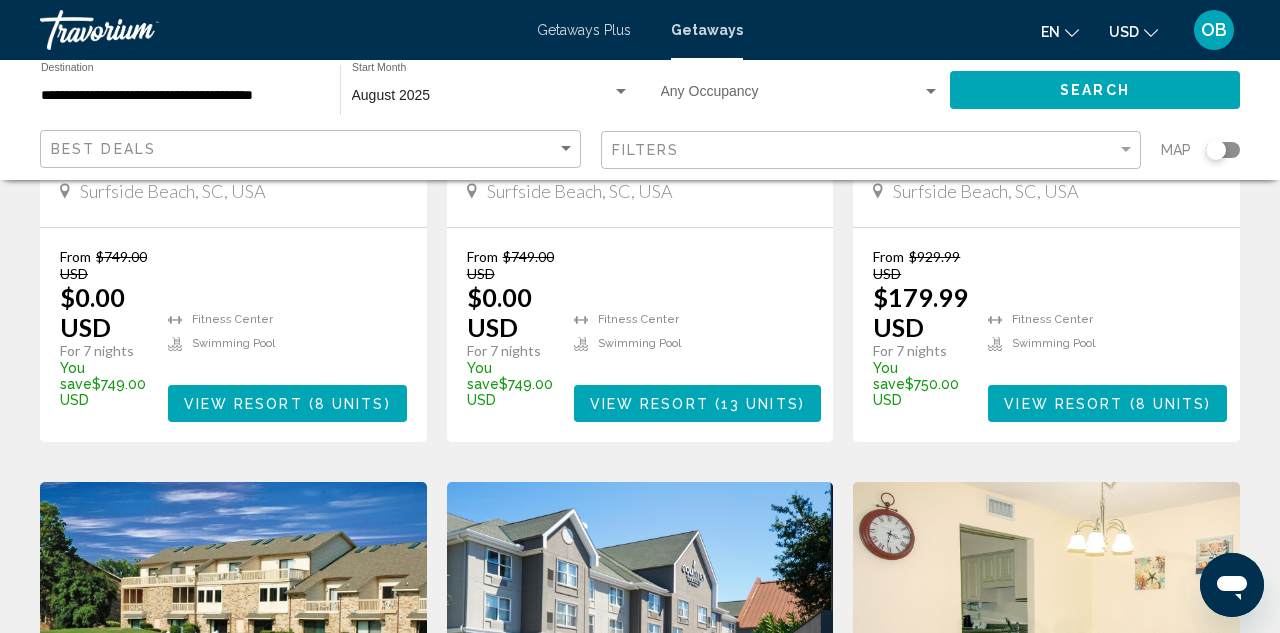 scroll, scrollTop: 540, scrollLeft: 0, axis: vertical 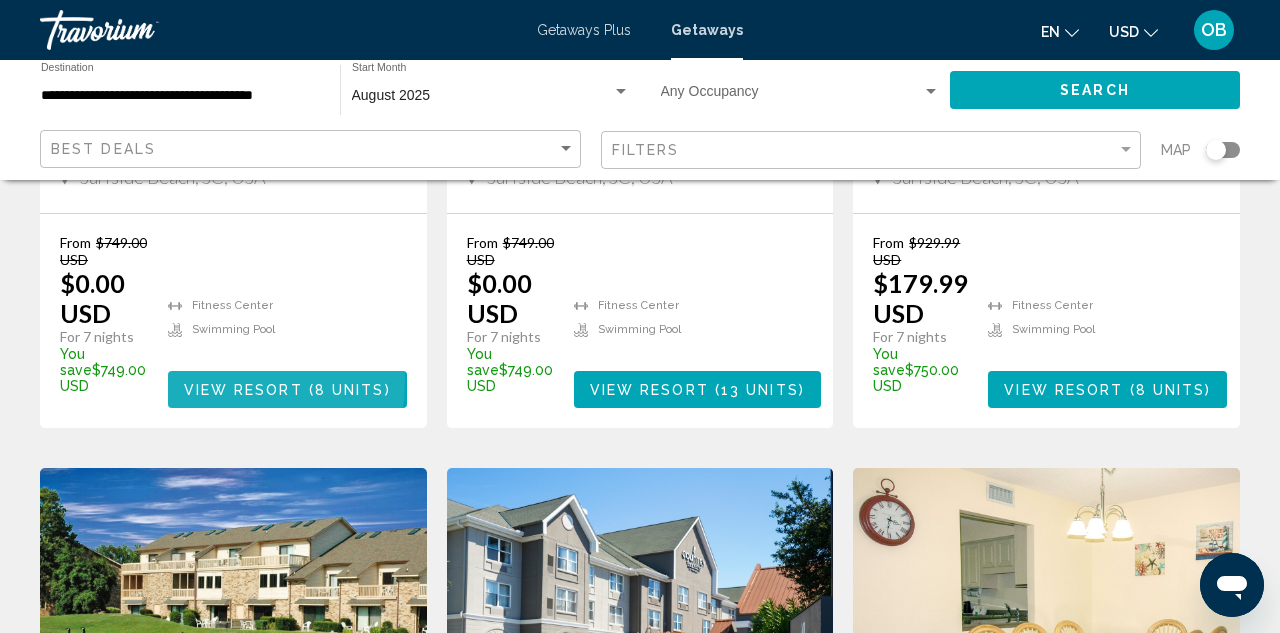 click on "View Resort    ( 8 units )" at bounding box center [287, 389] 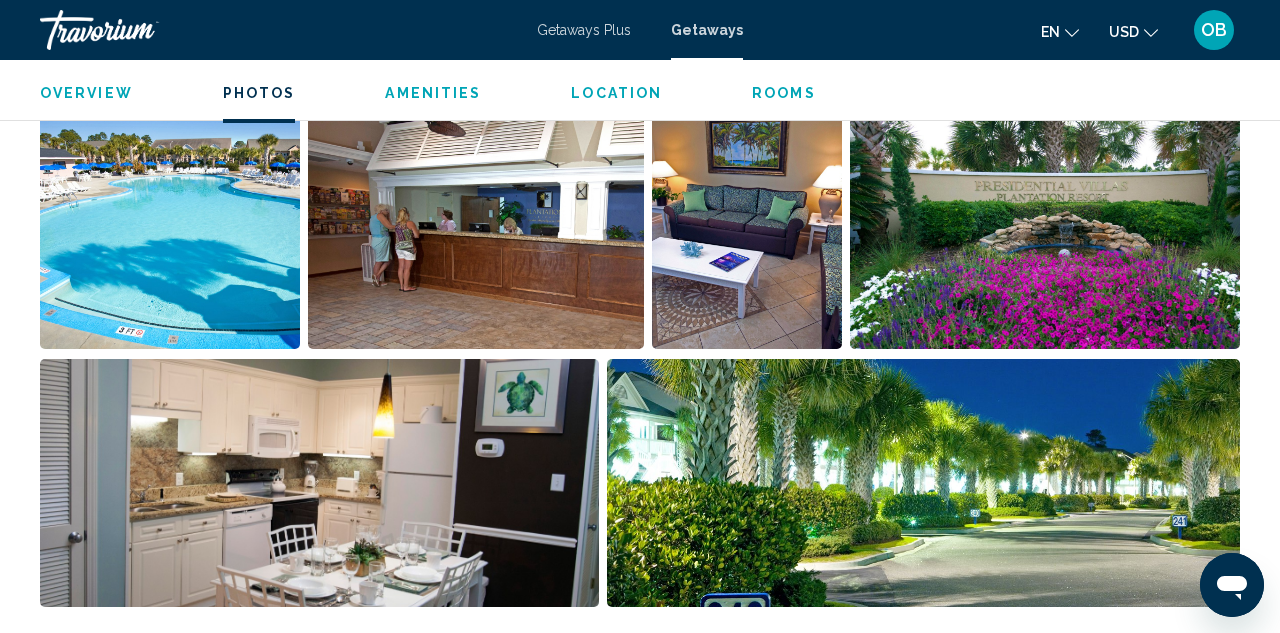 scroll, scrollTop: 1302, scrollLeft: 0, axis: vertical 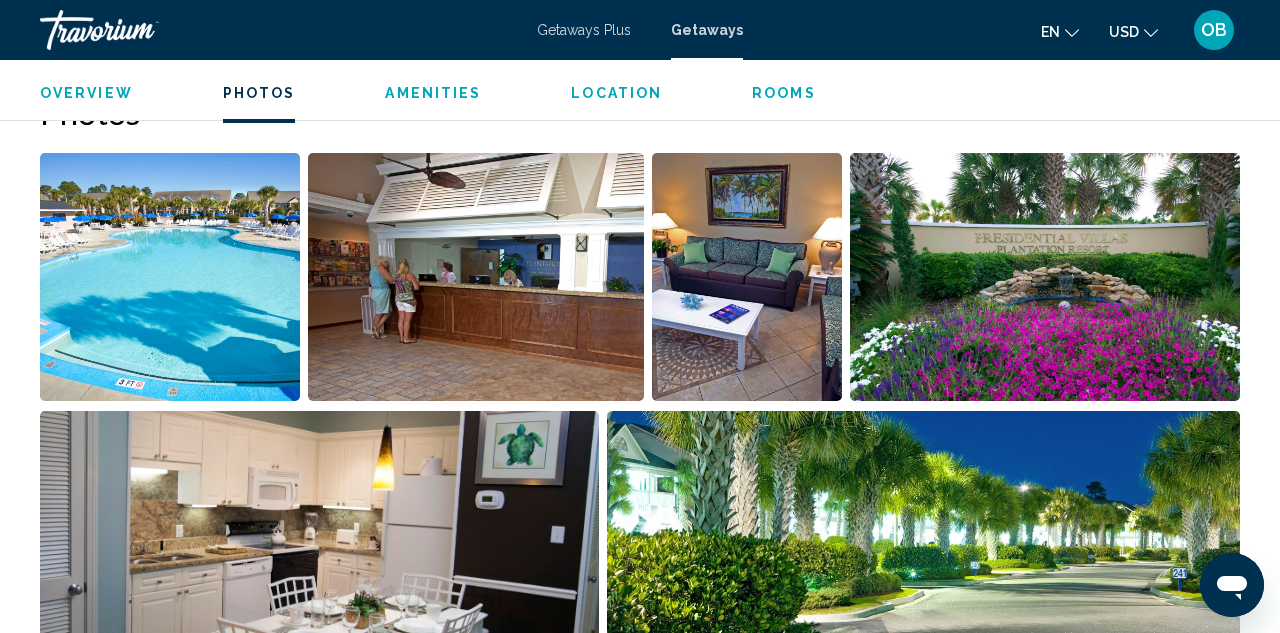 click on "Location" at bounding box center (616, 93) 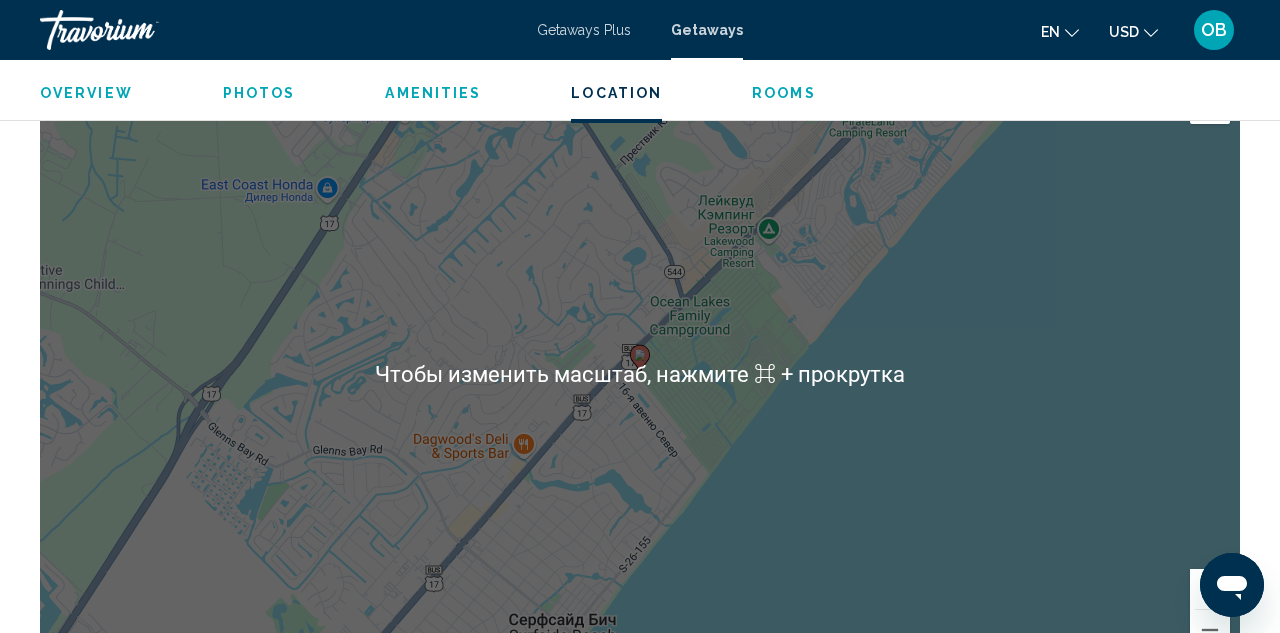scroll, scrollTop: 3346, scrollLeft: 0, axis: vertical 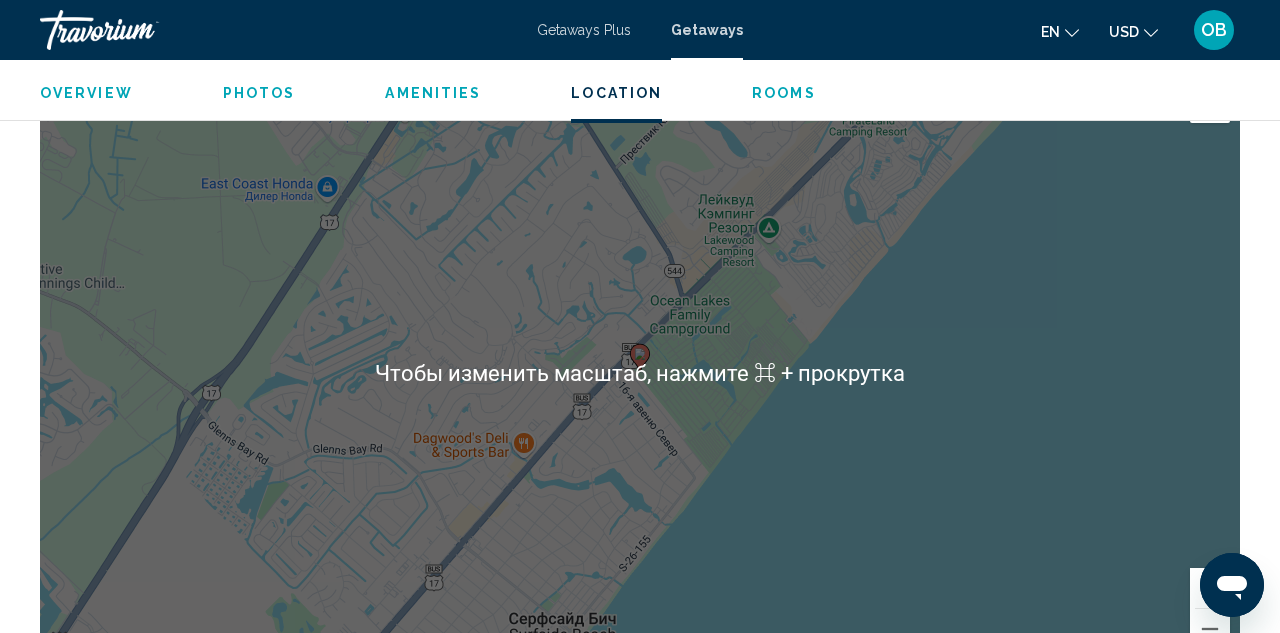 click on "Чтобы активировать перетаскивание с помощью клавиатуры, нажмите Alt + Ввод. После этого перемещайте маркер, используя клавиши со стрелками. Чтобы завершить перетаскивание, нажмите клавишу Ввод. Чтобы отменить действие, нажмите клавишу Esc." at bounding box center [640, 373] 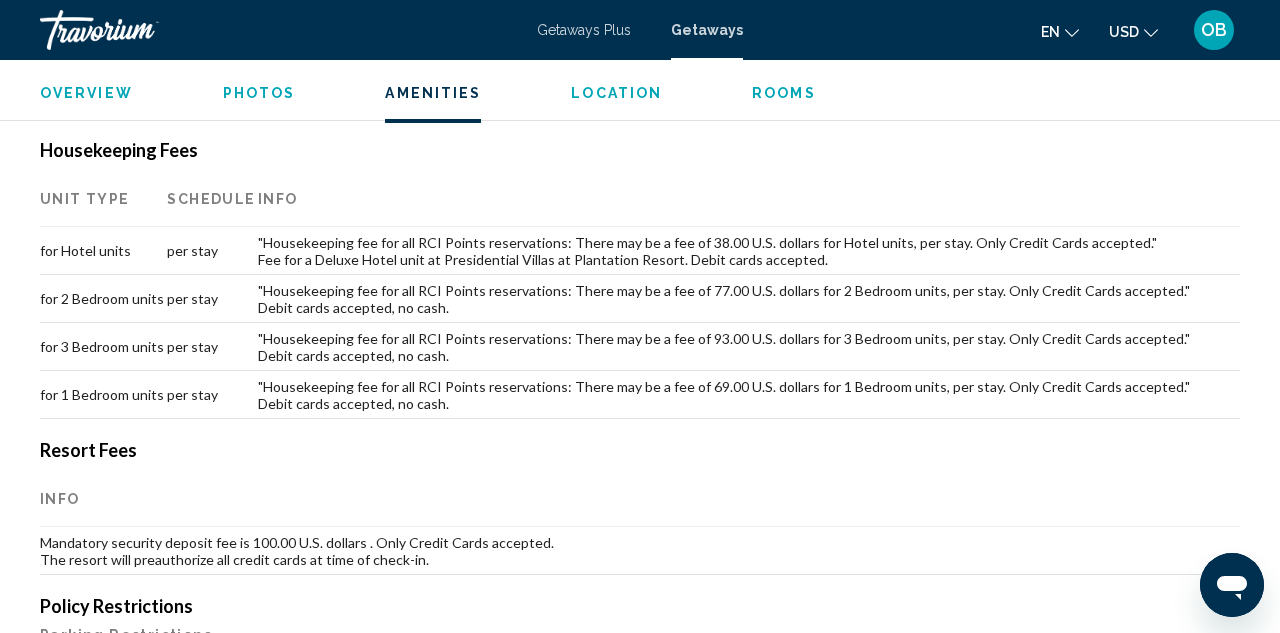 scroll, scrollTop: 1833, scrollLeft: 0, axis: vertical 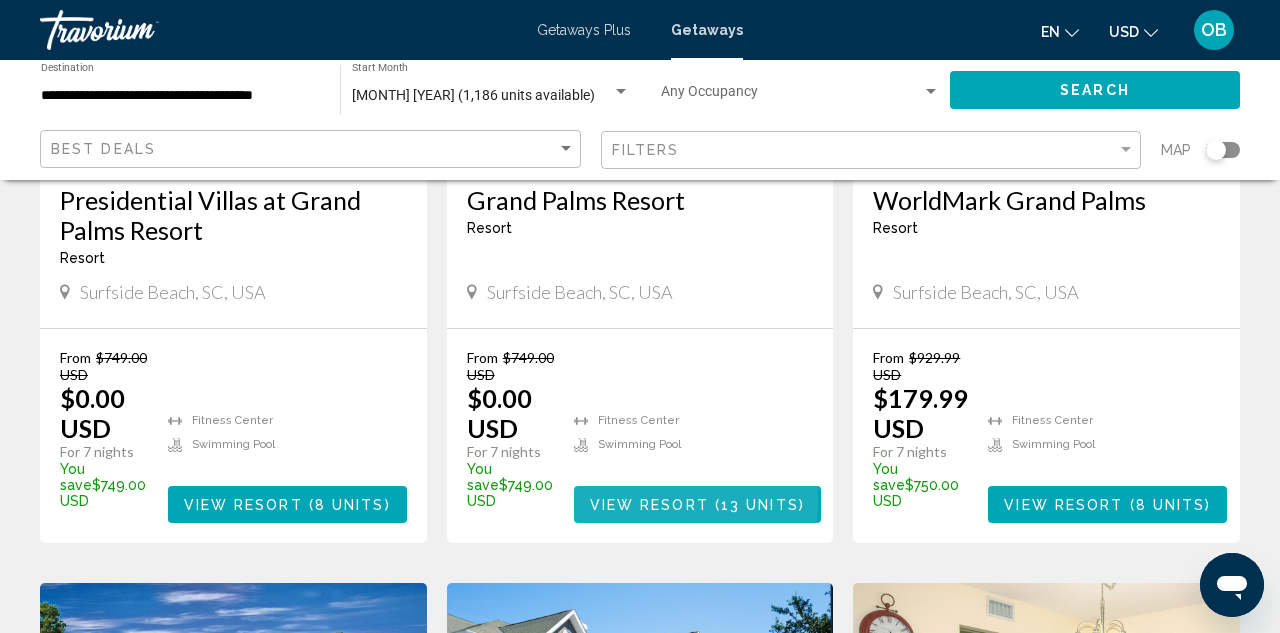 click on "View Resort" at bounding box center (649, 505) 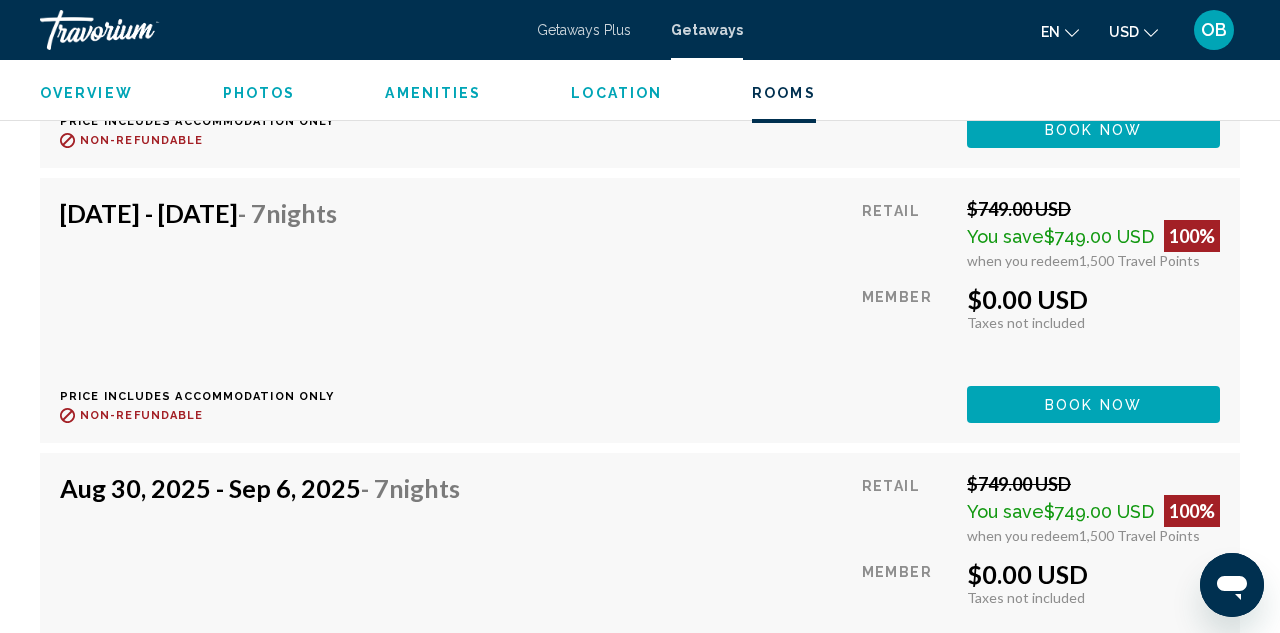 scroll, scrollTop: 5305, scrollLeft: 0, axis: vertical 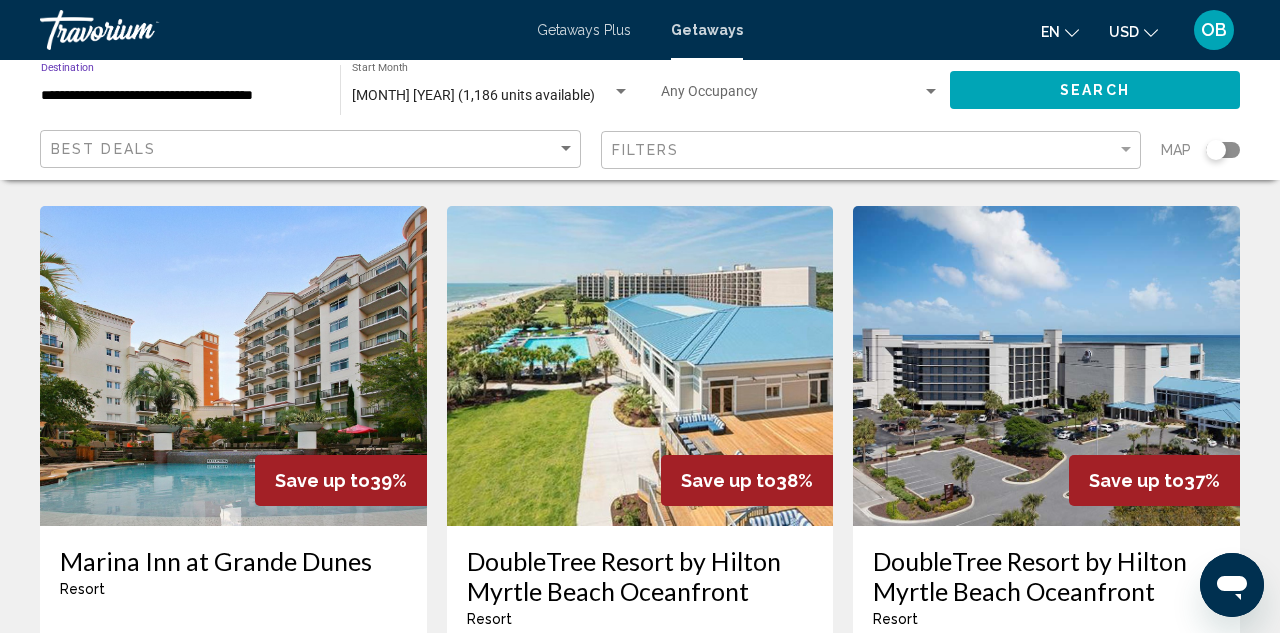 click on "**********" at bounding box center (180, 96) 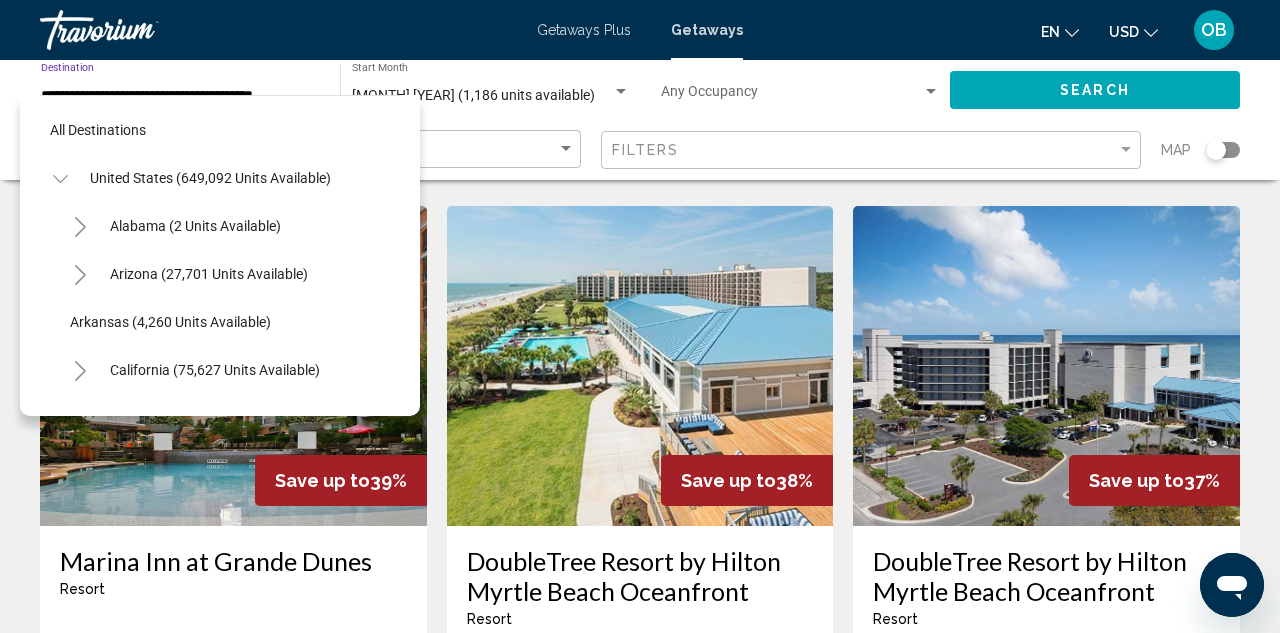 scroll, scrollTop: 1751, scrollLeft: 0, axis: vertical 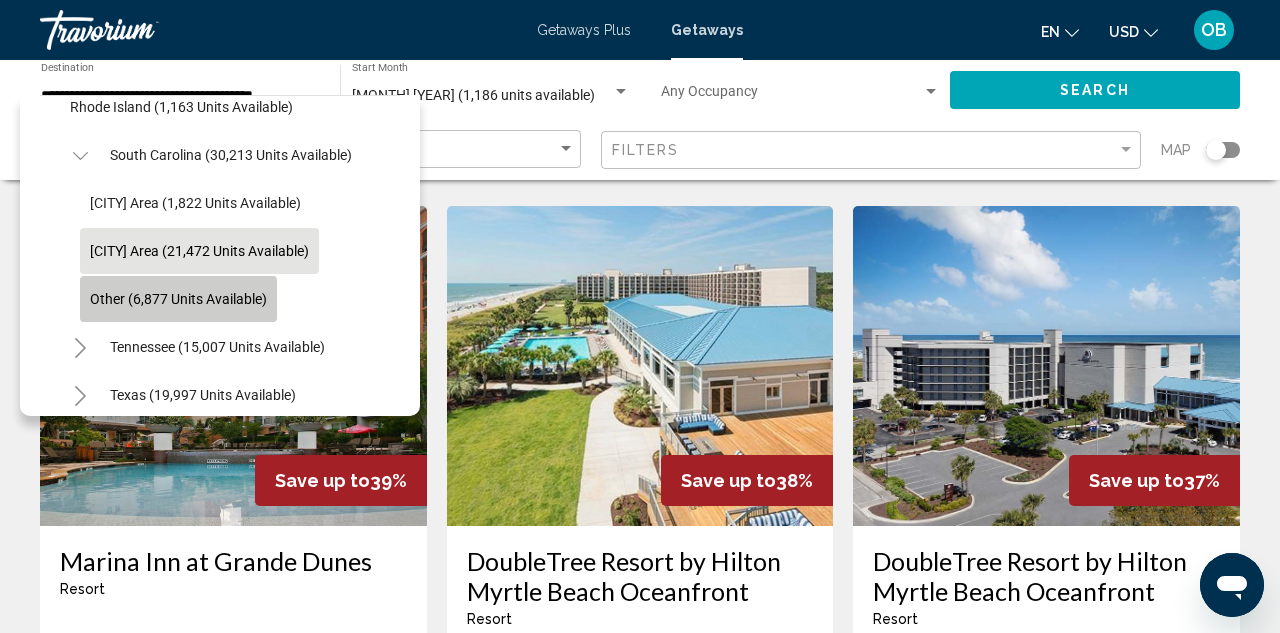 click on "Other (6,877 units available)" 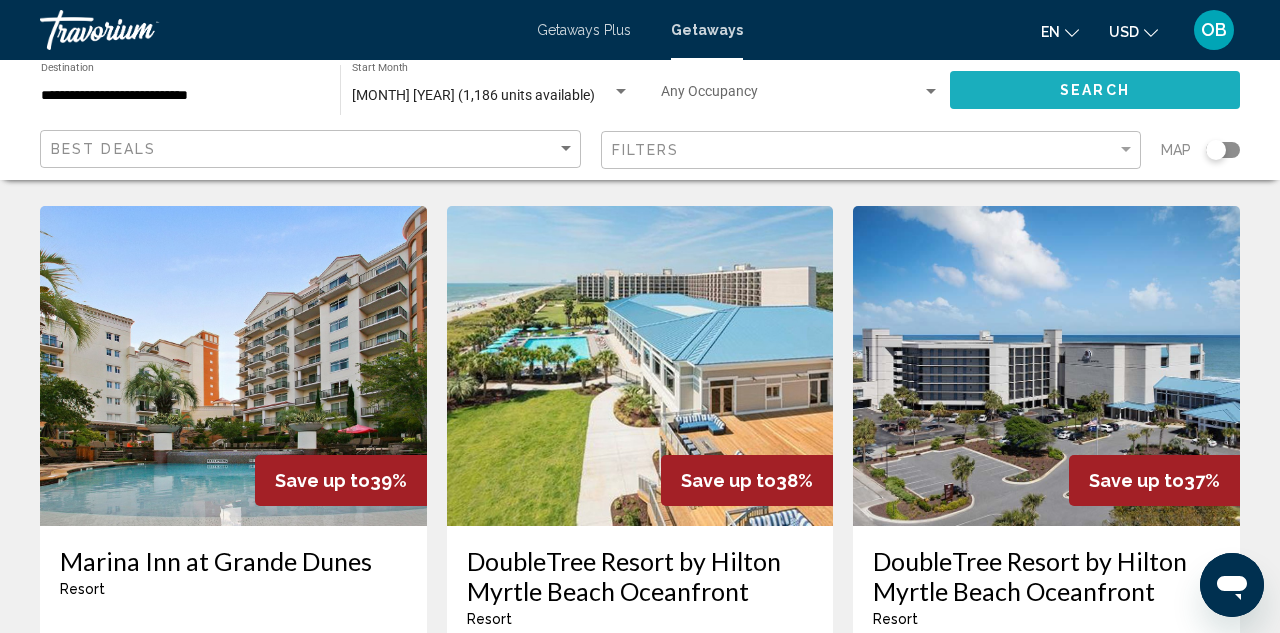 click on "Search" 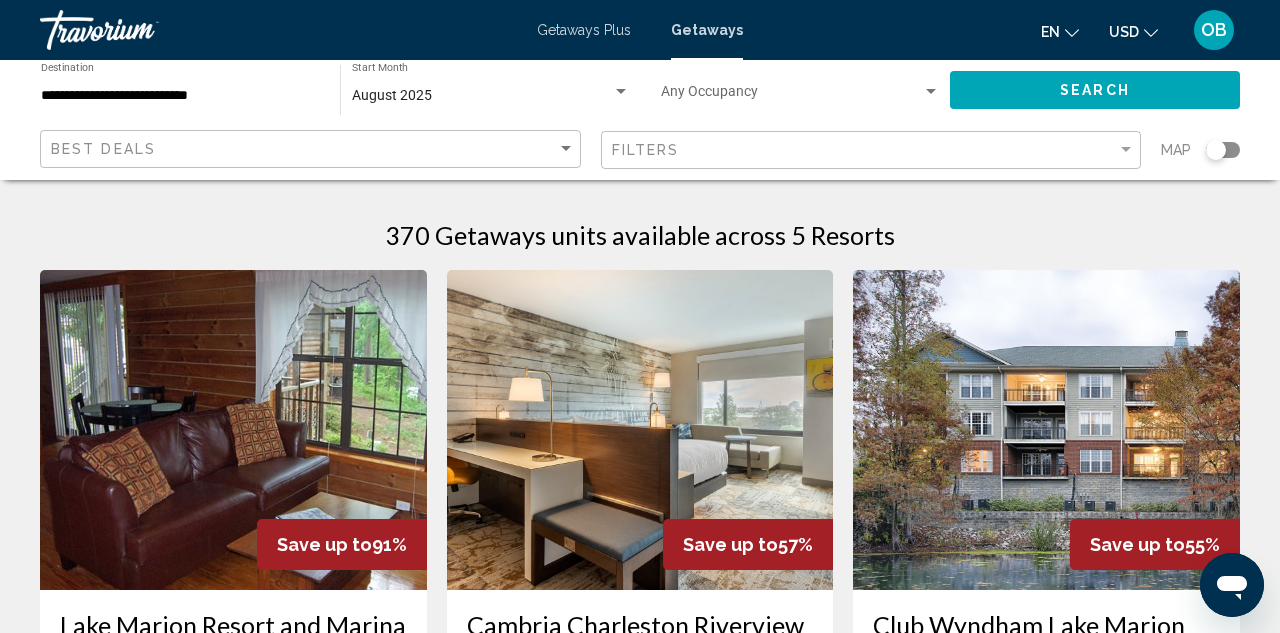scroll, scrollTop: 0, scrollLeft: 0, axis: both 